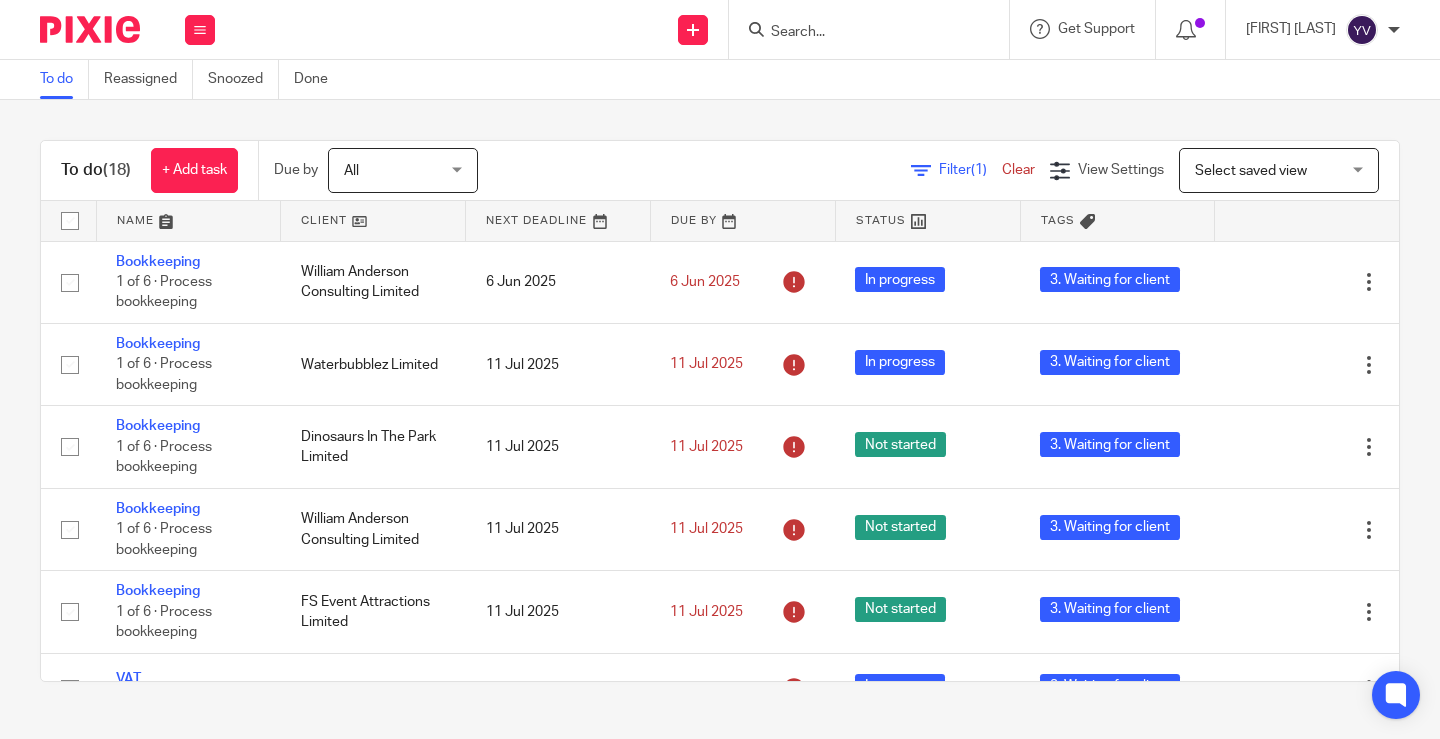 scroll, scrollTop: 0, scrollLeft: 0, axis: both 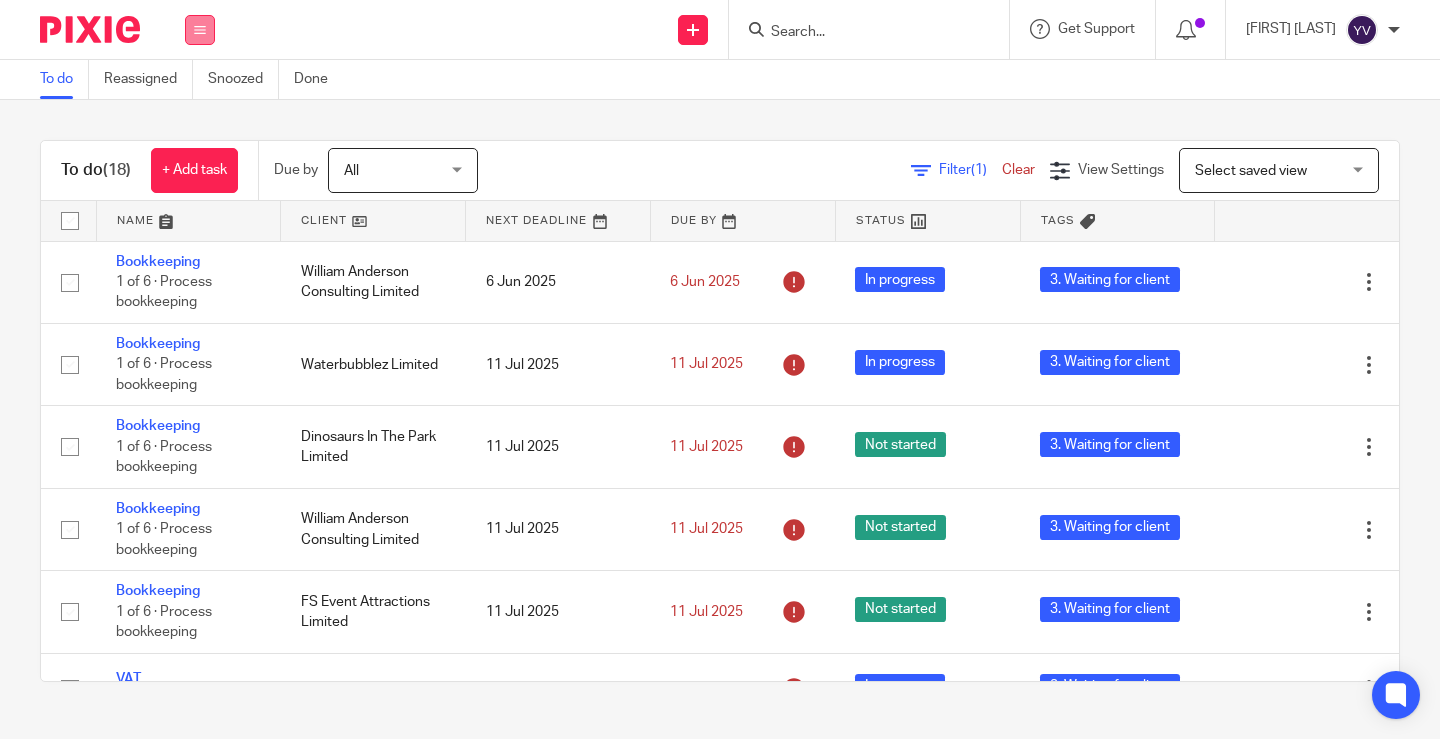 click at bounding box center (200, 30) 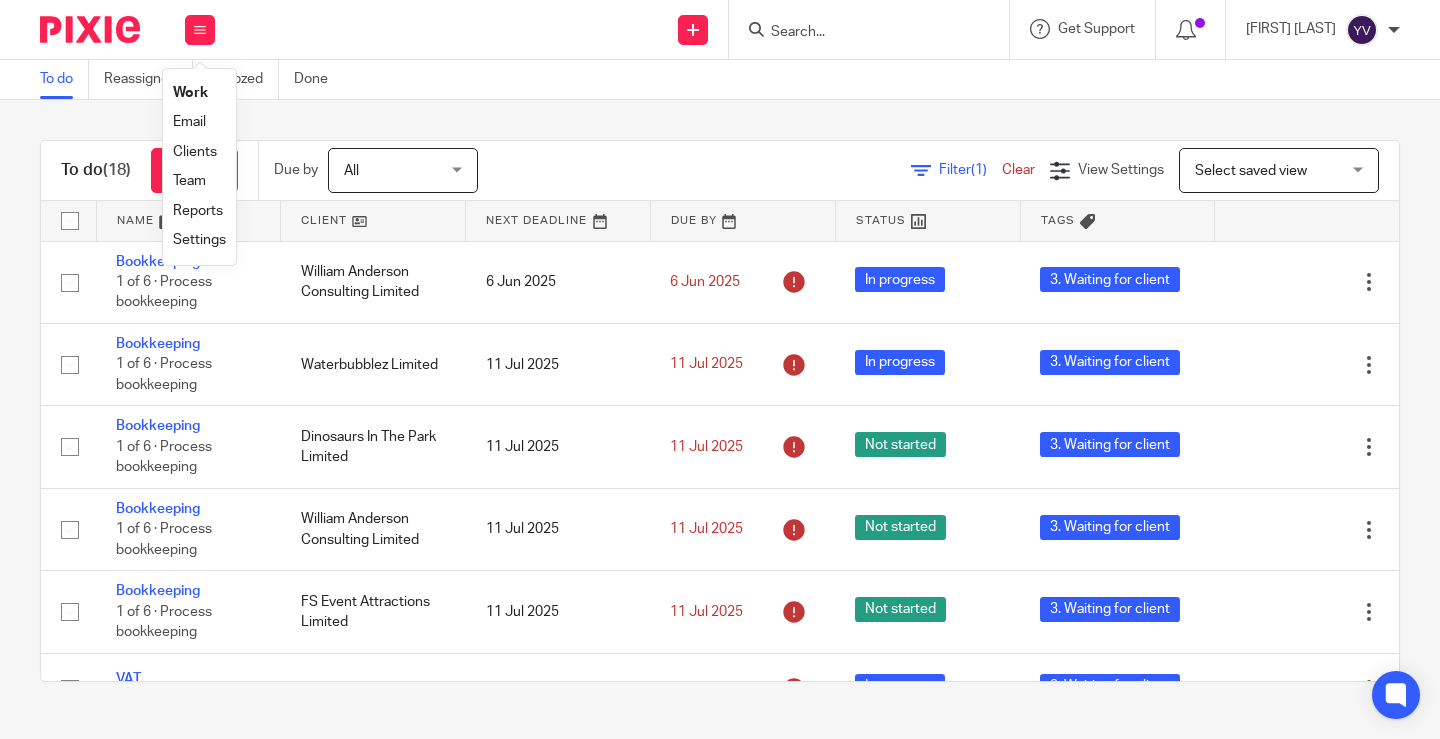 click on "Work" at bounding box center [190, 93] 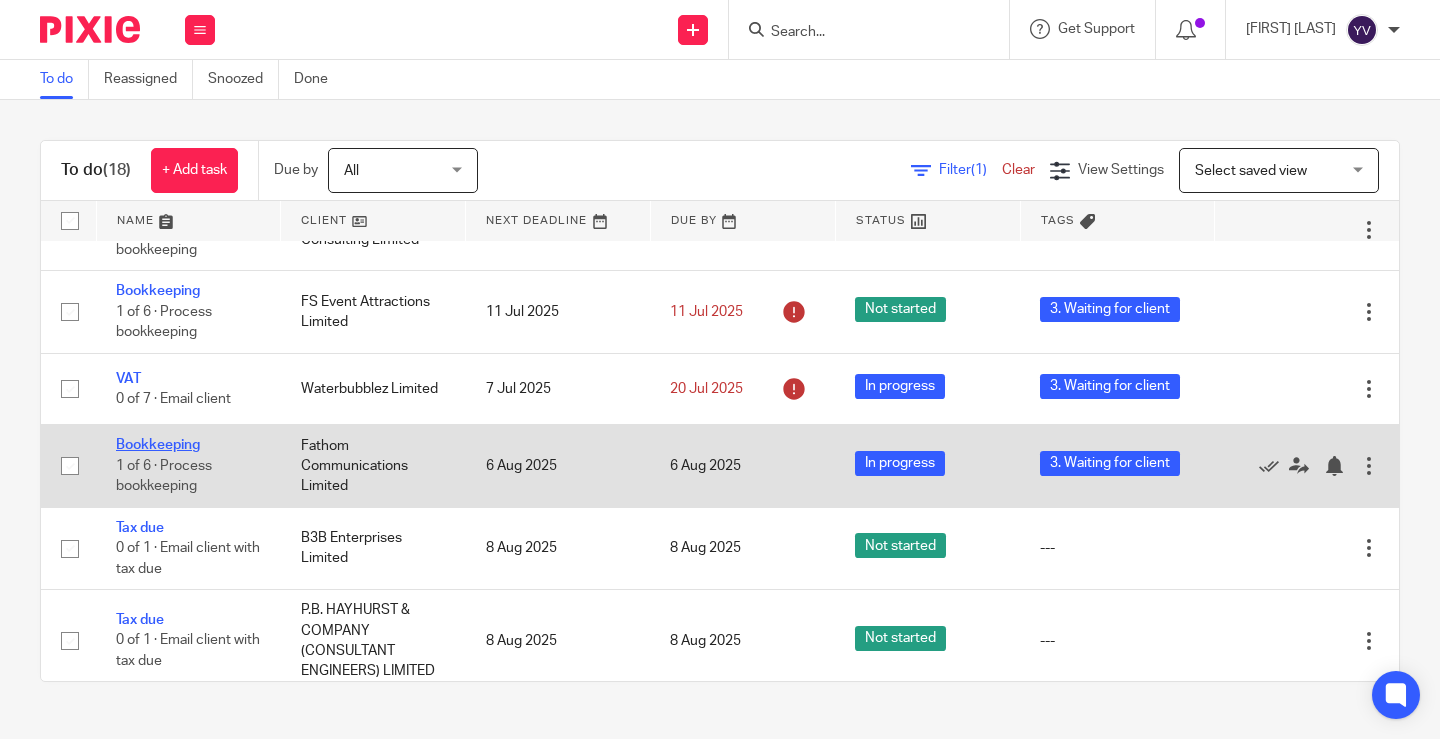 scroll, scrollTop: 0, scrollLeft: 0, axis: both 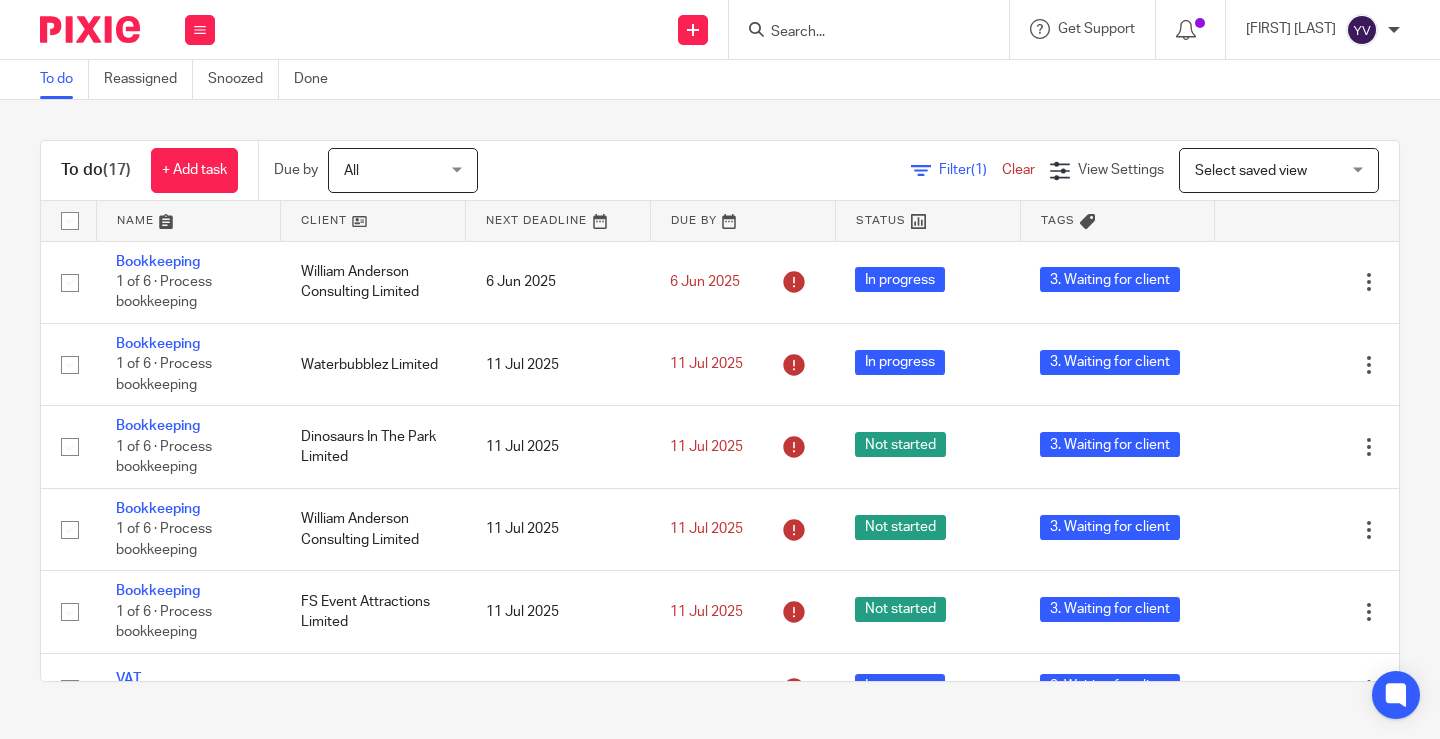 click at bounding box center (373, 221) 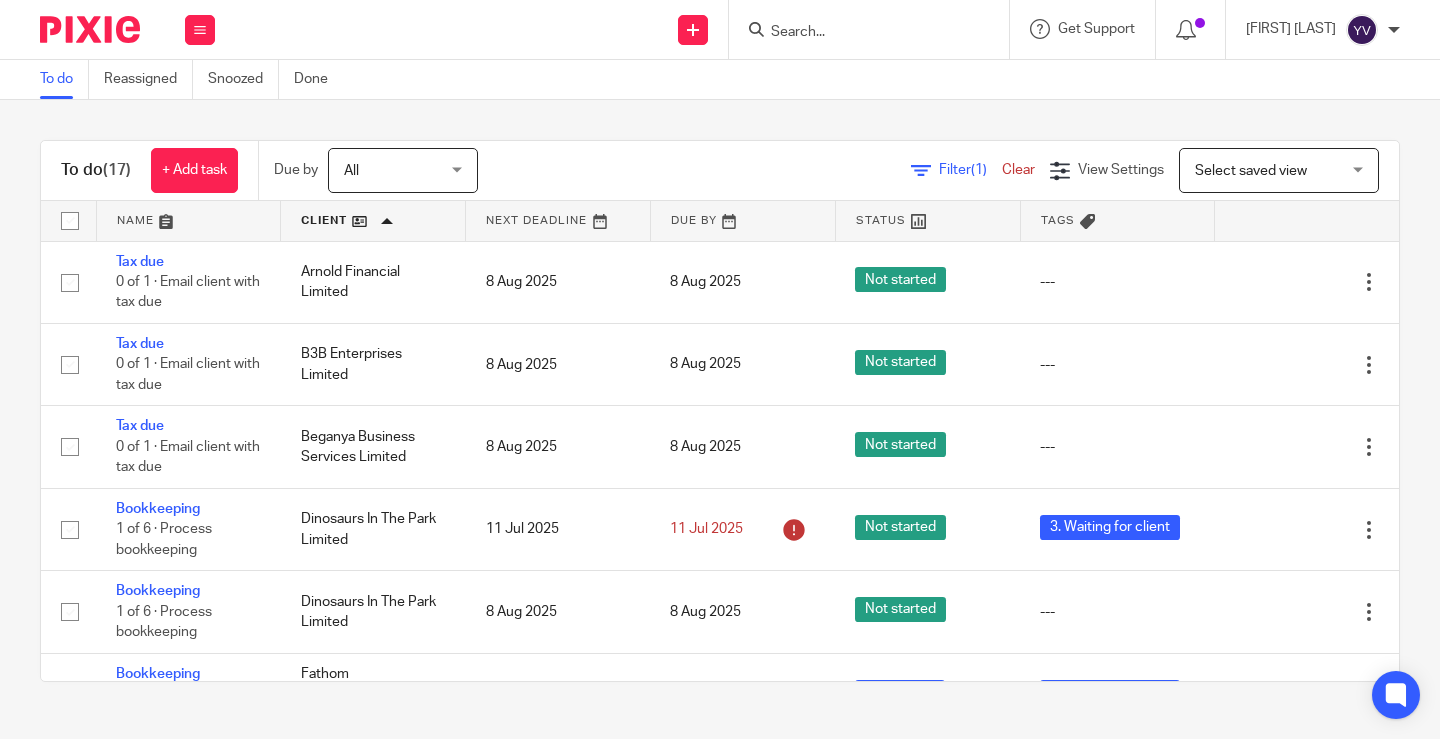 scroll, scrollTop: 0, scrollLeft: 0, axis: both 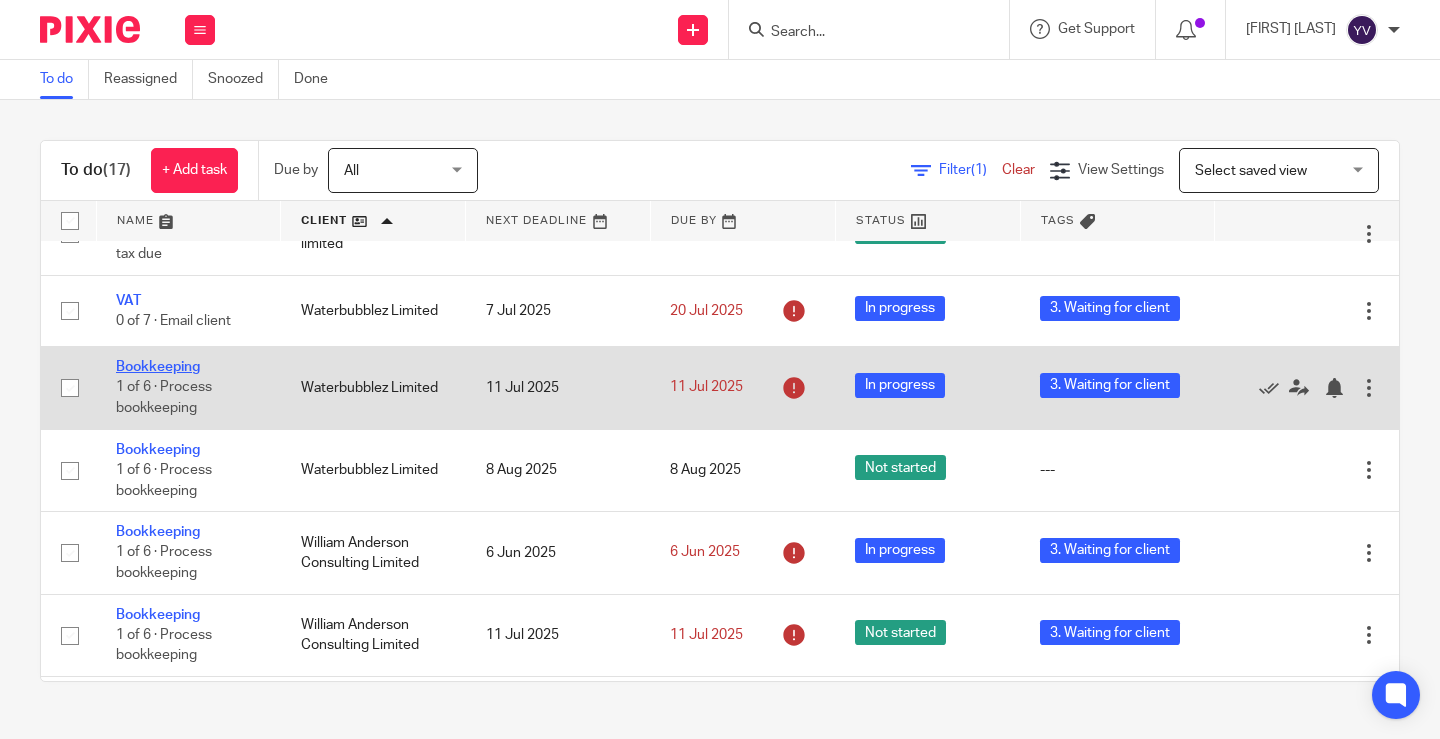 click on "Bookkeeping" at bounding box center (158, 367) 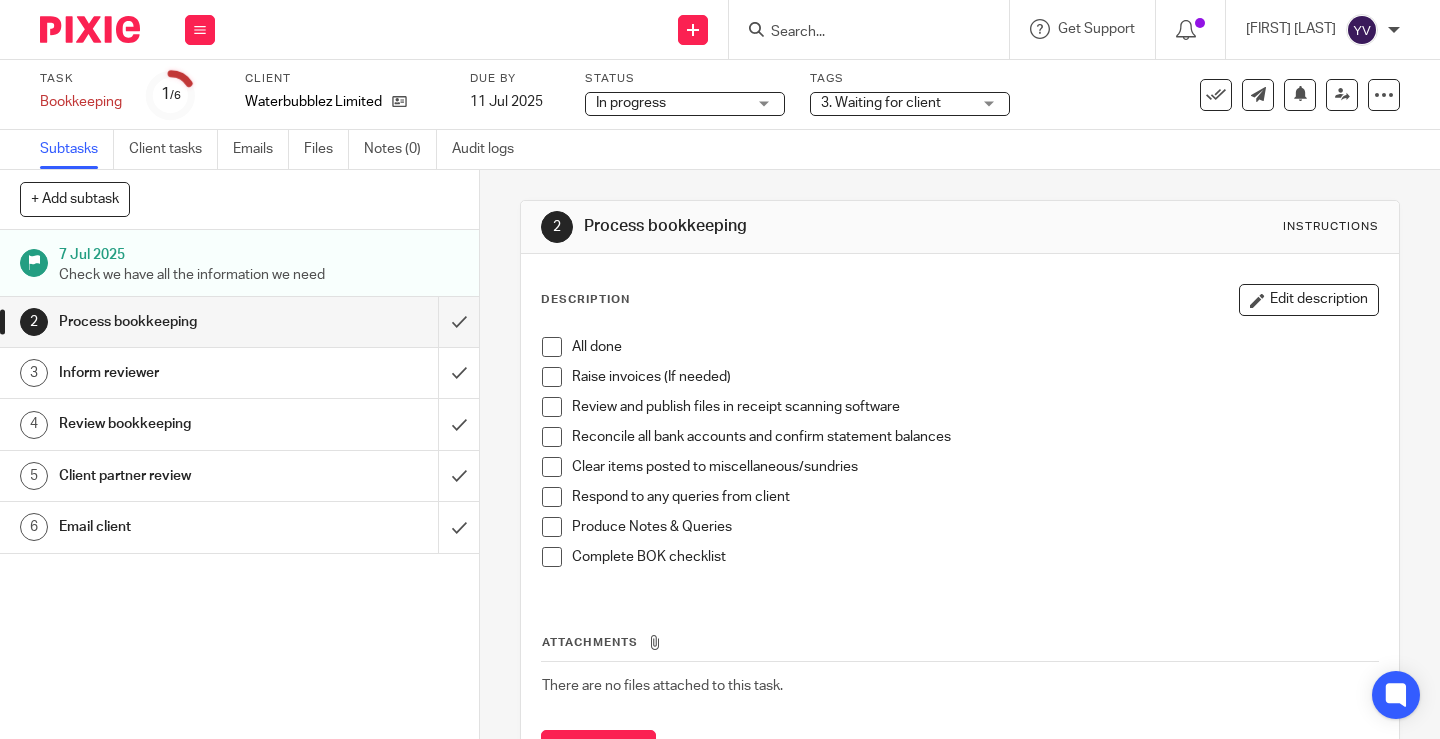 scroll, scrollTop: 0, scrollLeft: 0, axis: both 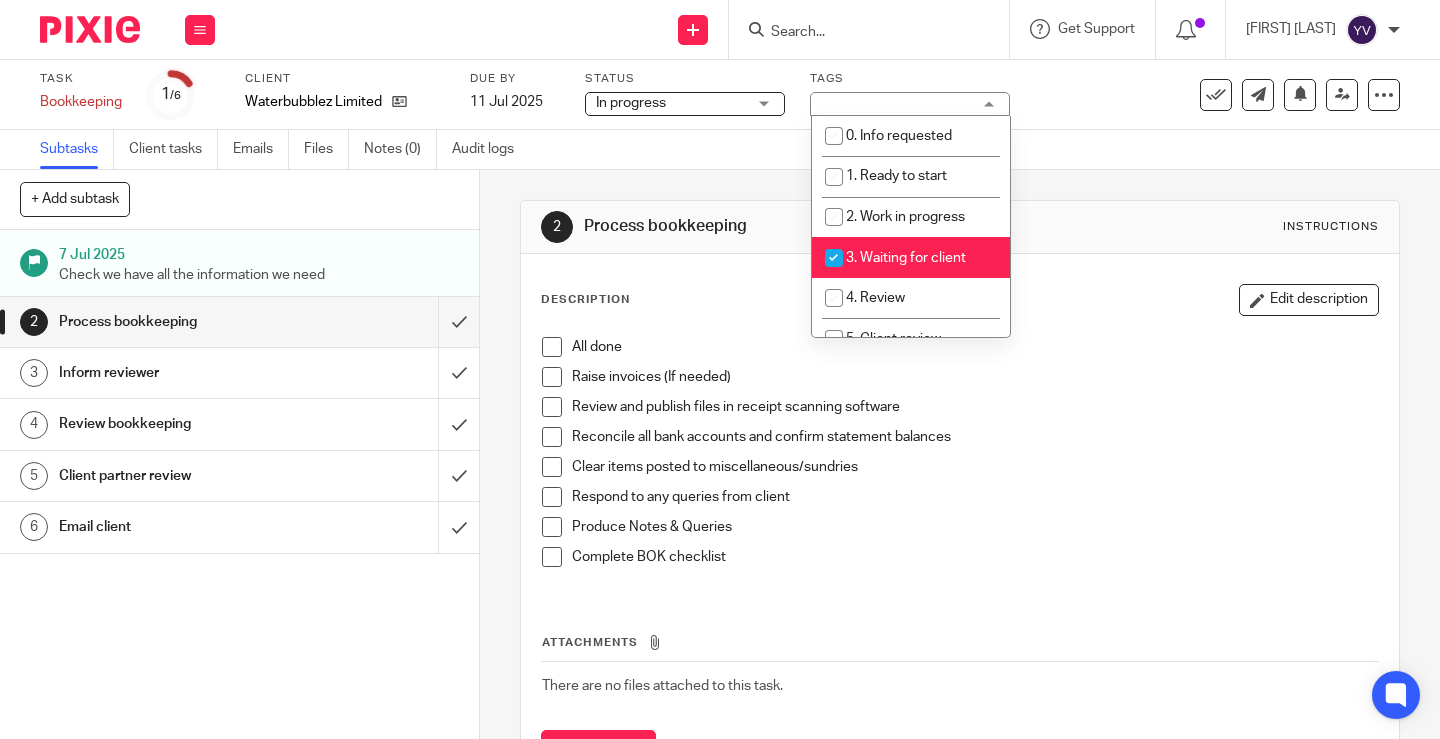 click at bounding box center (834, 258) 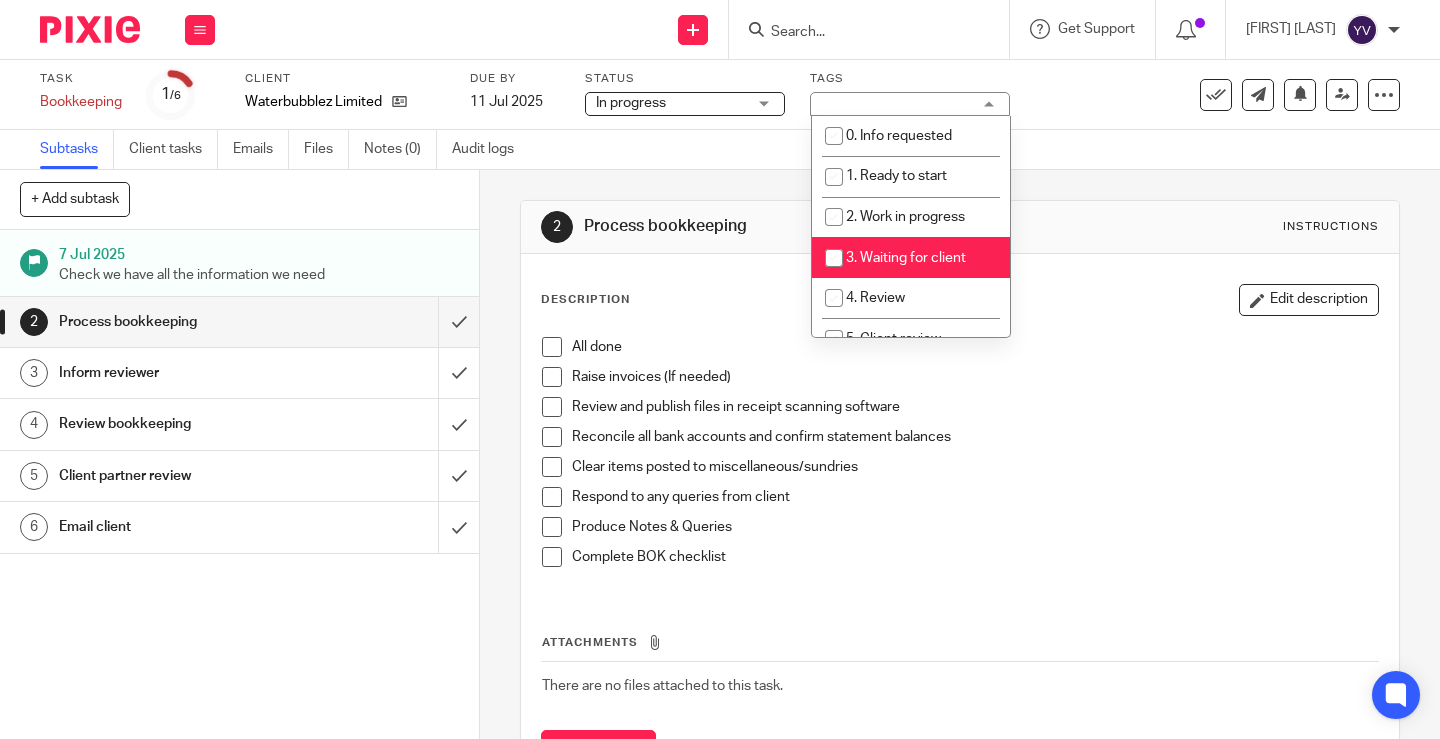 checkbox on "false" 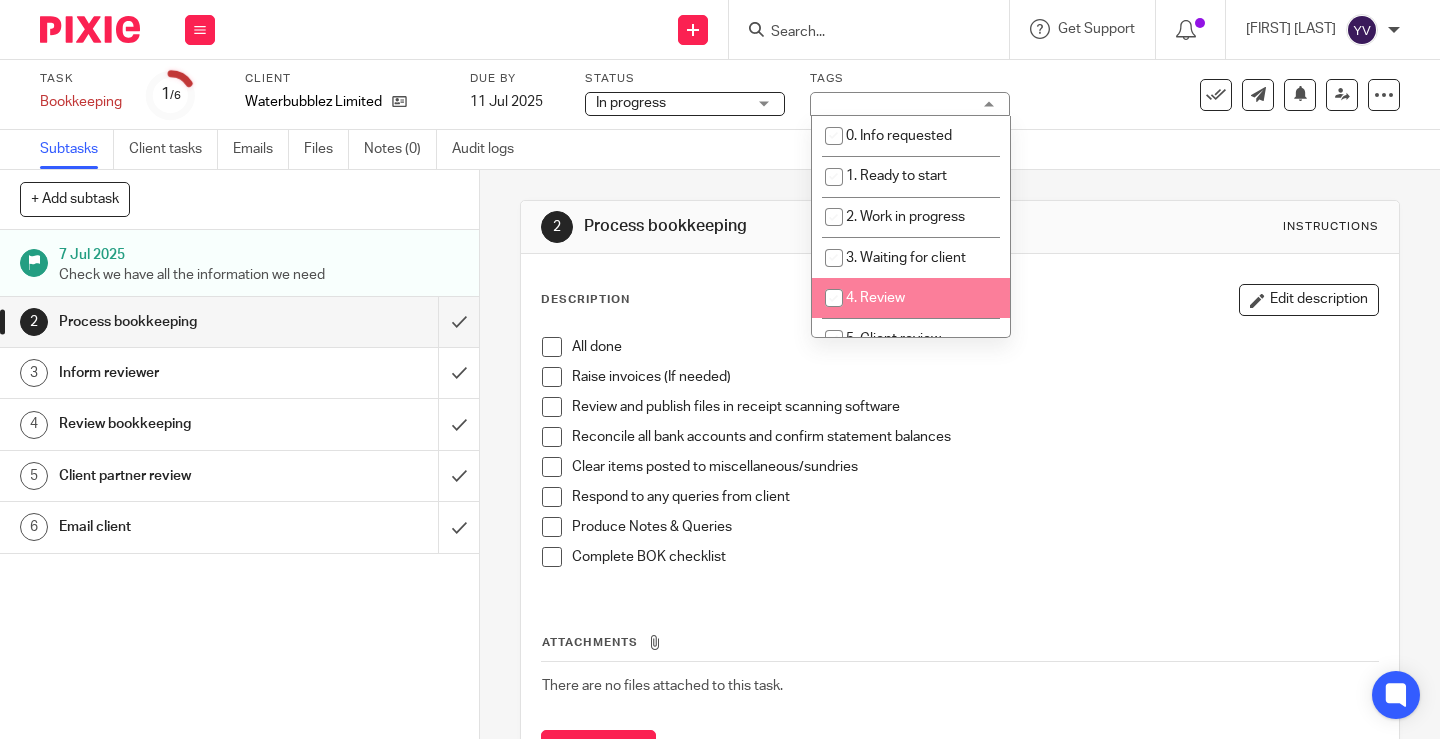 click at bounding box center [834, 298] 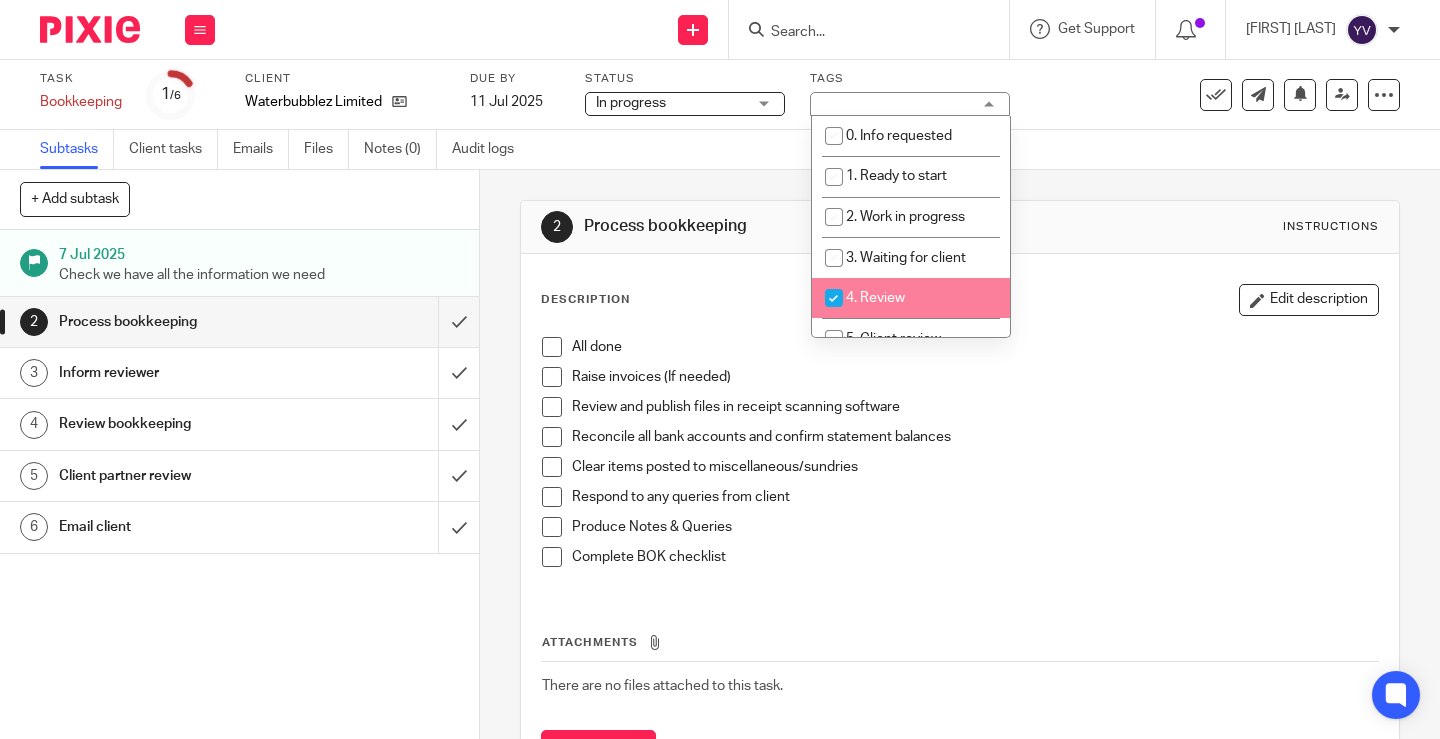 checkbox on "true" 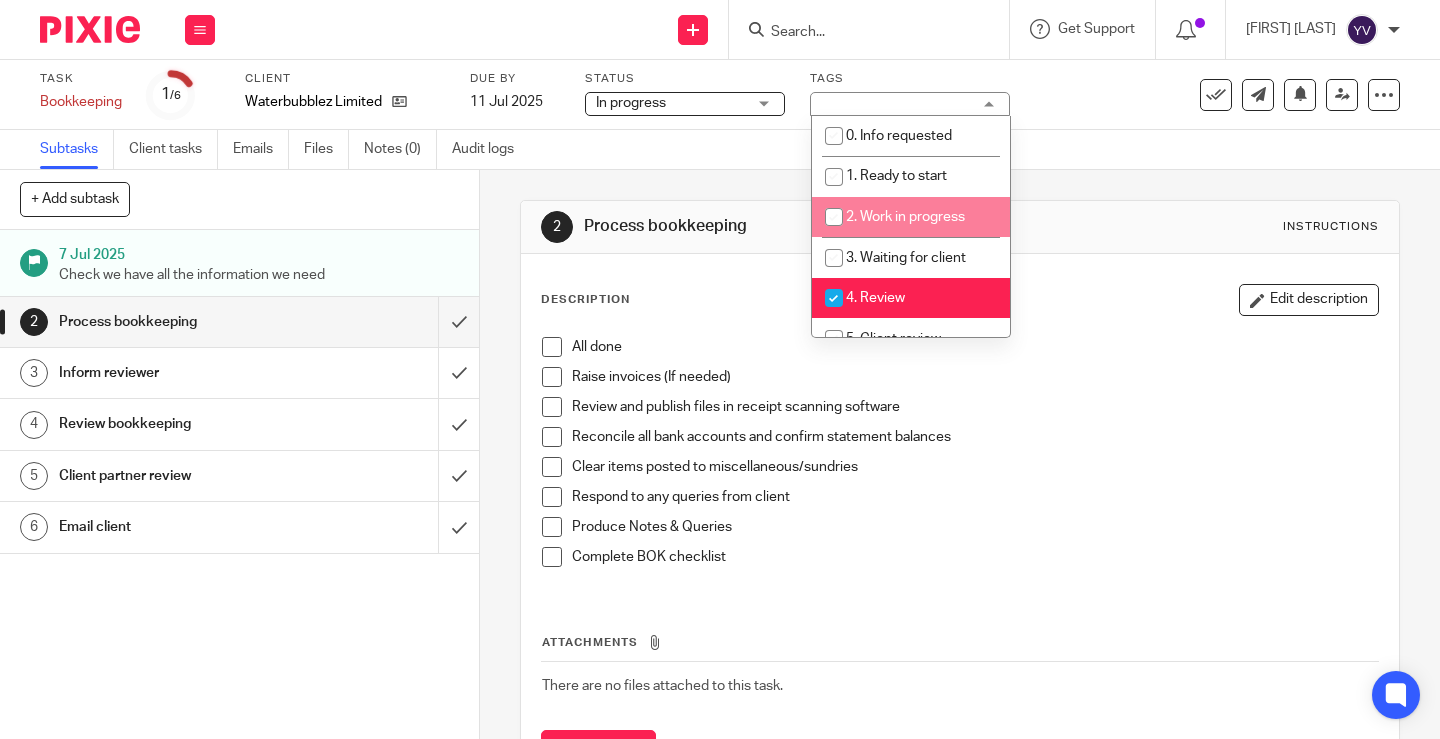 click on "Task
Bookkeeping   Save
Bookkeeping
1 /6
Client
Waterbubblez Limited
Due by
11 Jul 2025
Status
In progress
In progress
Not started
In progress
2
Tags
4. Review
0. Info requested
1. Ready to start
2. Work in progress
3. Waiting for client
4. Review
5. Client review
6. Ready to file
10. Urgent" at bounding box center (606, 95) 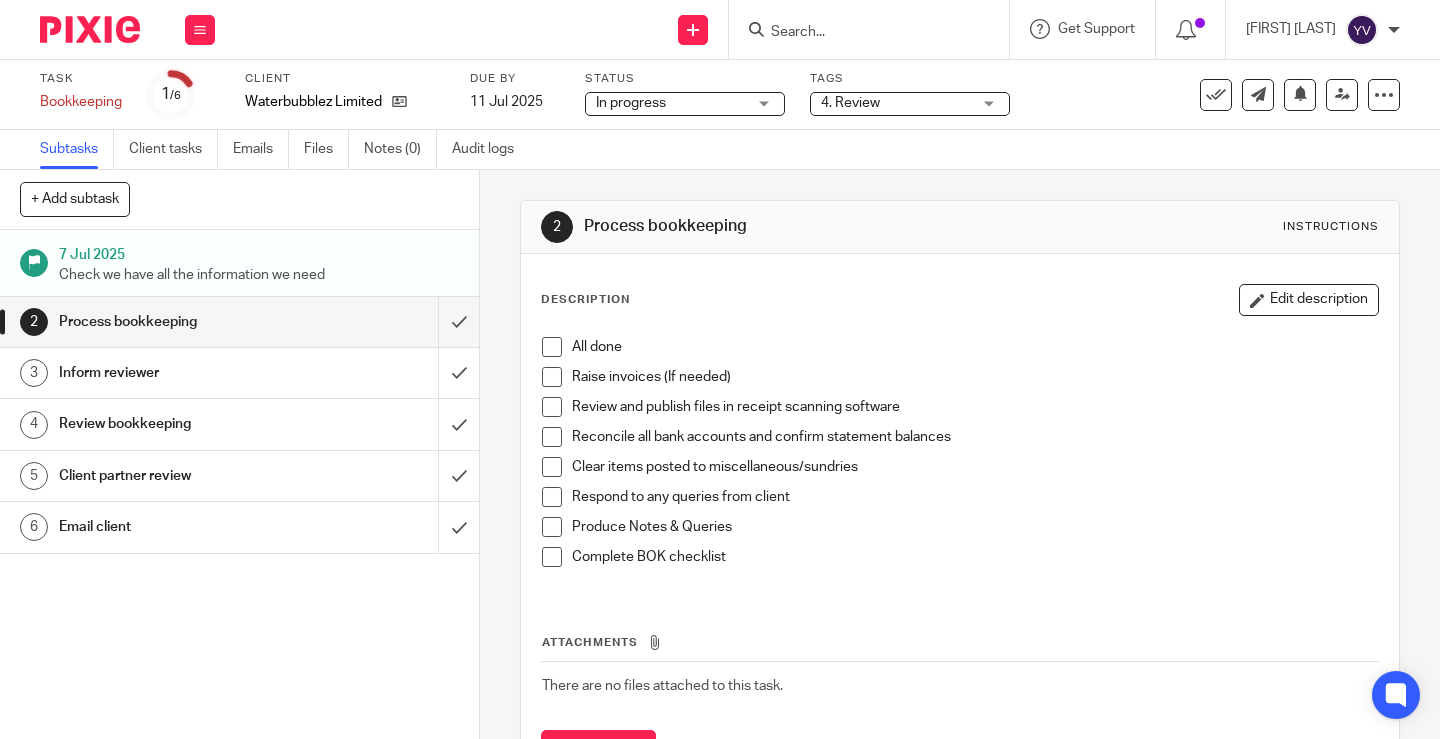 click at bounding box center (552, 347) 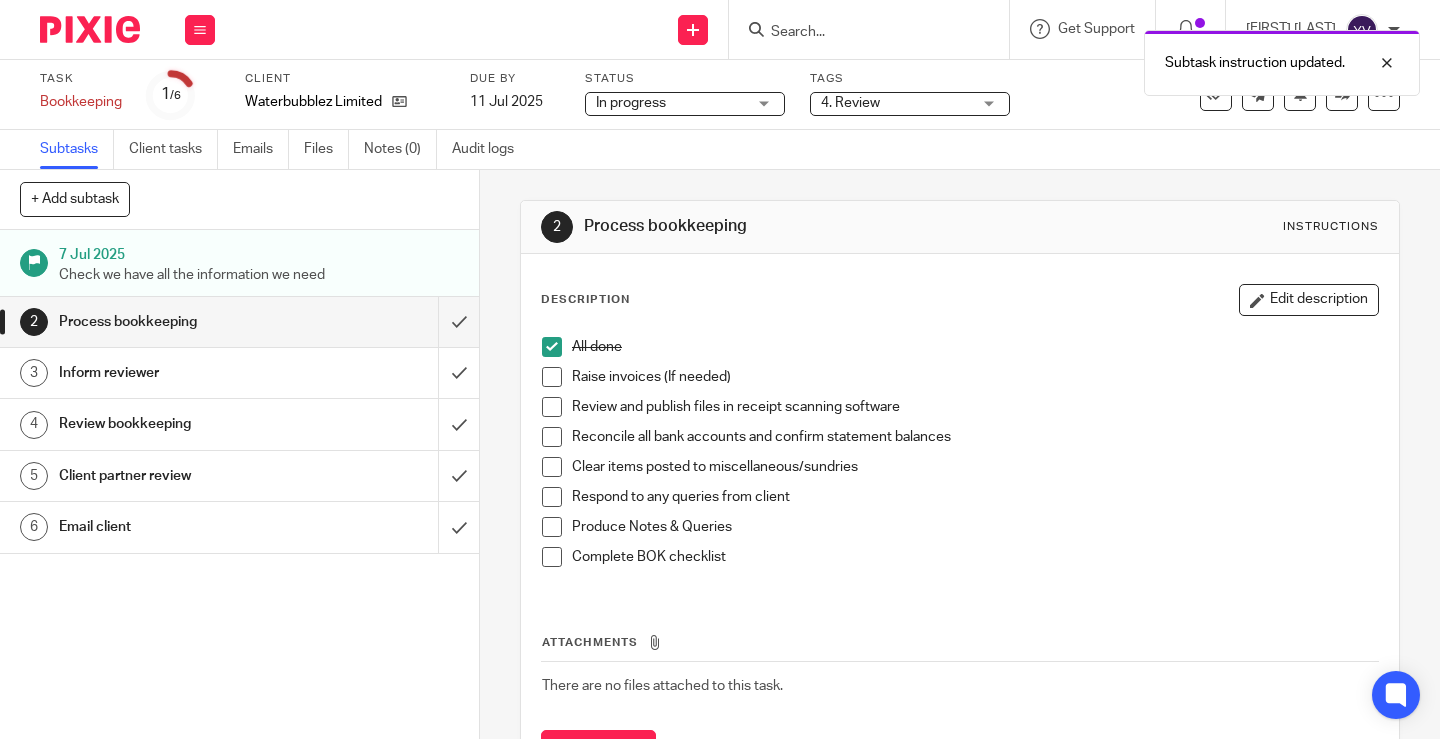 click at bounding box center [552, 377] 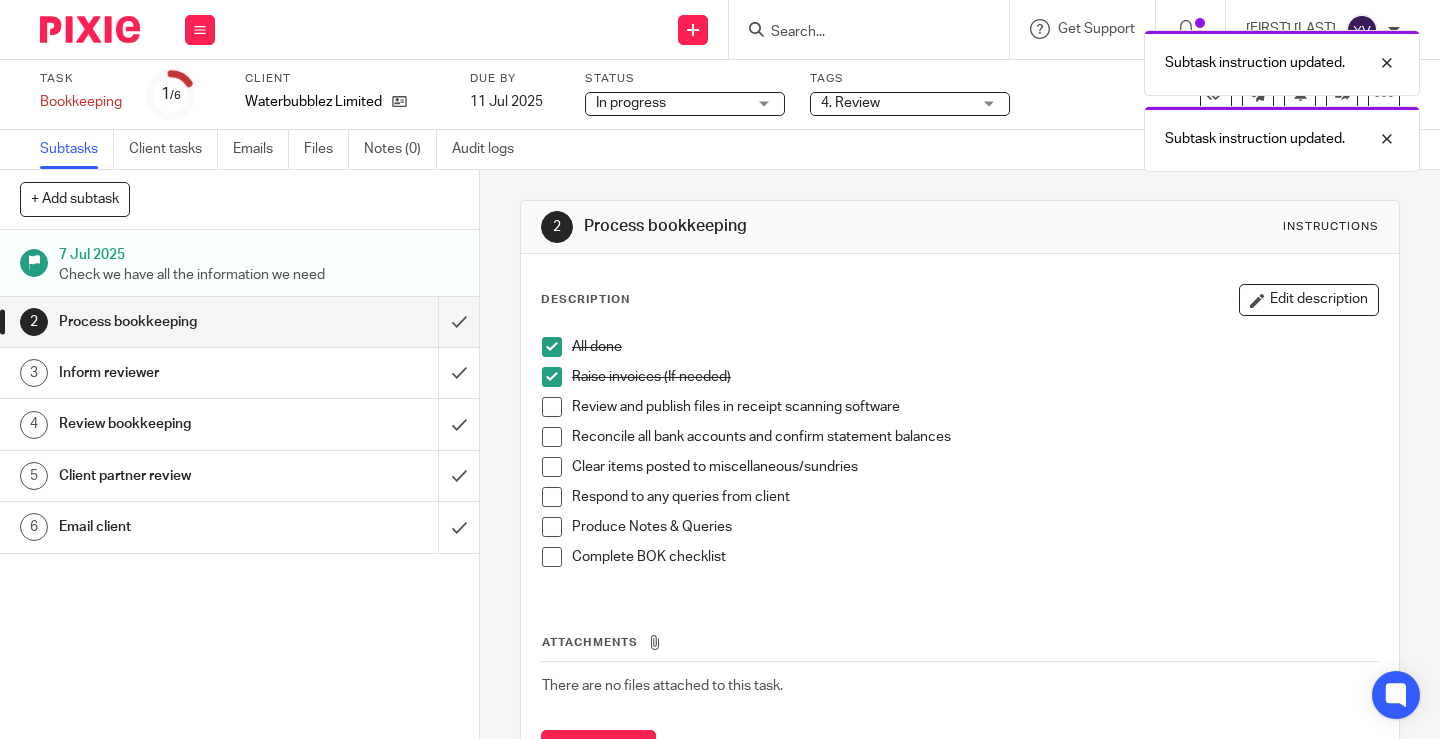 click at bounding box center (552, 407) 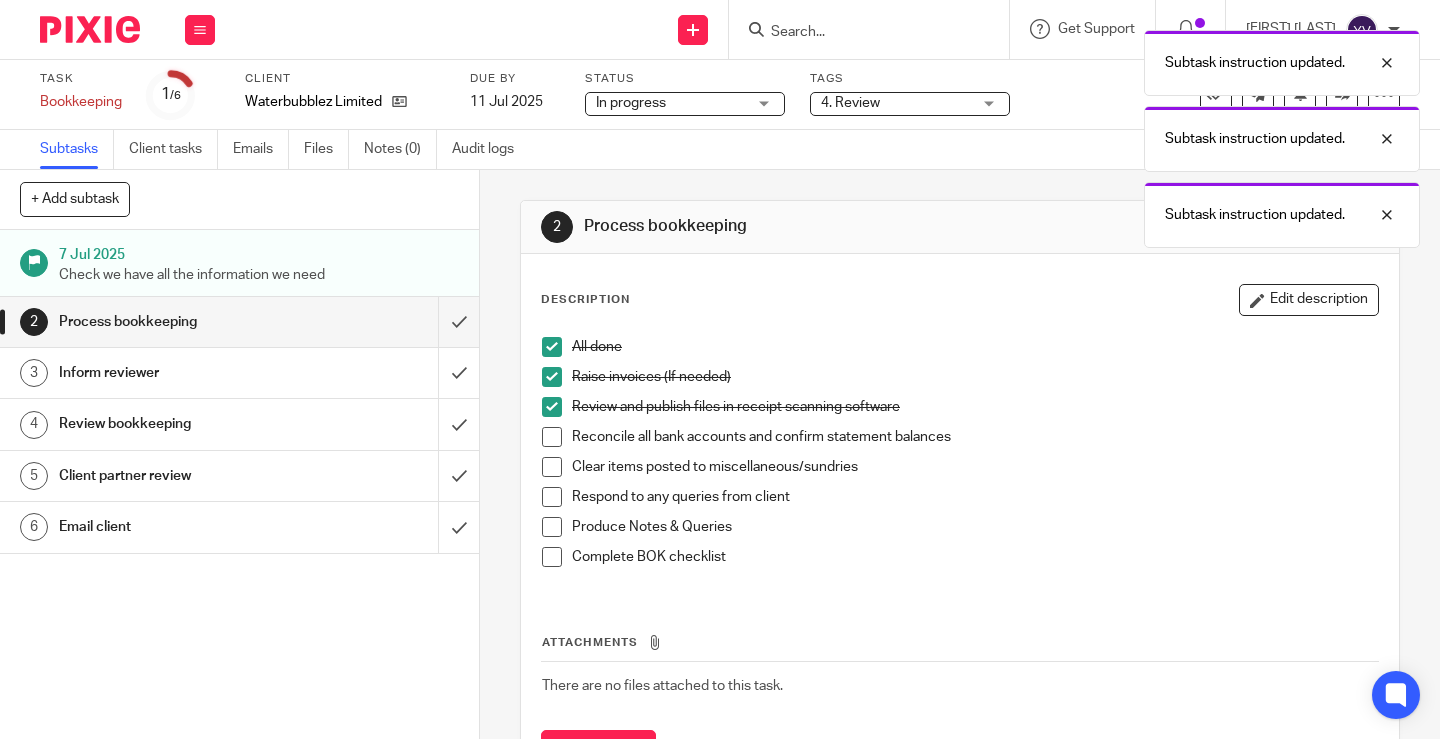 click at bounding box center [552, 437] 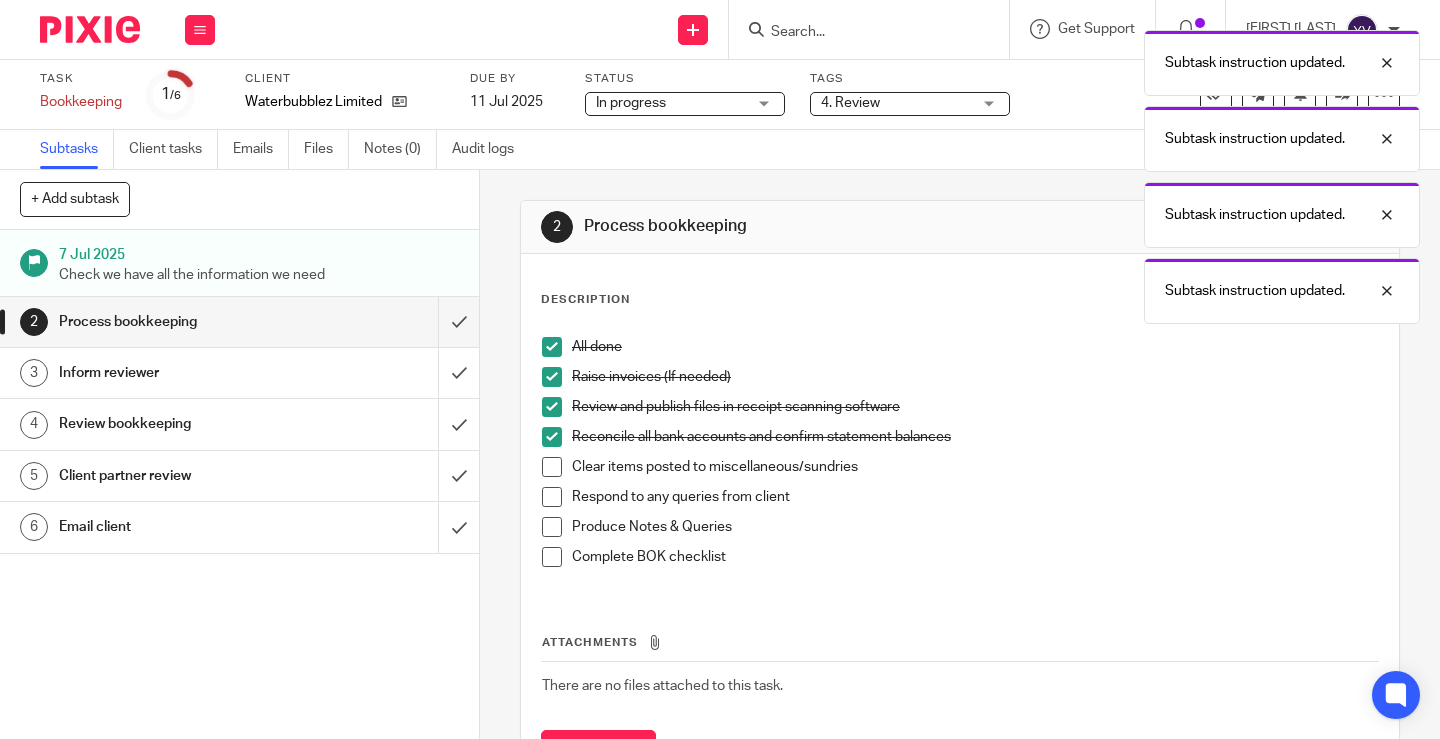 click at bounding box center (552, 467) 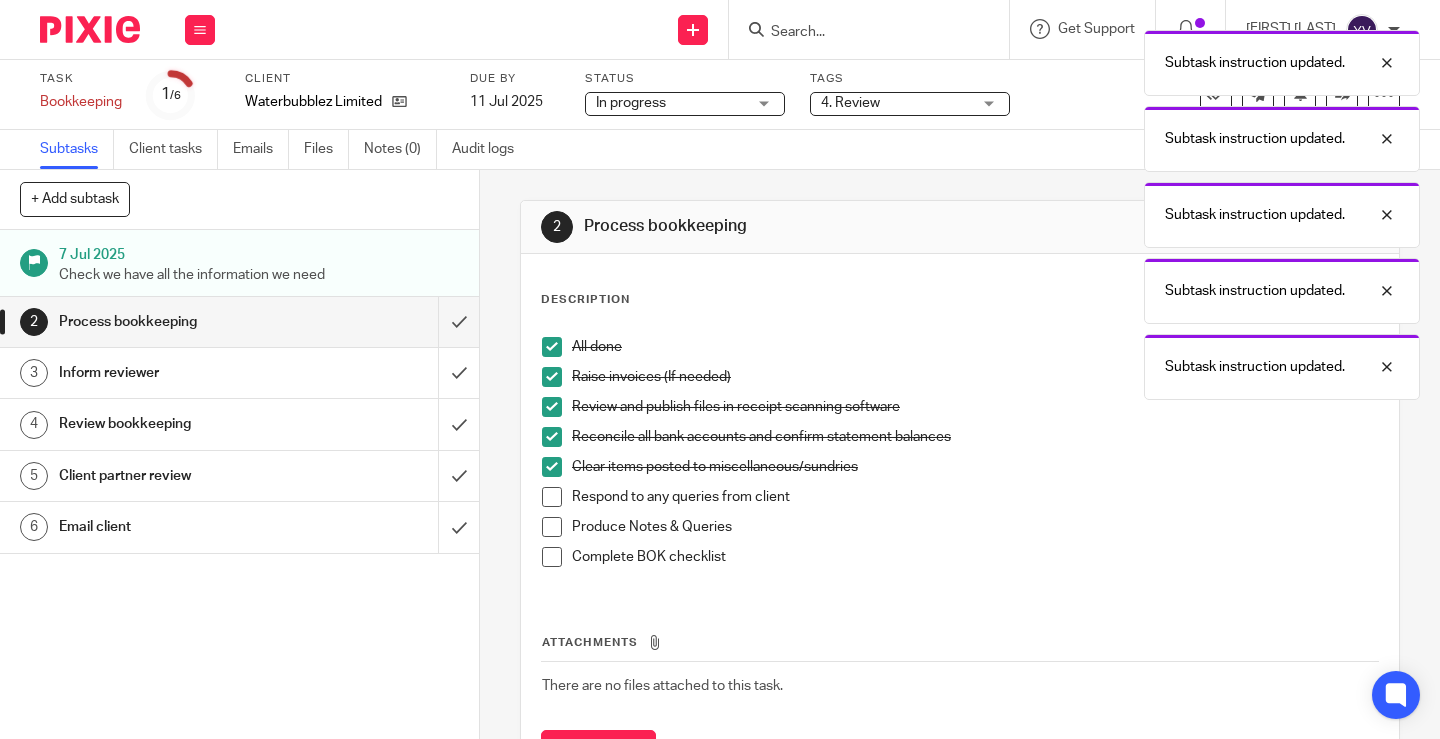 click at bounding box center [552, 497] 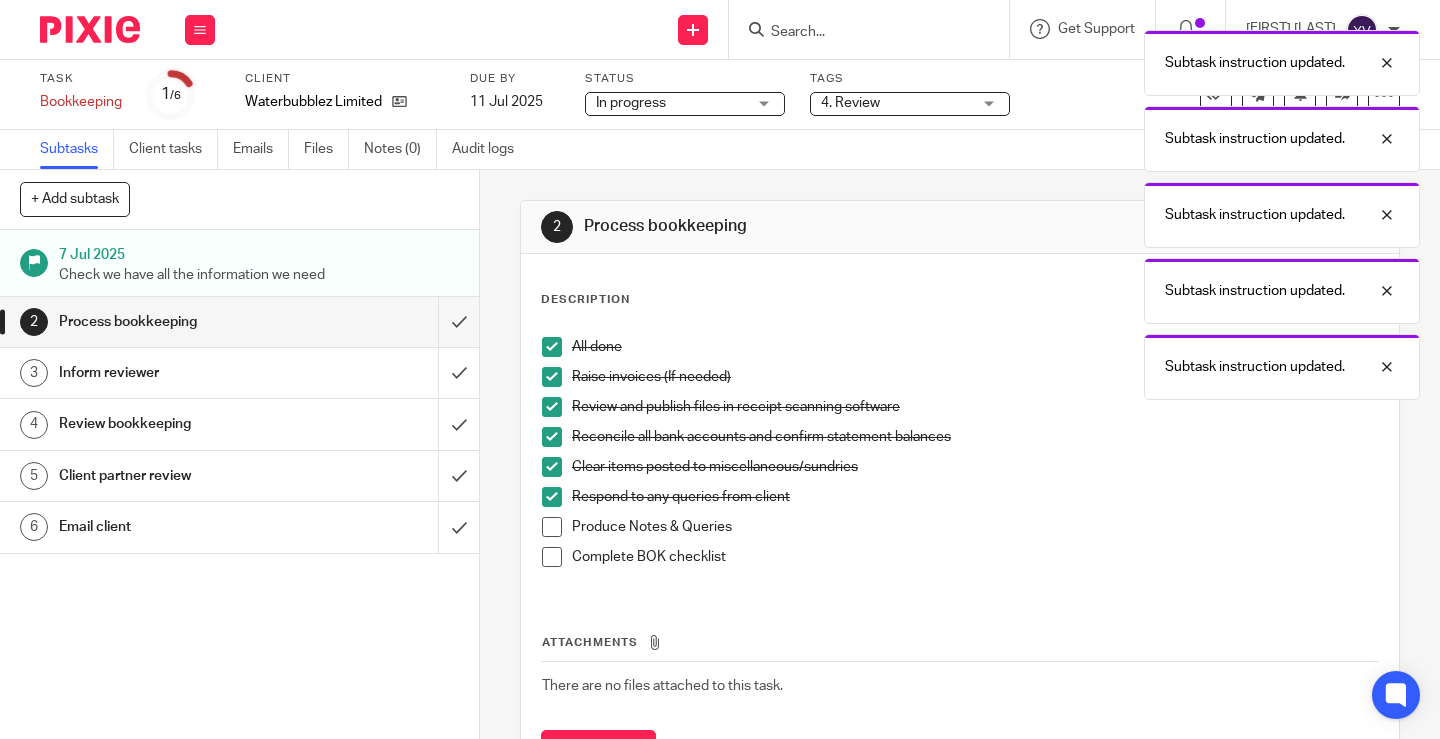 click at bounding box center (552, 527) 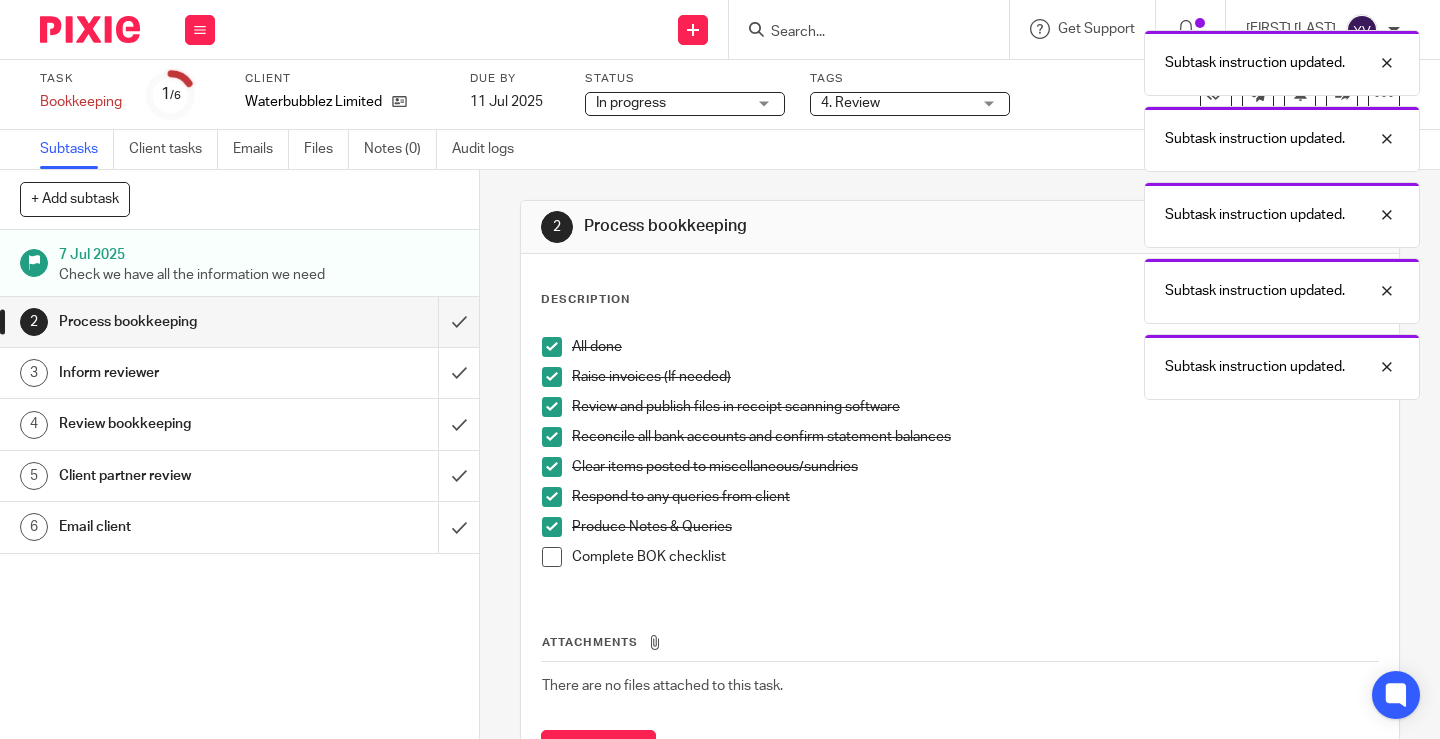 click at bounding box center [552, 557] 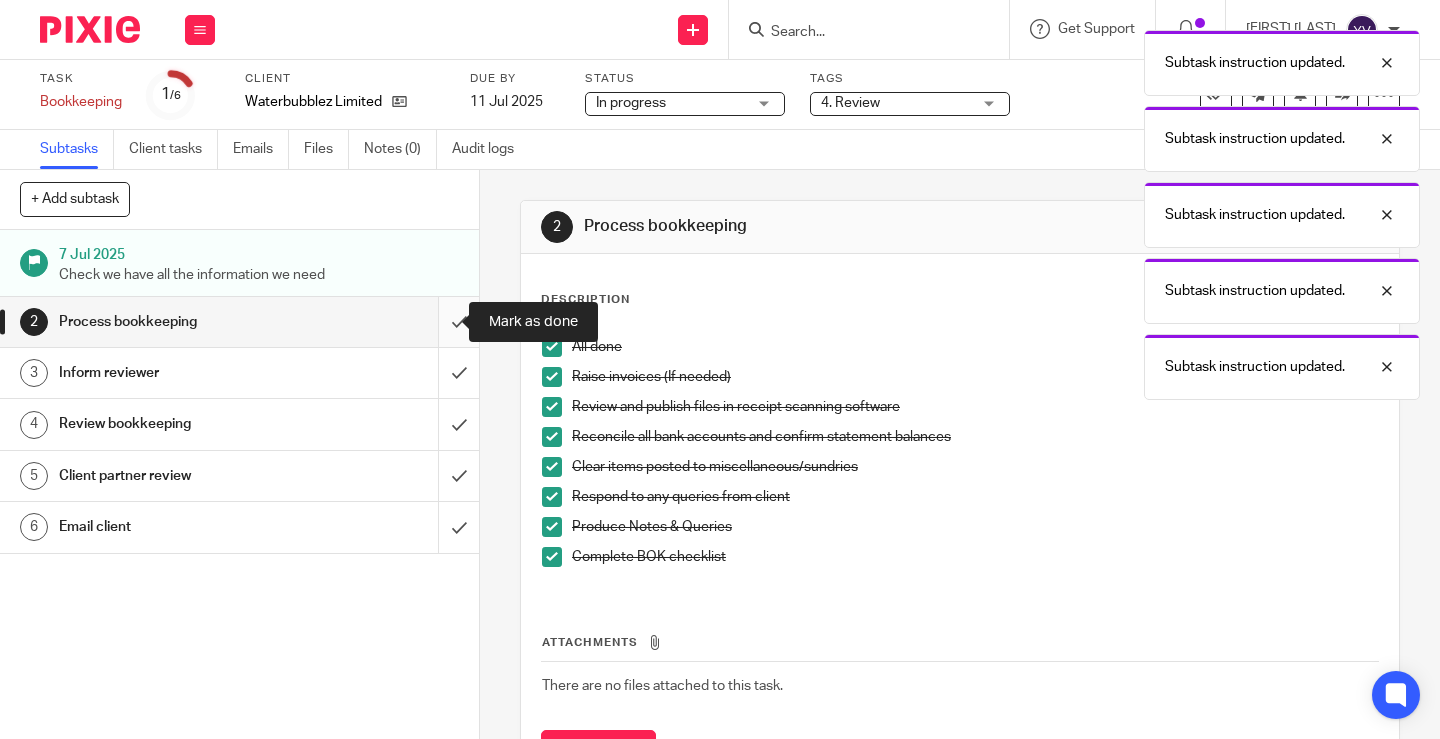 click at bounding box center (239, 322) 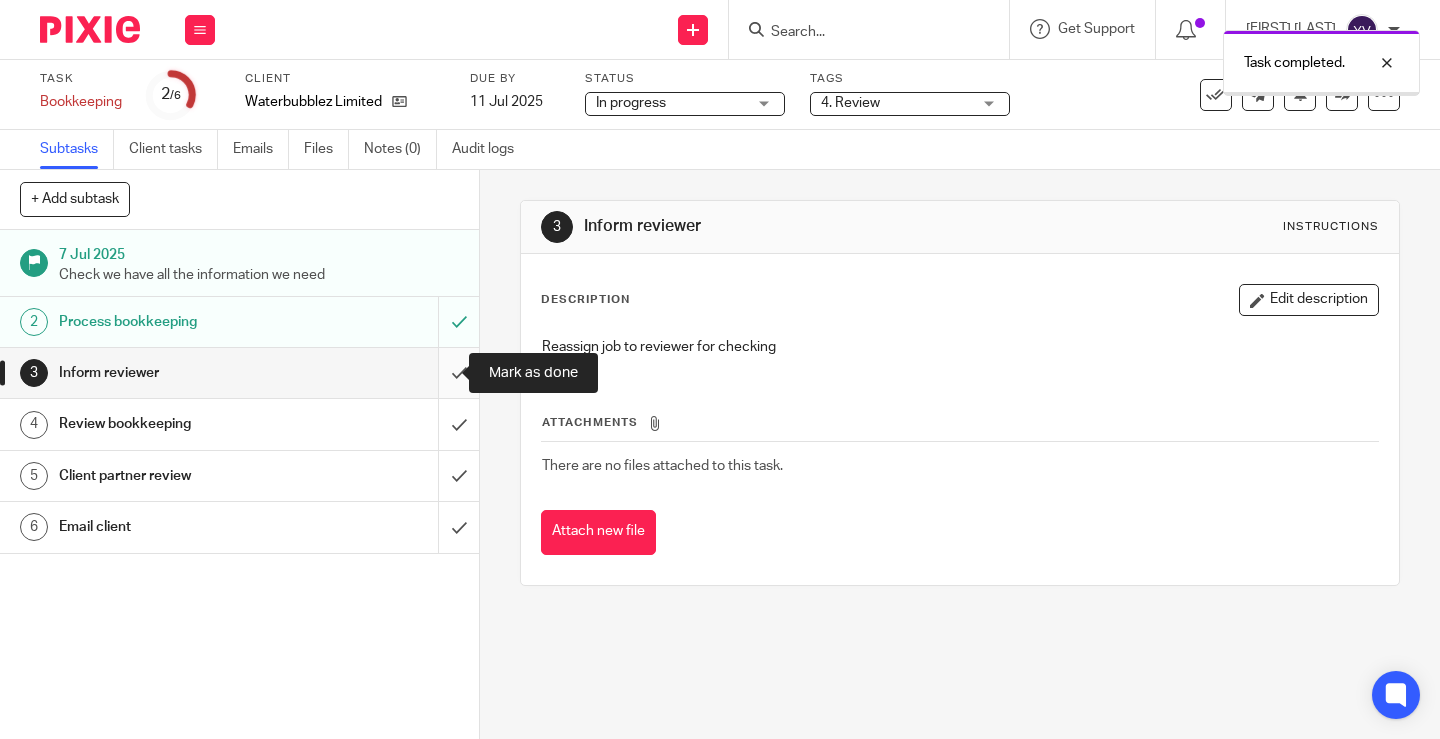 scroll, scrollTop: 0, scrollLeft: 0, axis: both 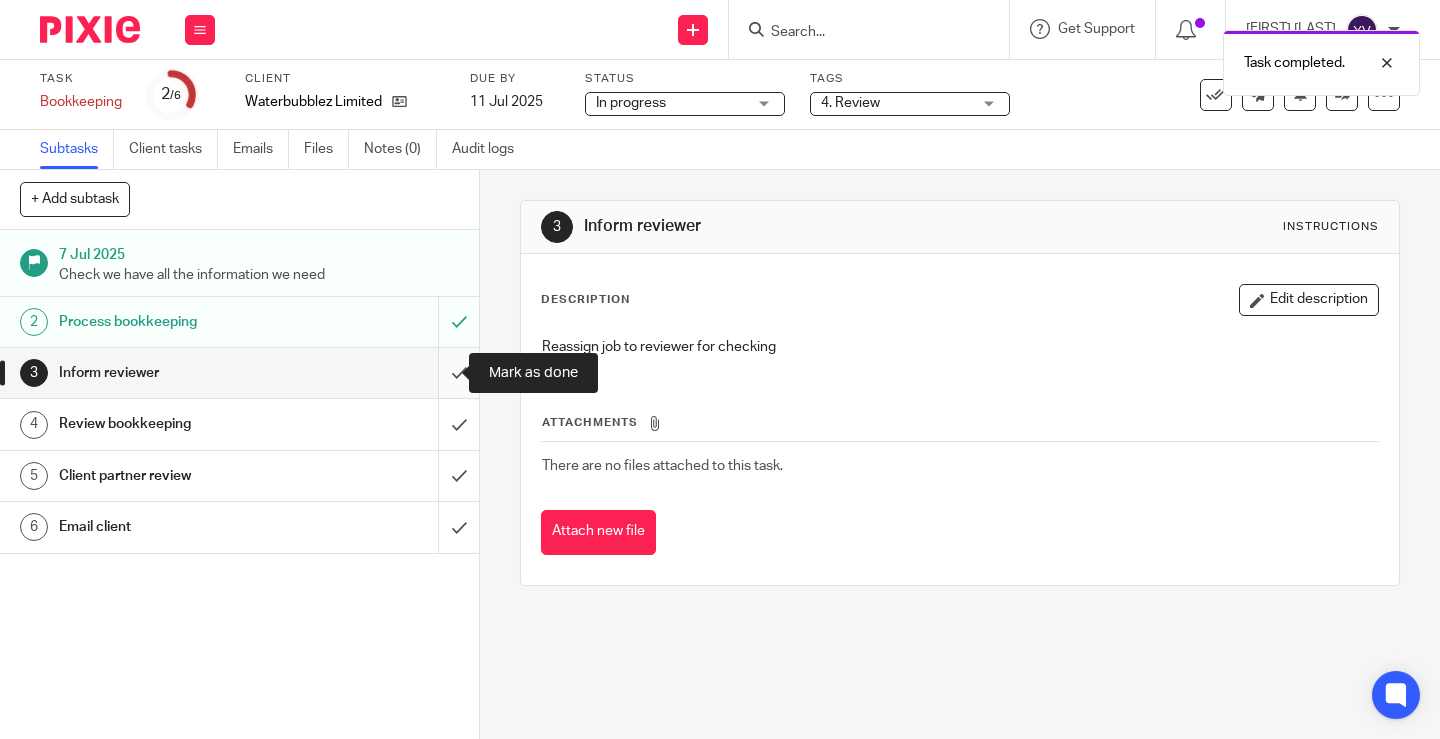 click at bounding box center (239, 373) 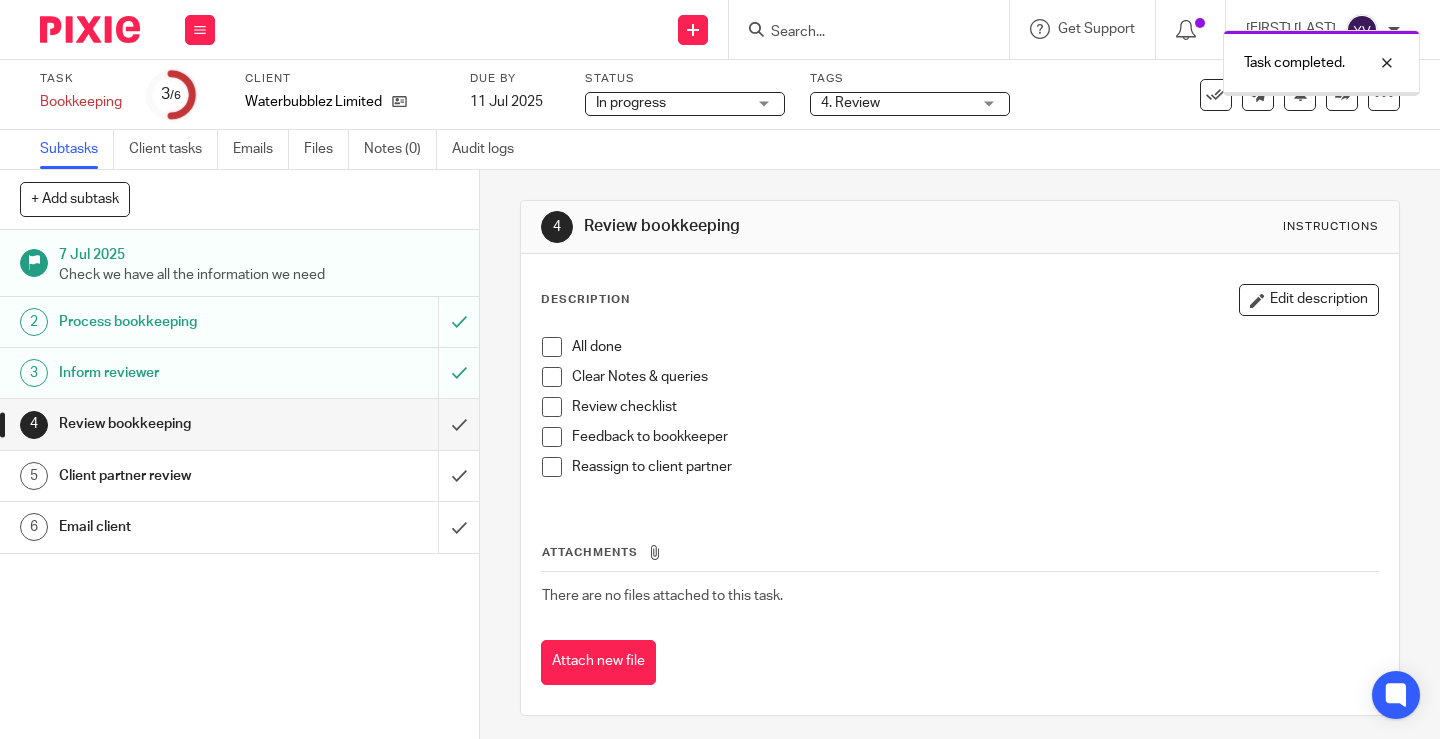 scroll, scrollTop: 0, scrollLeft: 0, axis: both 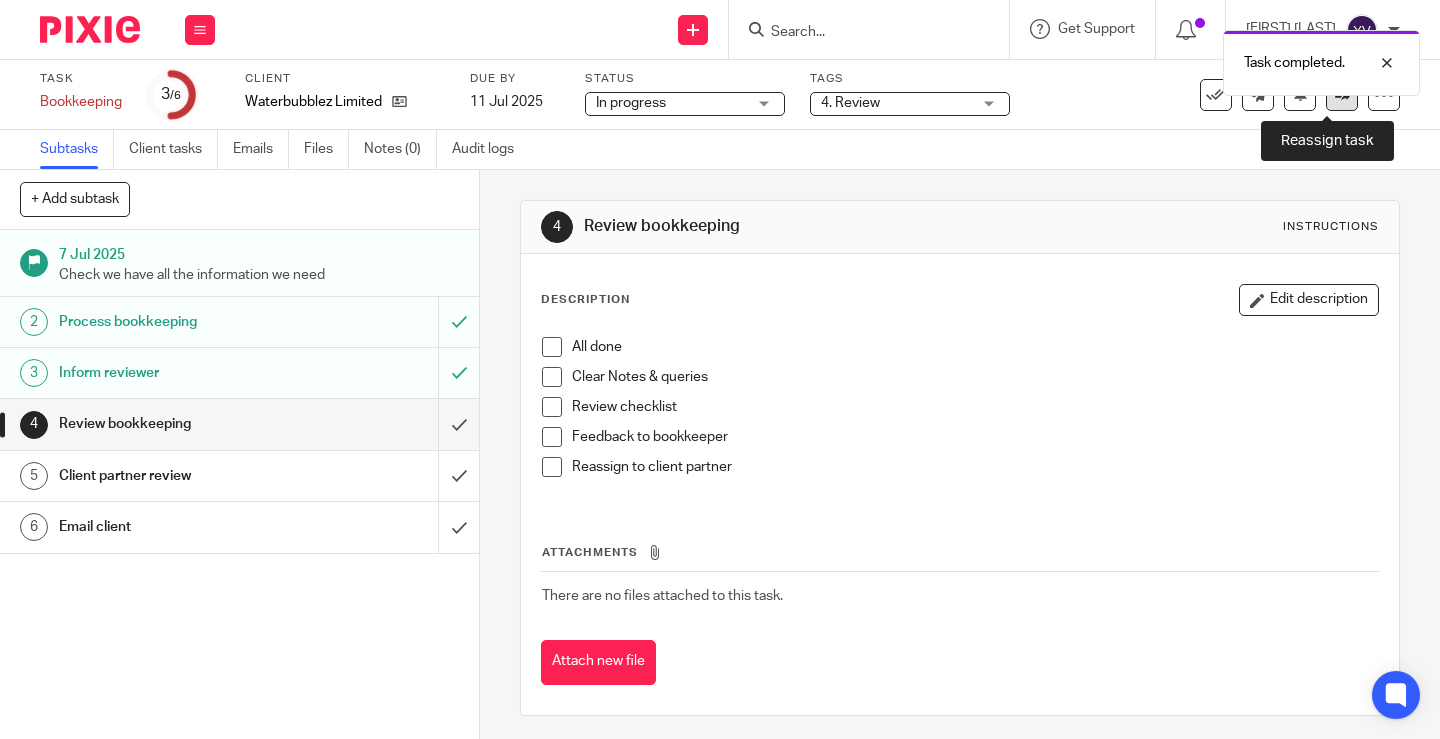 click at bounding box center [1342, 95] 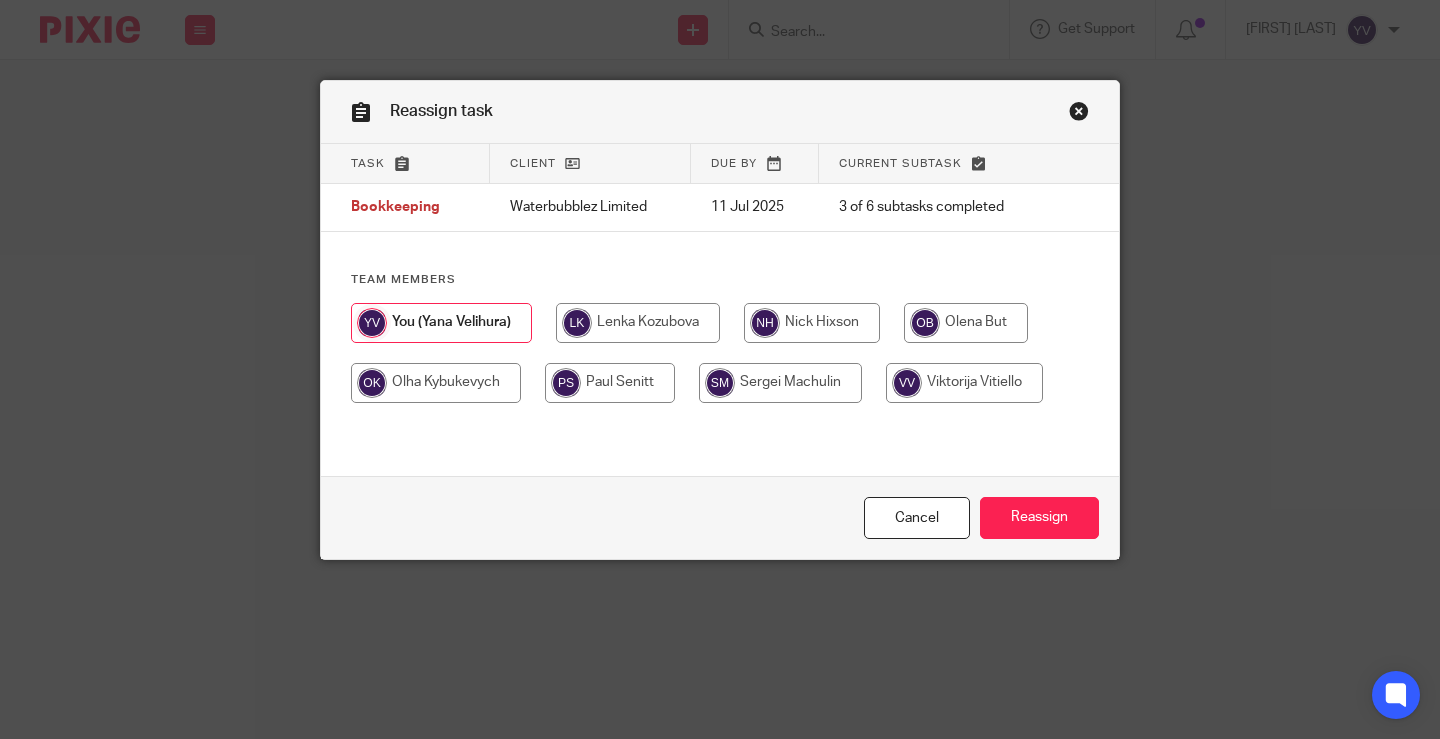 scroll, scrollTop: 0, scrollLeft: 0, axis: both 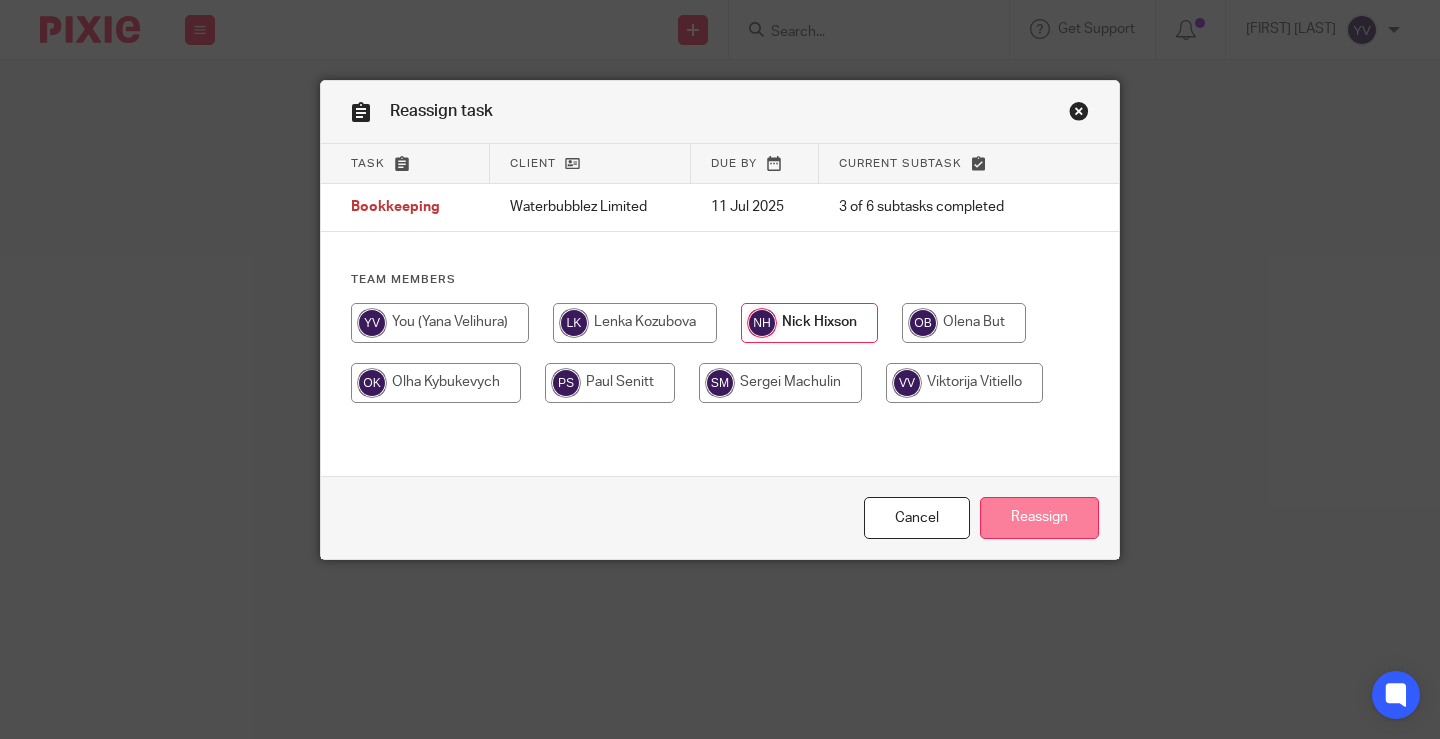 click on "Reassign" at bounding box center (1039, 518) 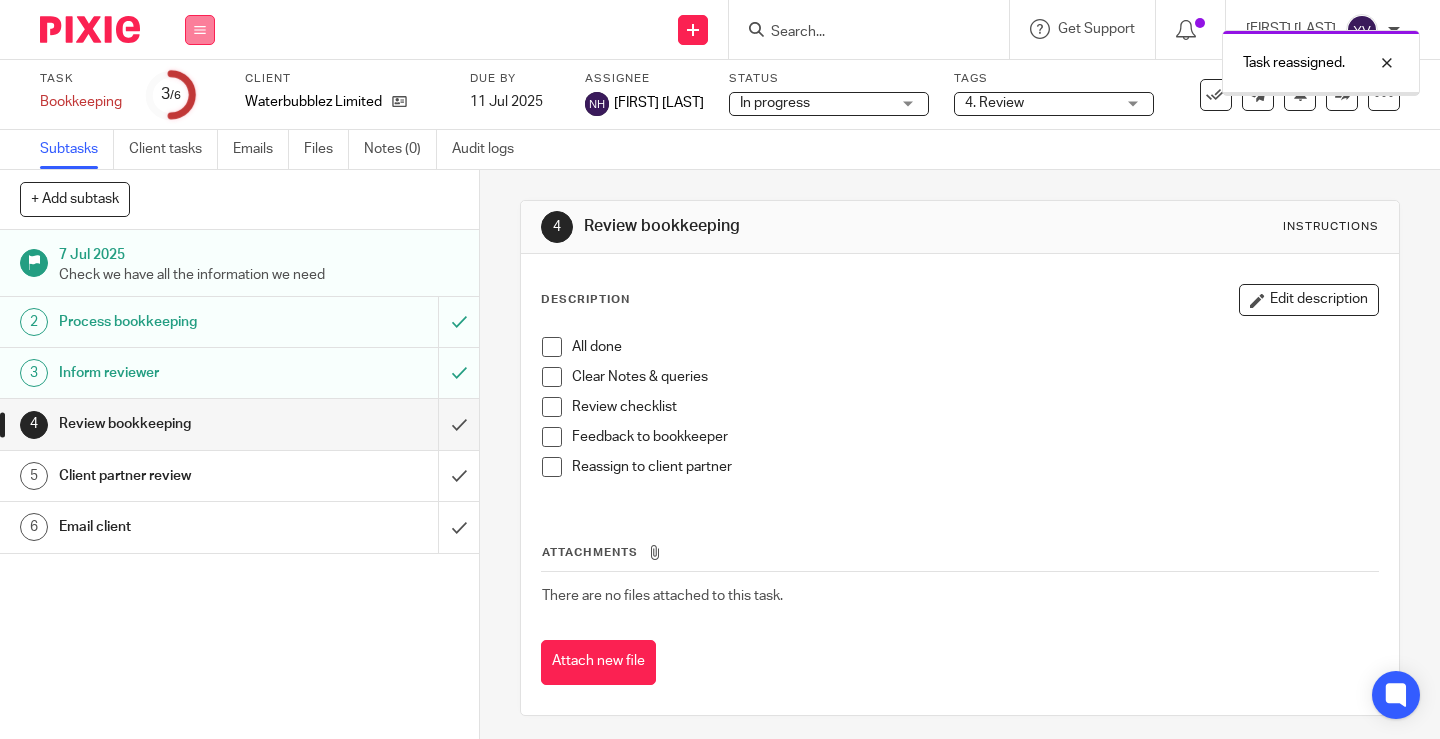 scroll, scrollTop: 0, scrollLeft: 0, axis: both 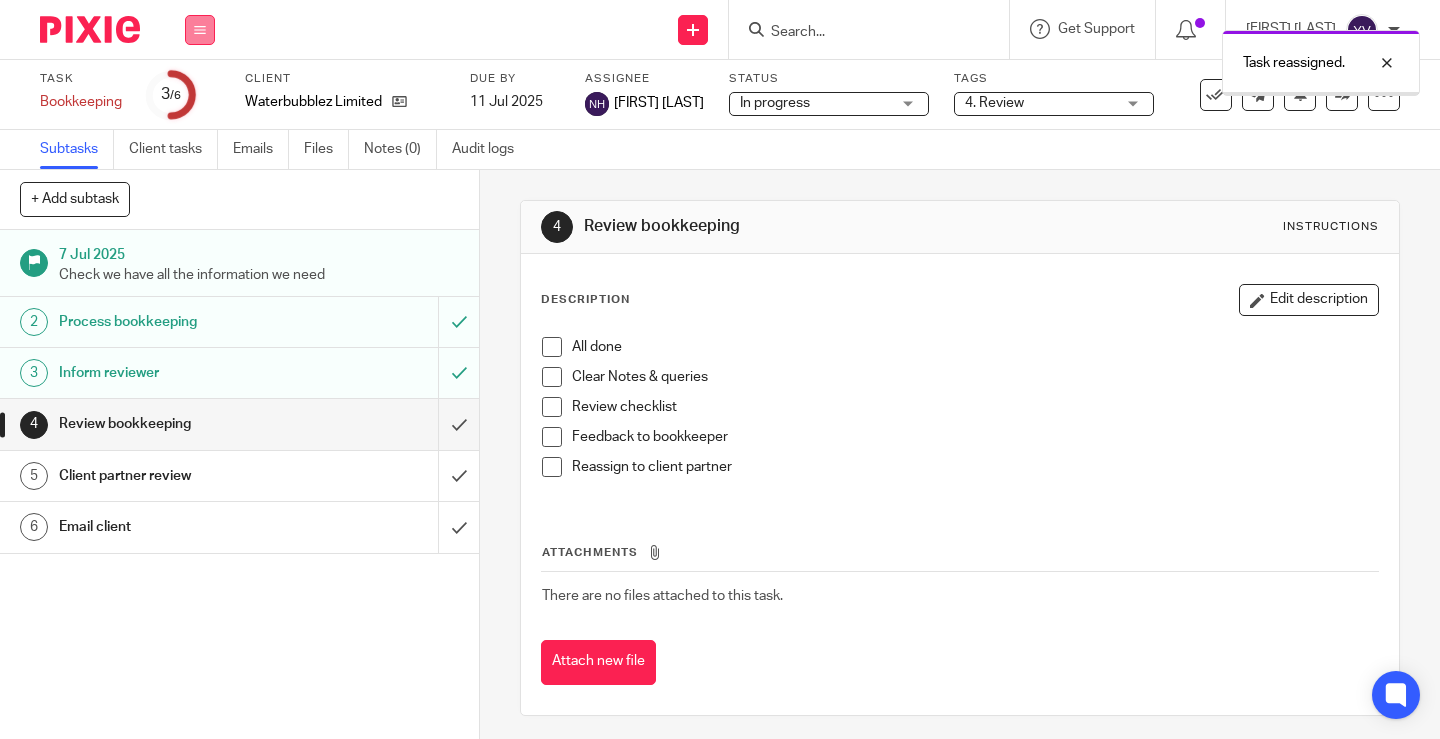 click at bounding box center (200, 30) 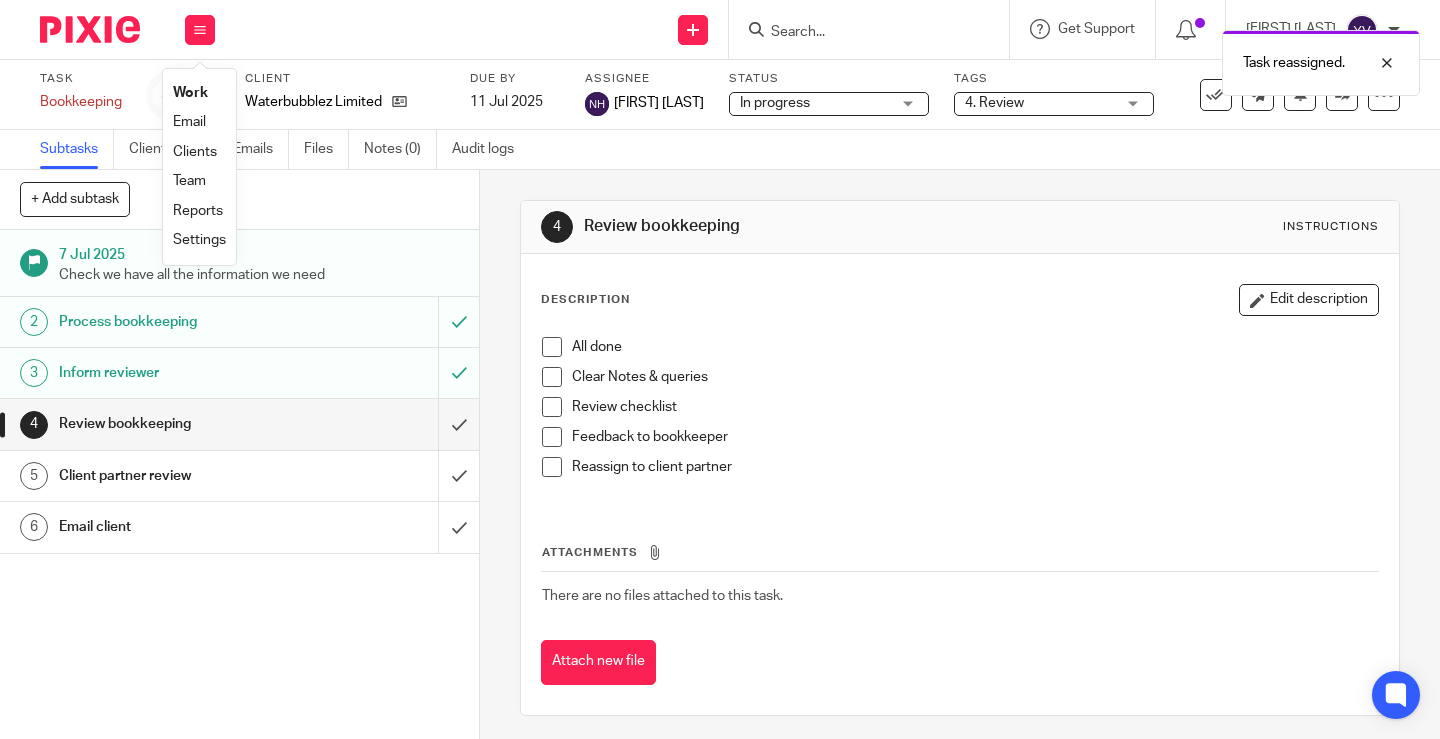 click on "Work" at bounding box center [190, 93] 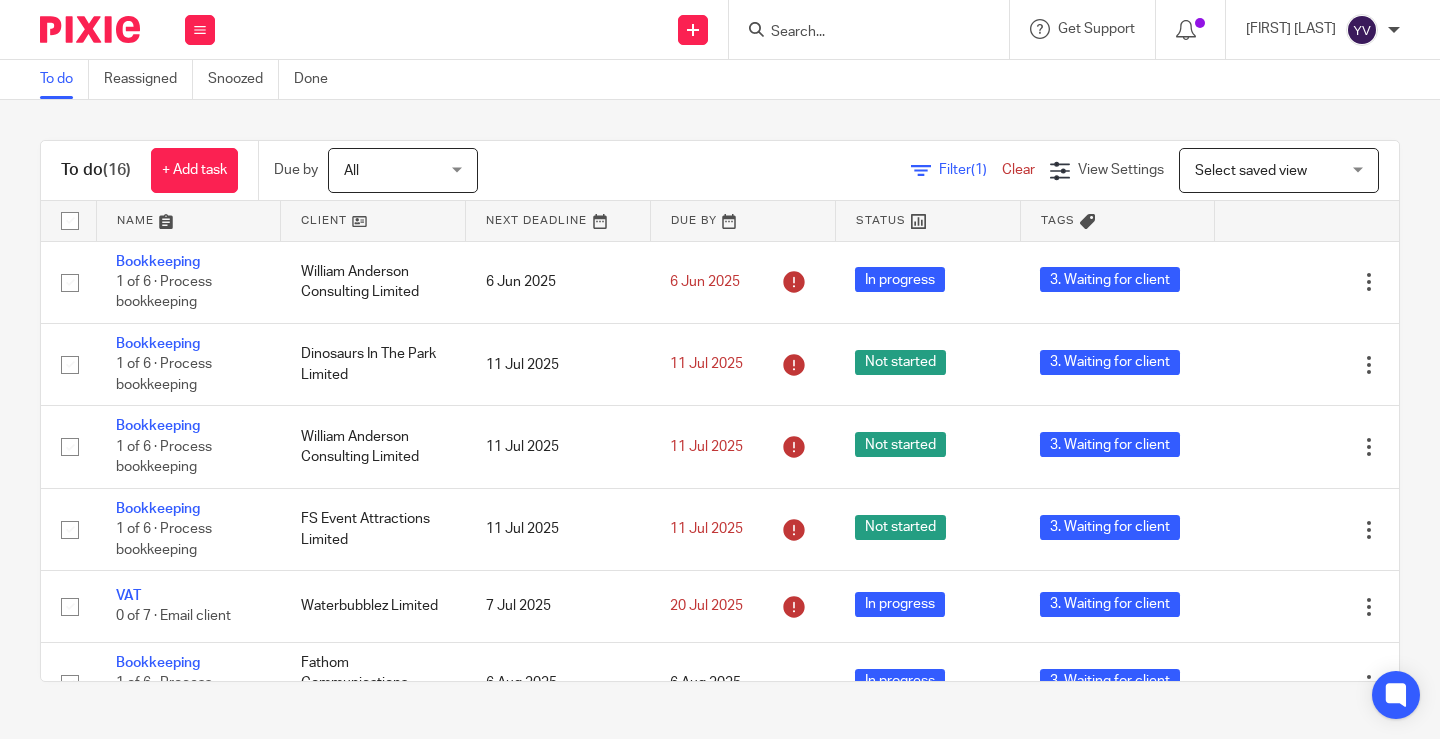 scroll, scrollTop: 0, scrollLeft: 0, axis: both 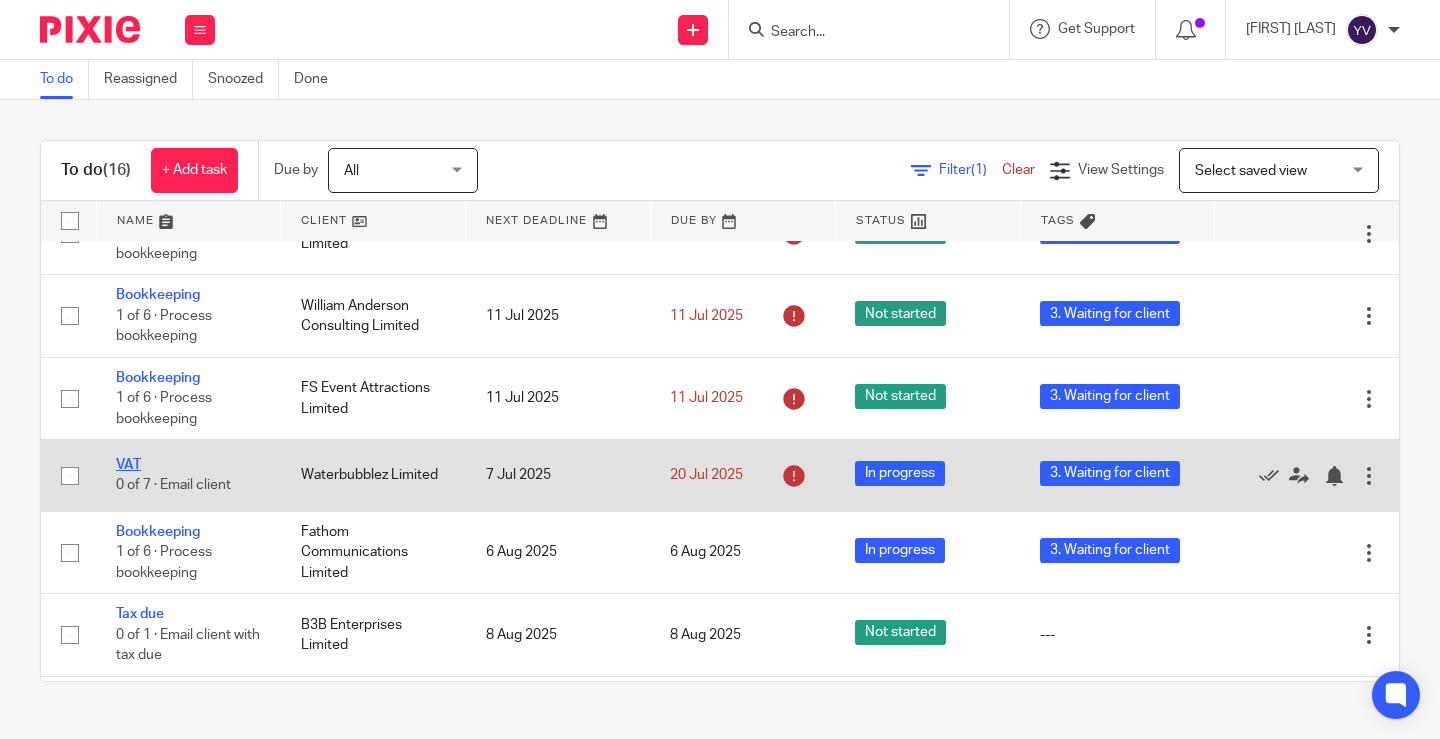 click on "VAT" at bounding box center (128, 465) 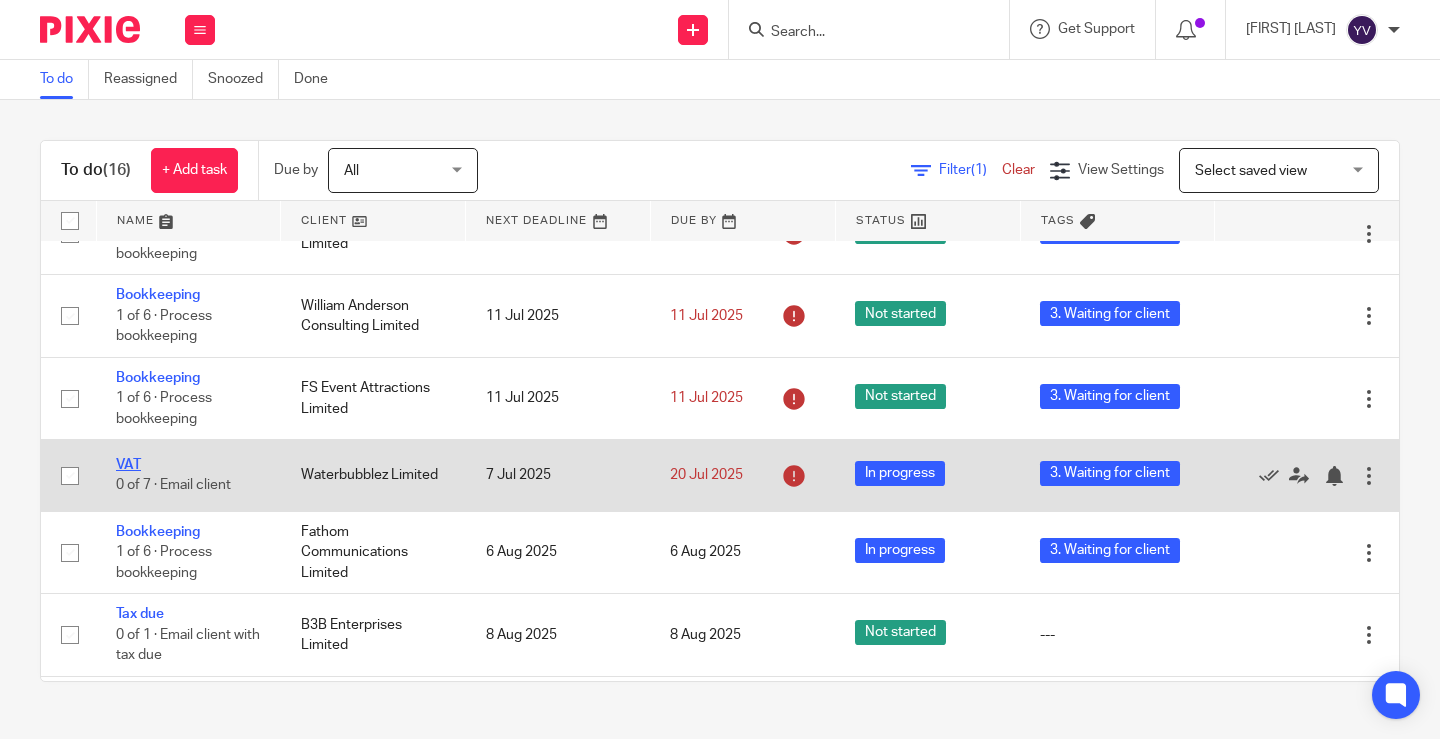 click on "VAT" at bounding box center (128, 465) 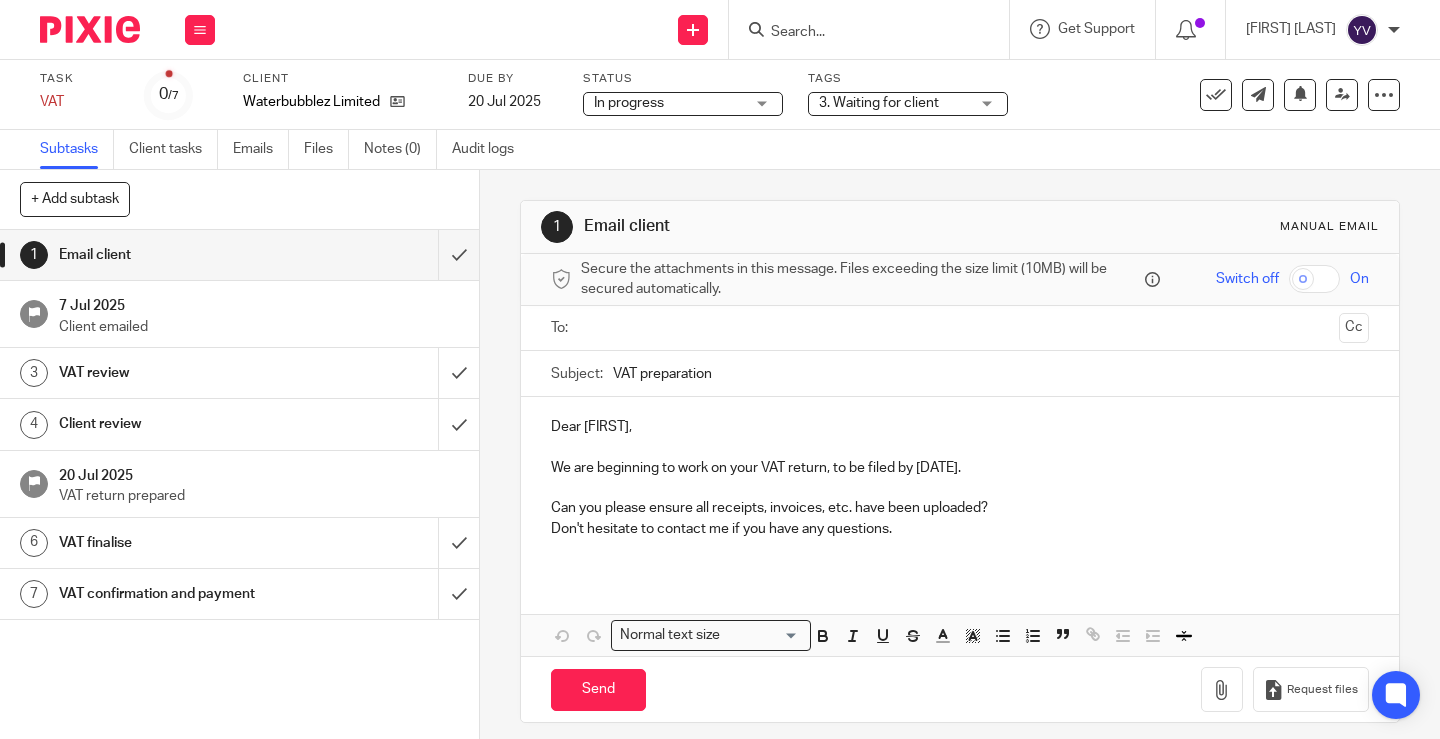 click on "3. Waiting for client" at bounding box center [908, 104] 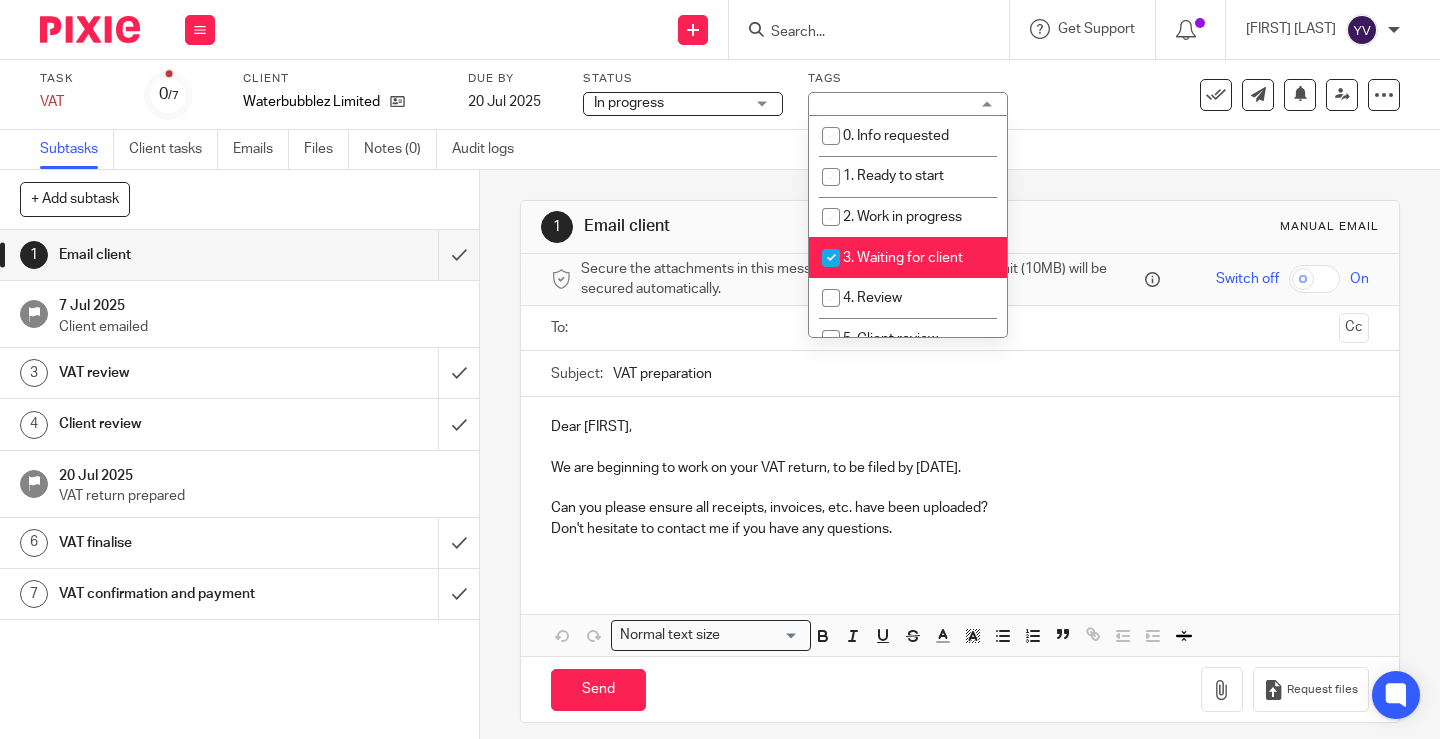 click at bounding box center (831, 258) 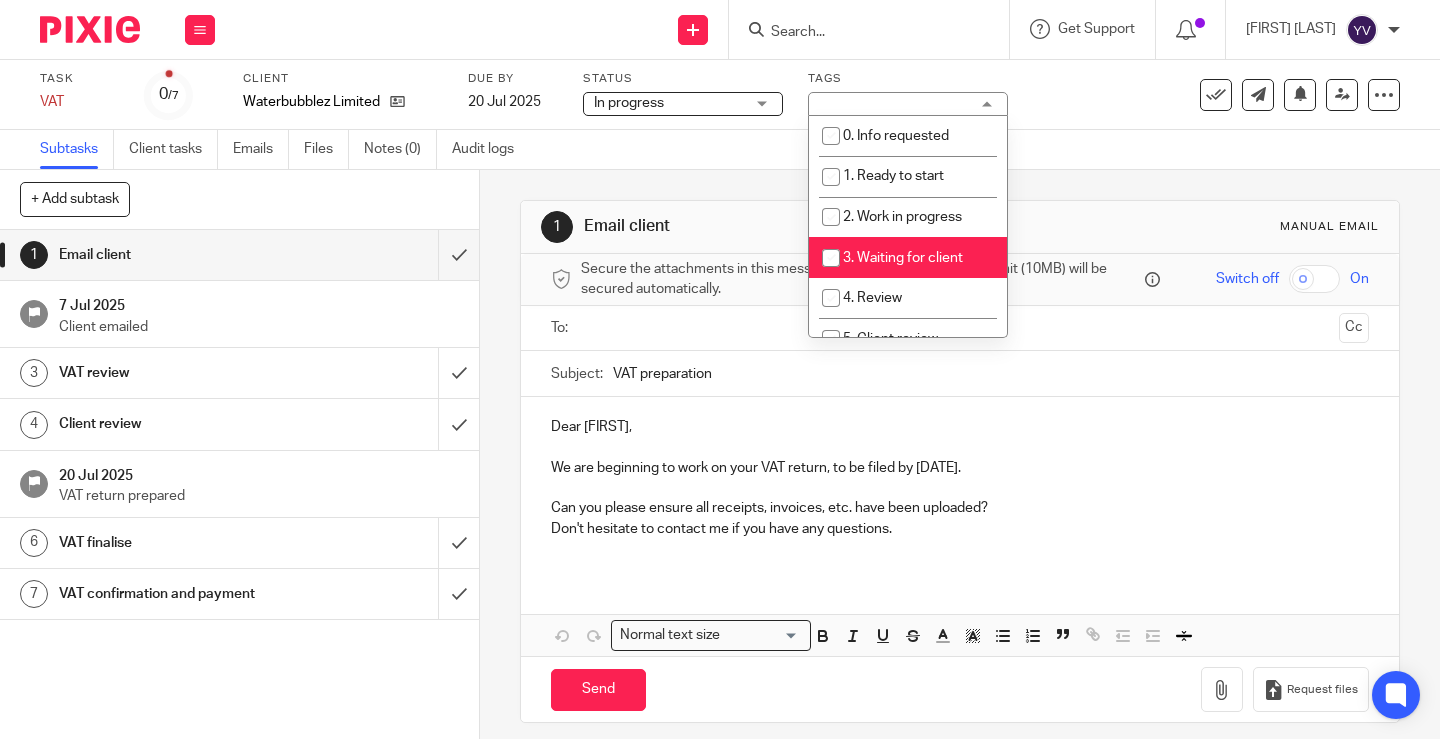 checkbox on "false" 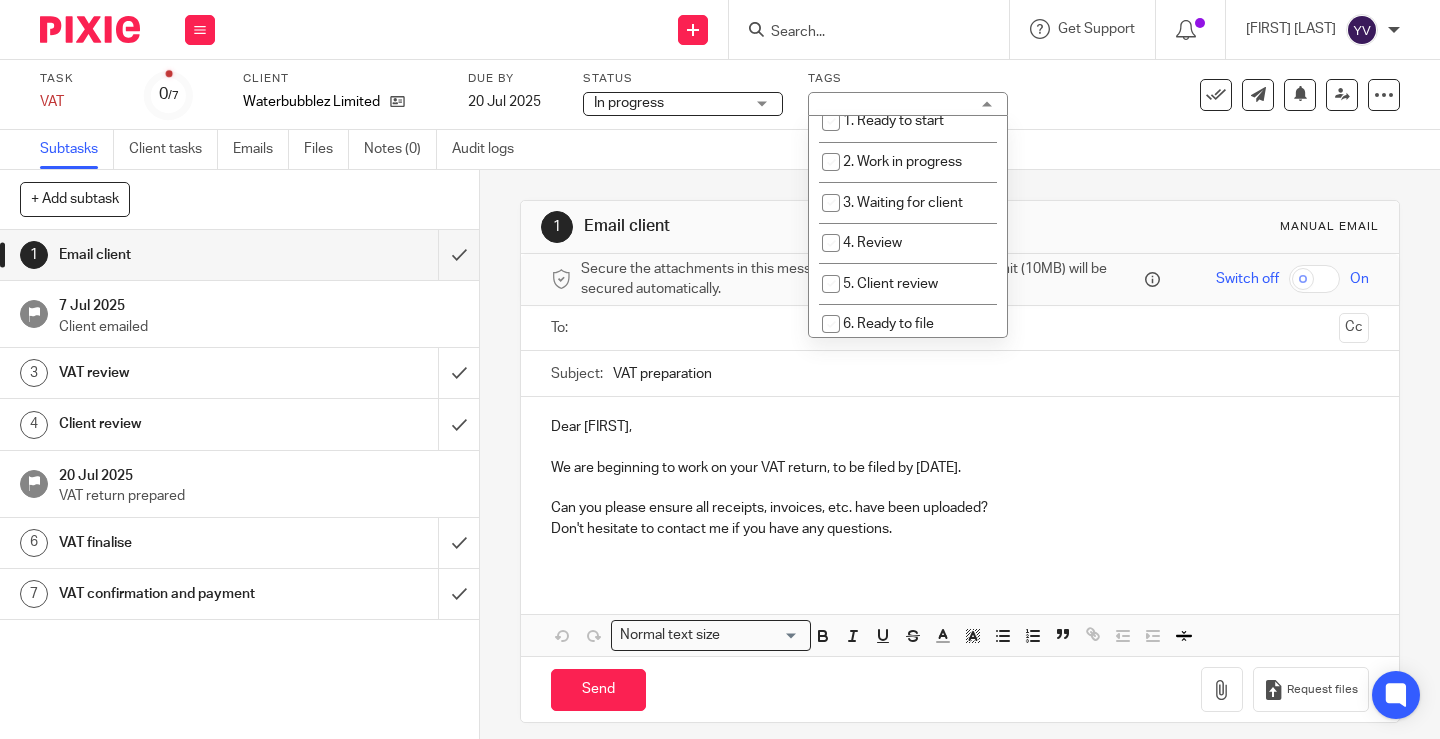 scroll, scrollTop: 103, scrollLeft: 0, axis: vertical 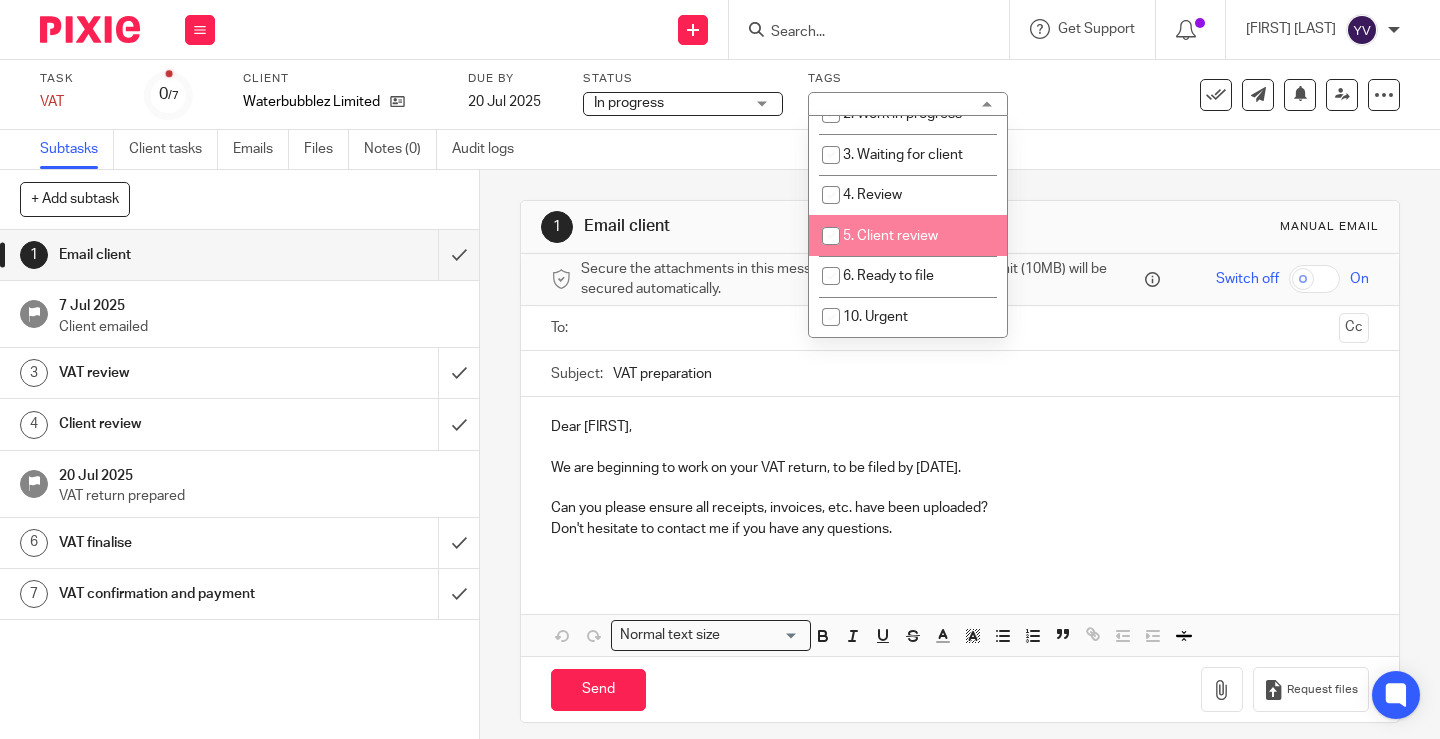 click at bounding box center (831, 236) 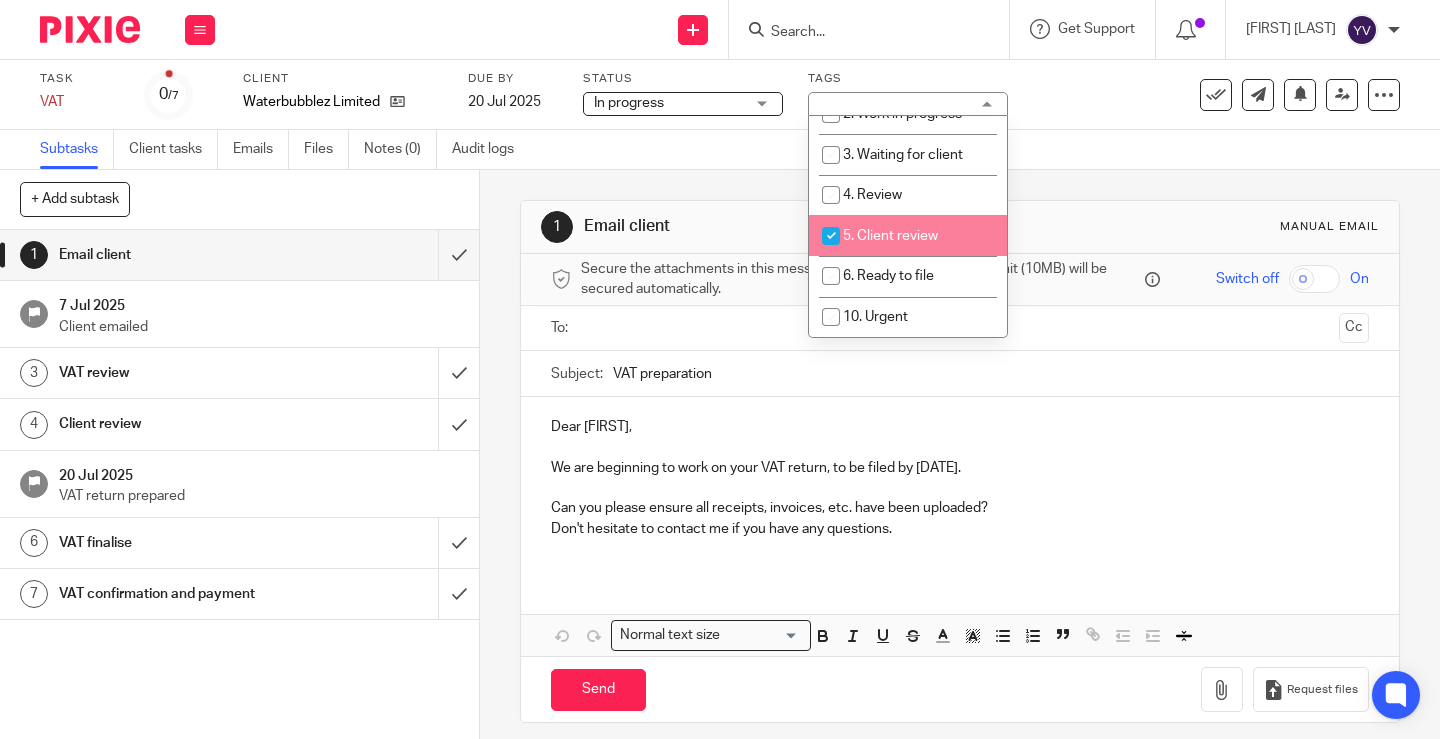 checkbox on "true" 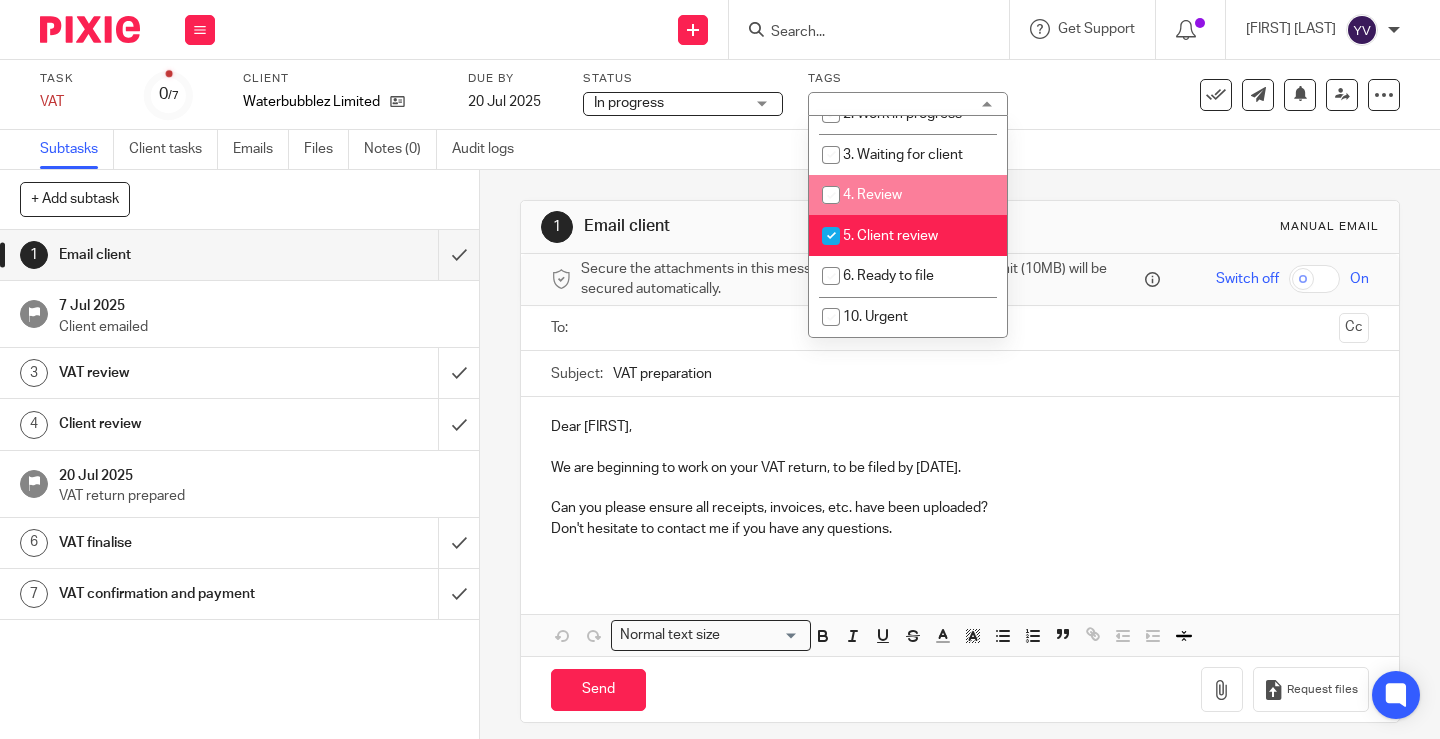 click on "Task
VAT   Save
VAT
0 /7
Client
Waterbubblez Limited
Due by
20 Jul 2025
Status
In progress
In progress
Not started
In progress
2
Tags
5. Client review
0. Info requested
1. Ready to start
2. Work in progress
3. Waiting for client
4. Review
5. Client review
6. Ready to file
10. Urgent" at bounding box center [606, 95] 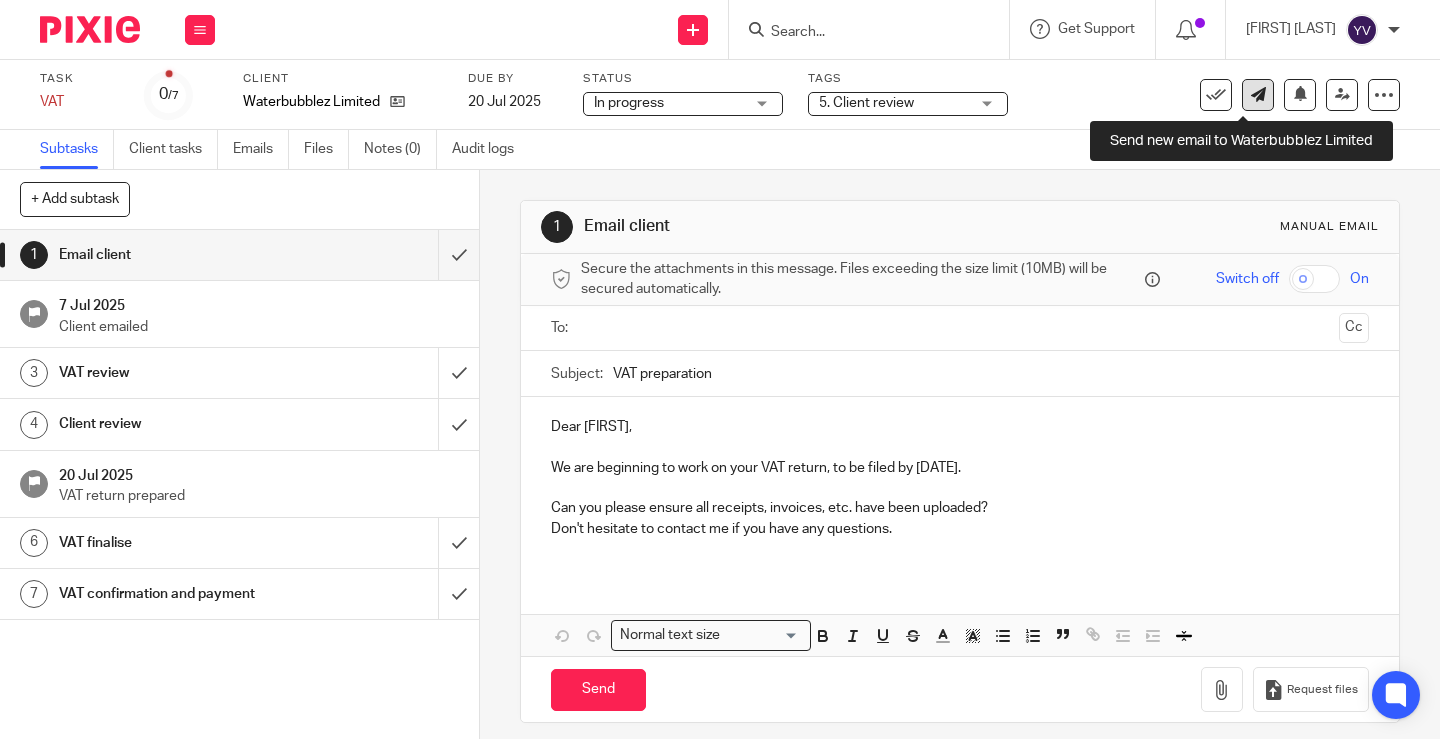 click at bounding box center [1258, 94] 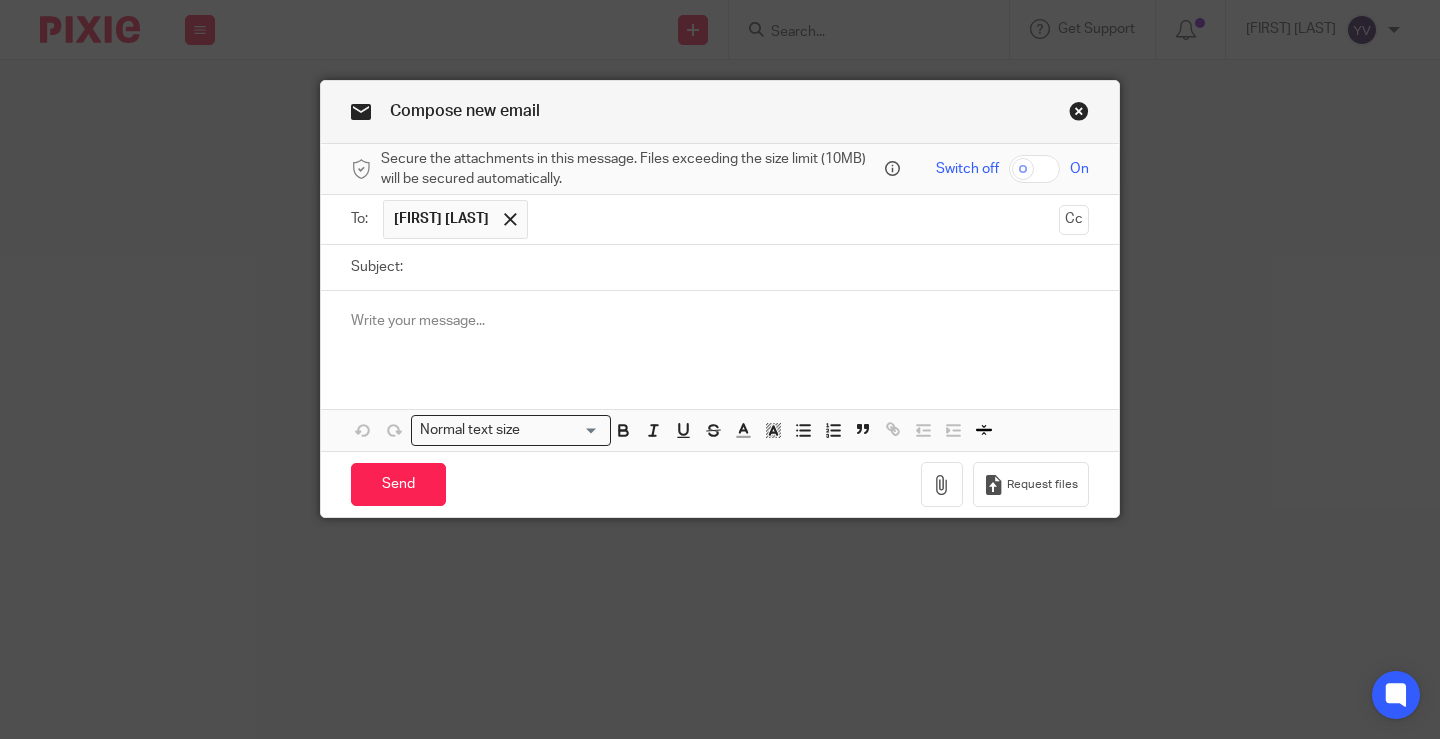 scroll, scrollTop: 0, scrollLeft: 0, axis: both 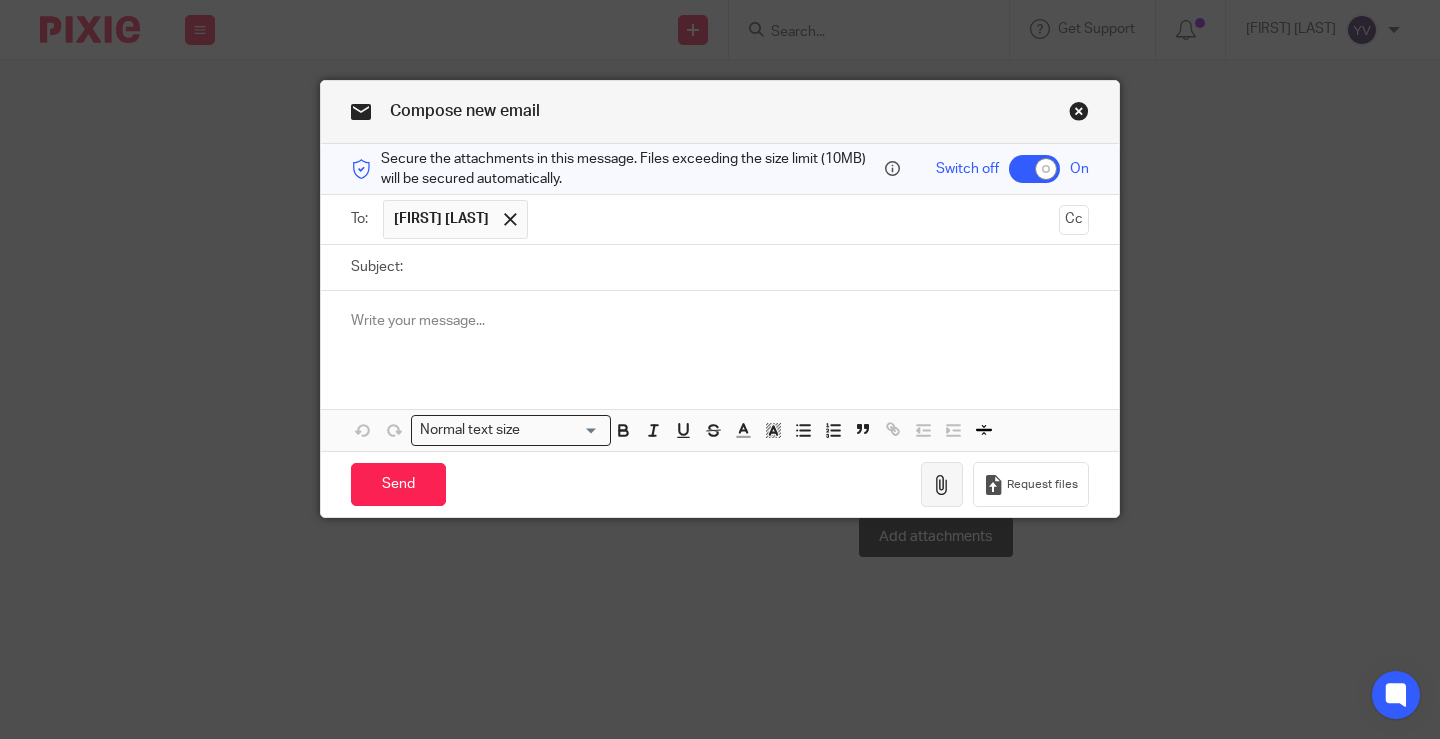 click at bounding box center (942, 485) 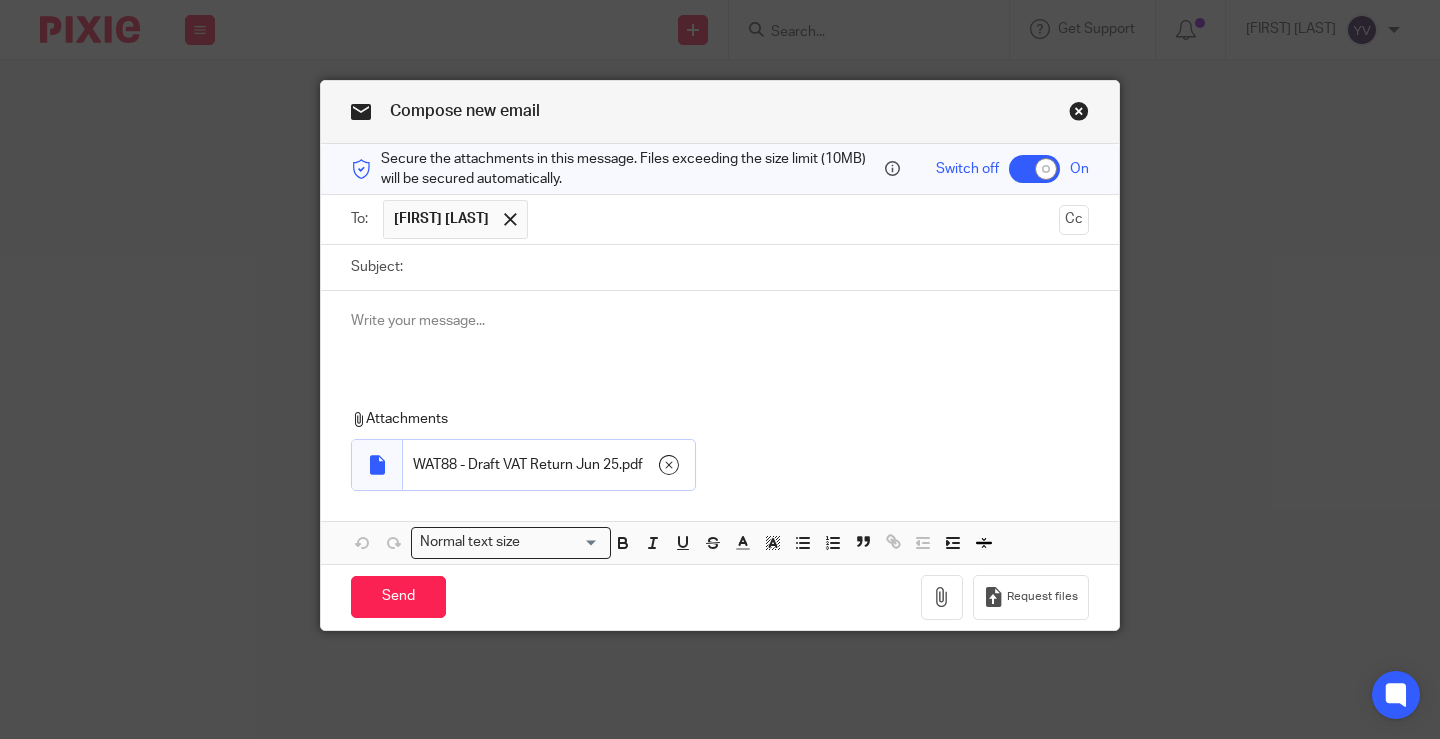 click at bounding box center [720, 330] 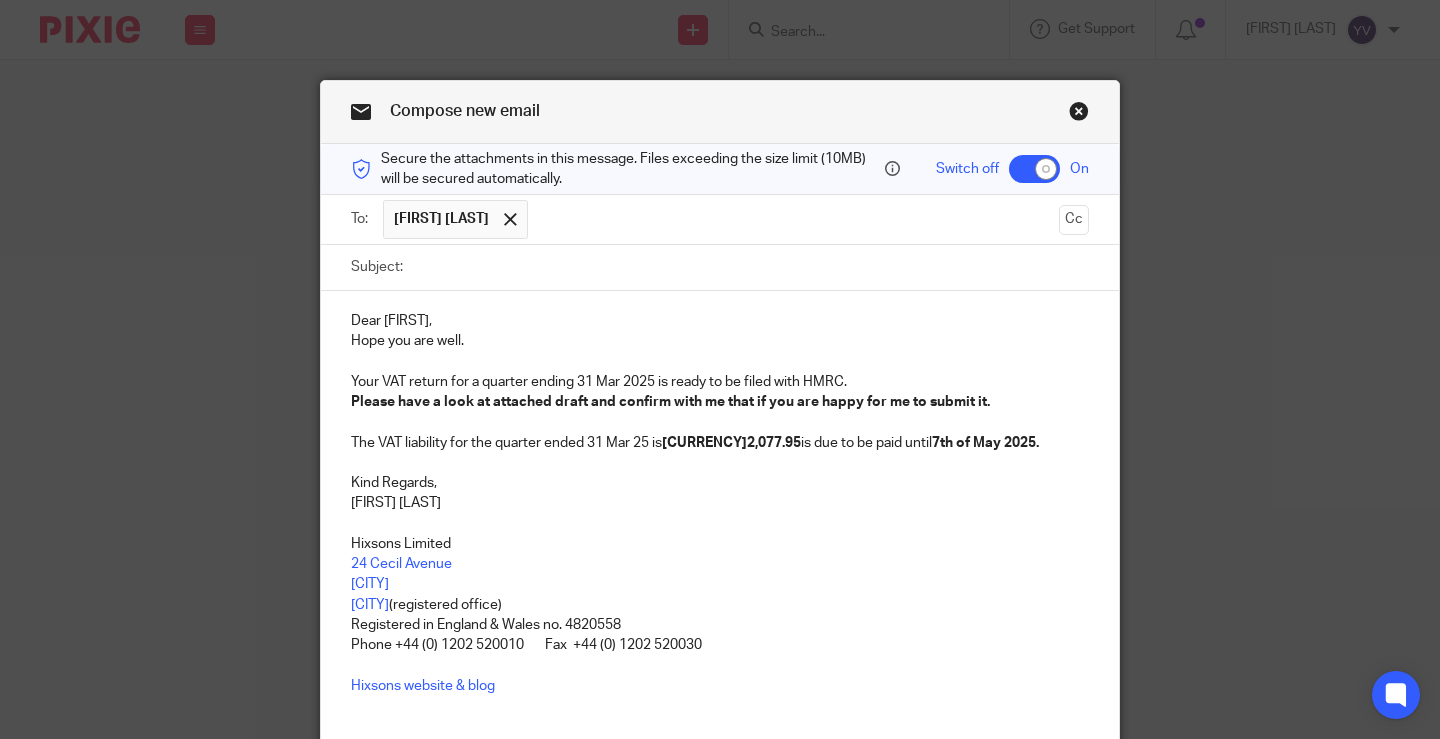scroll, scrollTop: 141, scrollLeft: 0, axis: vertical 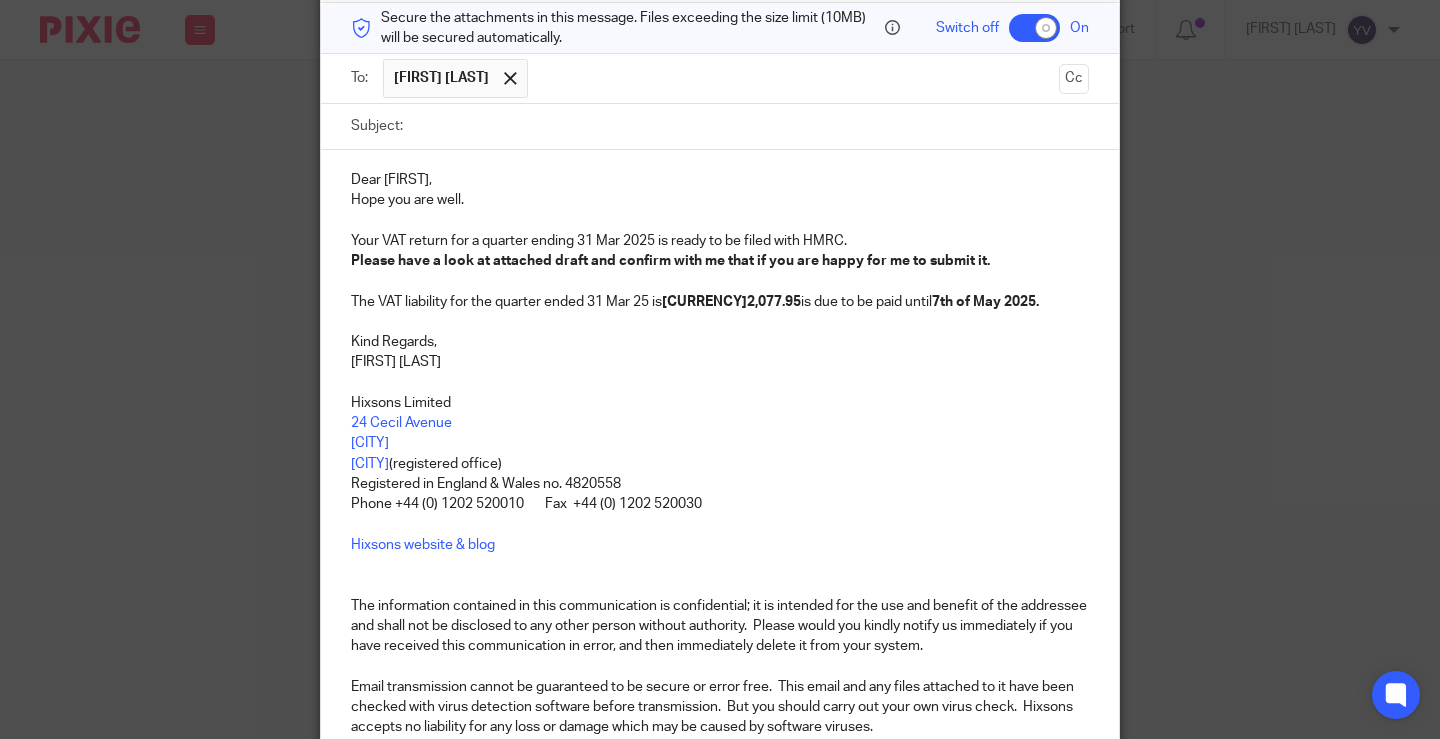 click on "Please have a look at attached draft and confirm with me that if you are happy for me to submit it." at bounding box center [720, 261] 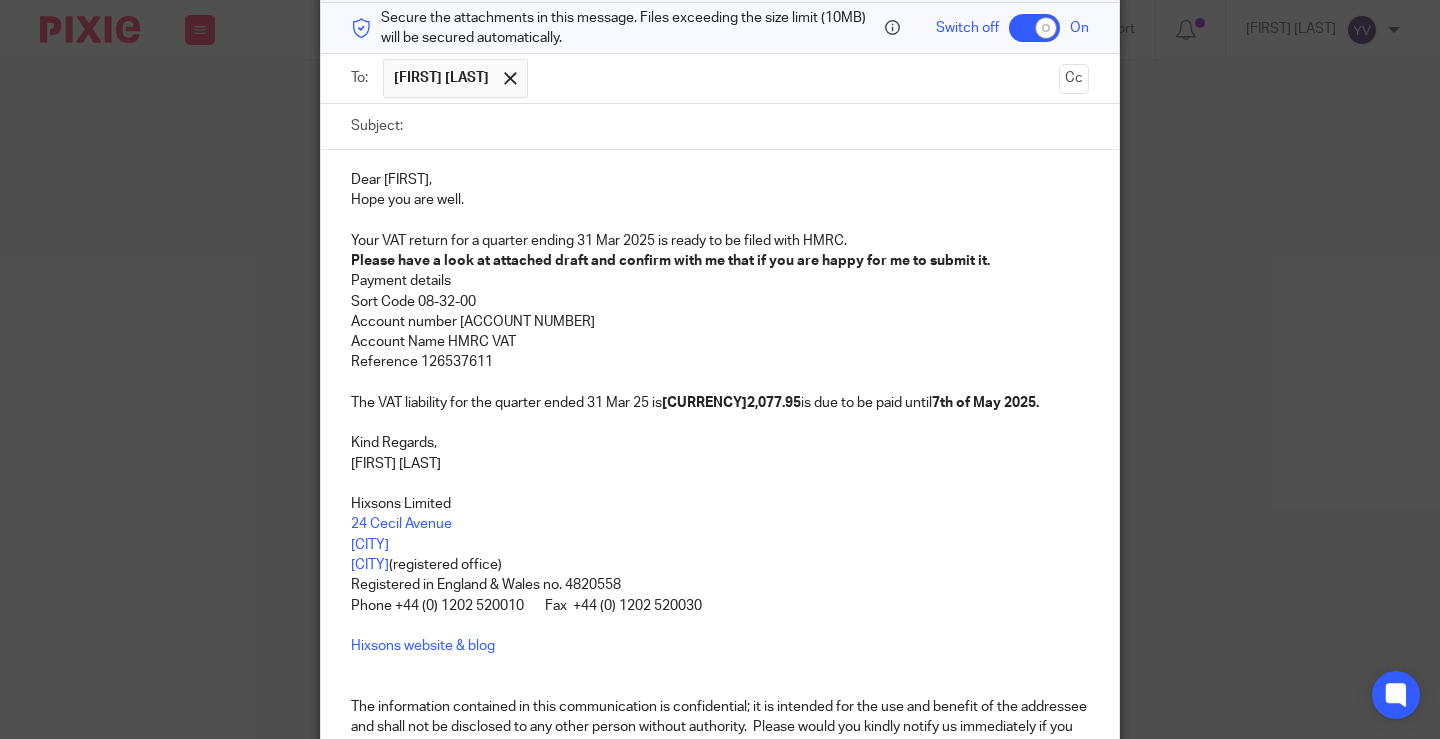 click on "Please have a look at attached draft and confirm with me that if you are happy for me to submit it. Payment details" at bounding box center (720, 271) 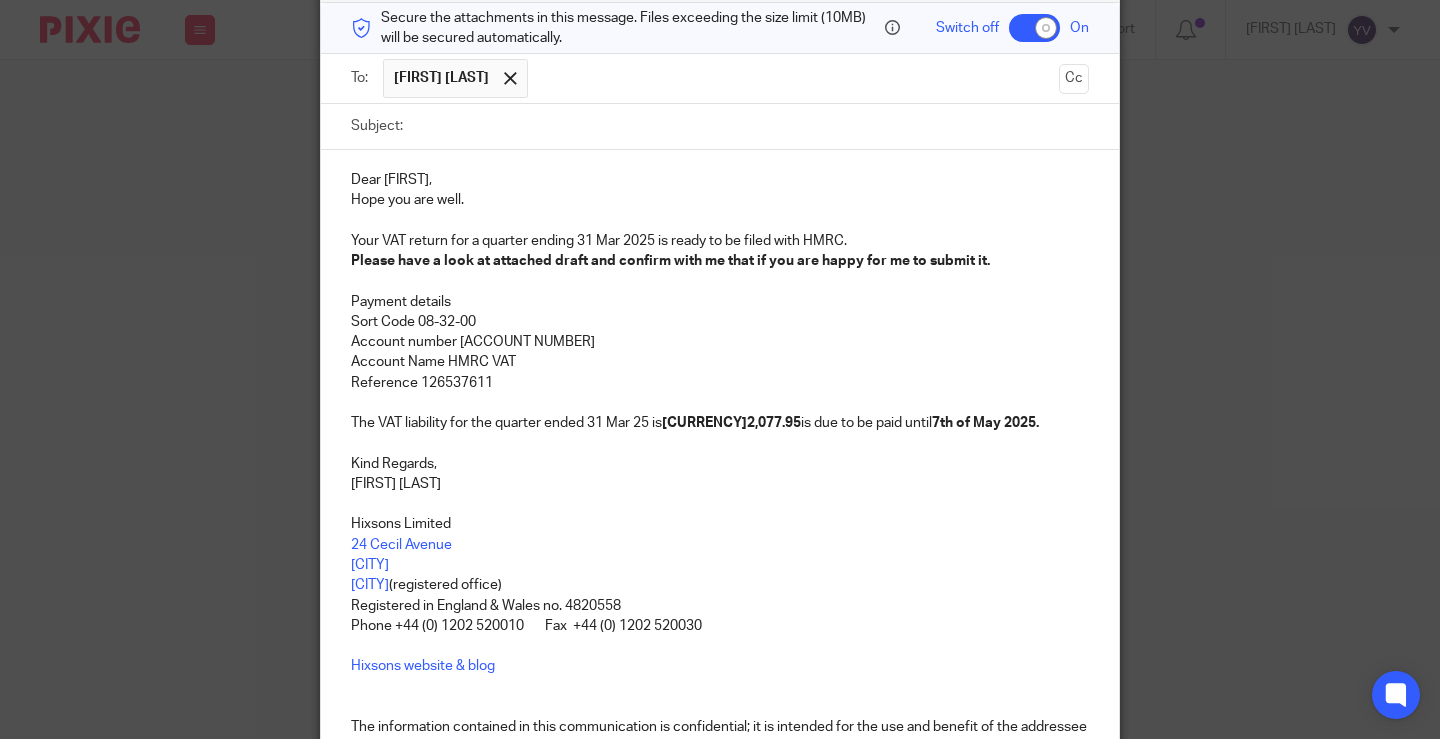click on "Your VAT return for a quarter ending 31 Mar 2025 is ready to be filed with HMRC." at bounding box center [720, 241] 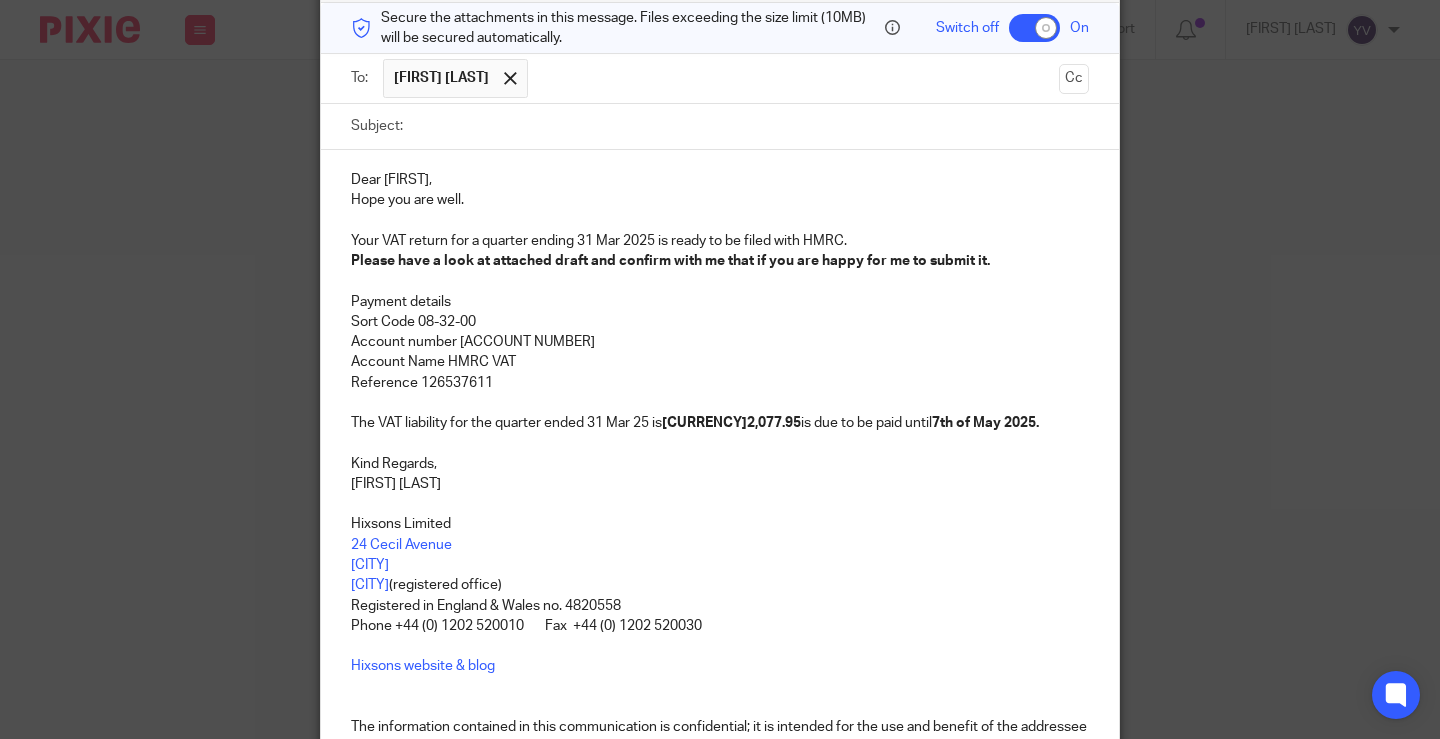 type 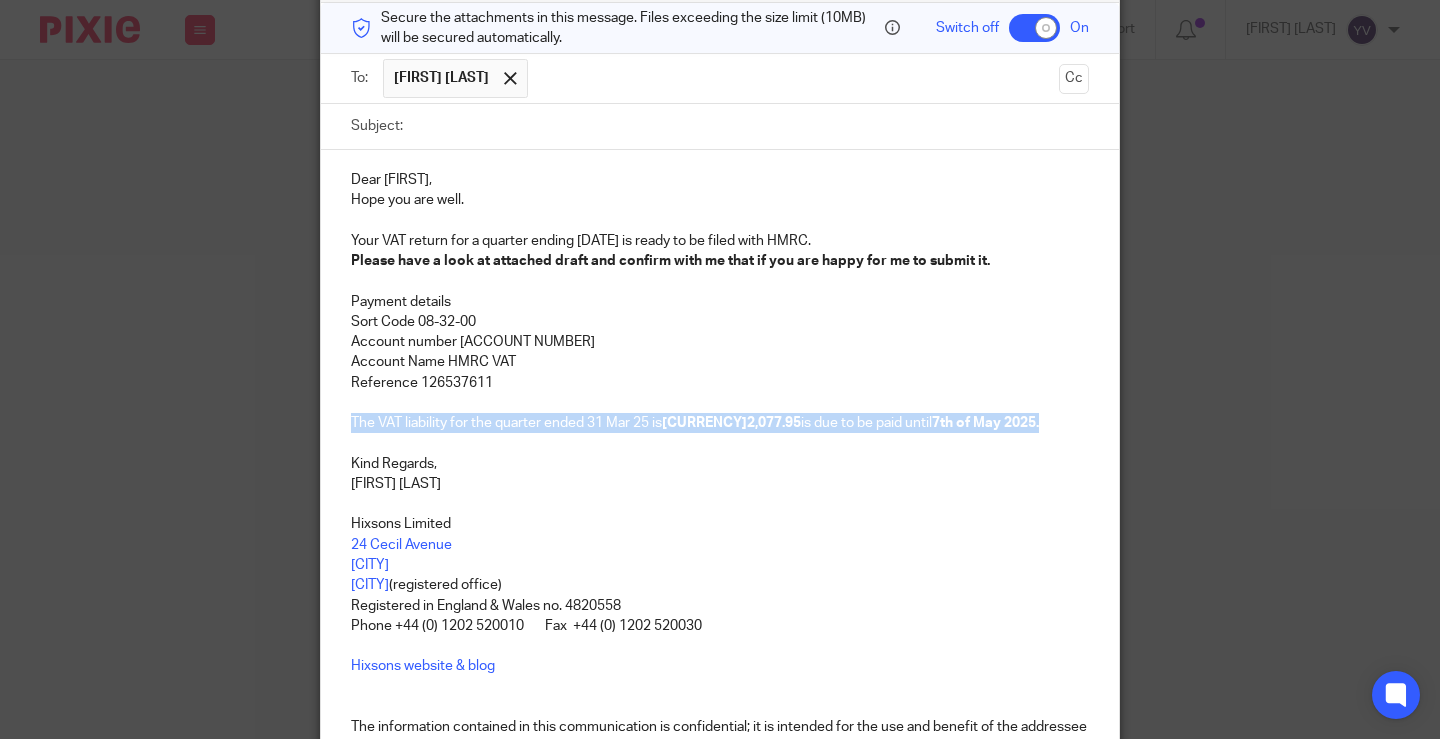 drag, startPoint x: 991, startPoint y: 425, endPoint x: 313, endPoint y: 425, distance: 678 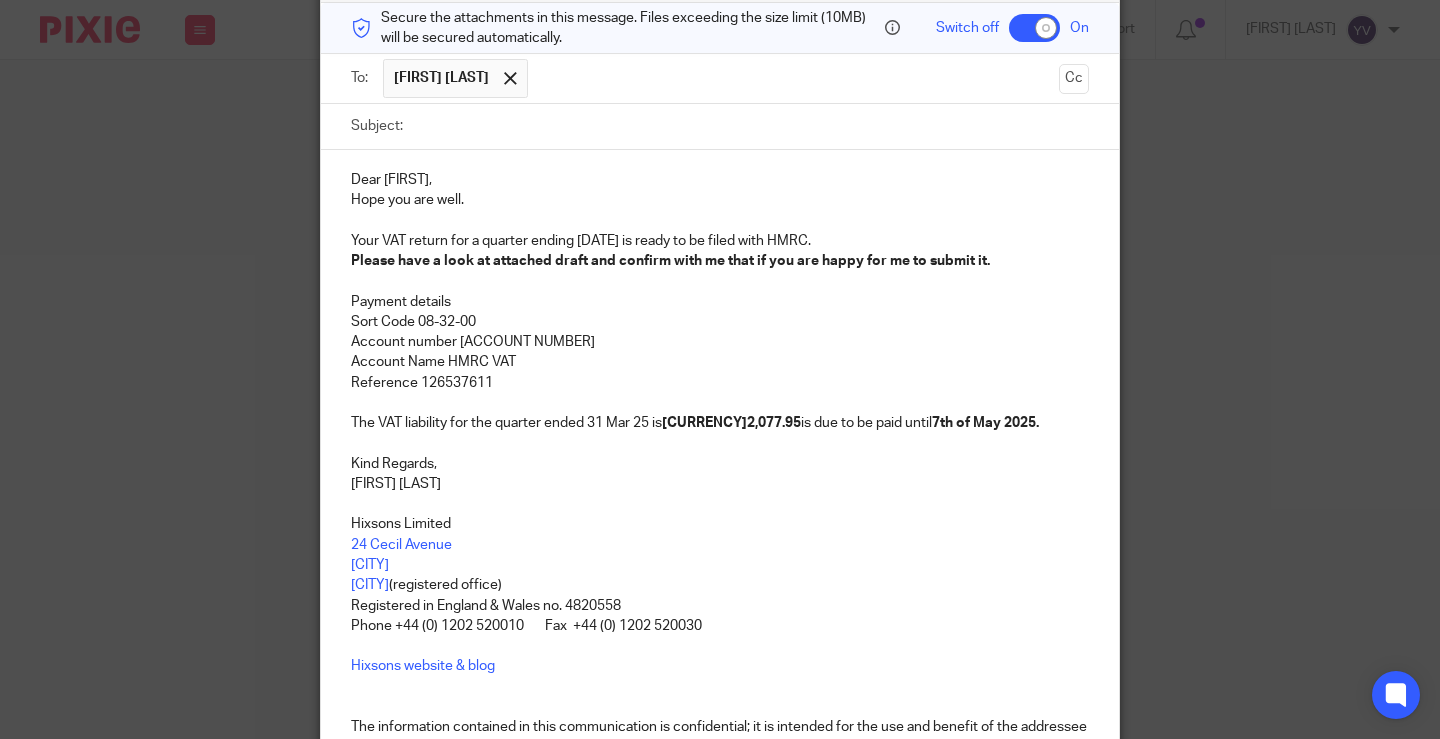 click on "Please have a look at attached draft and confirm with me that if you are happy for me to submit it. Payment details" at bounding box center (720, 281) 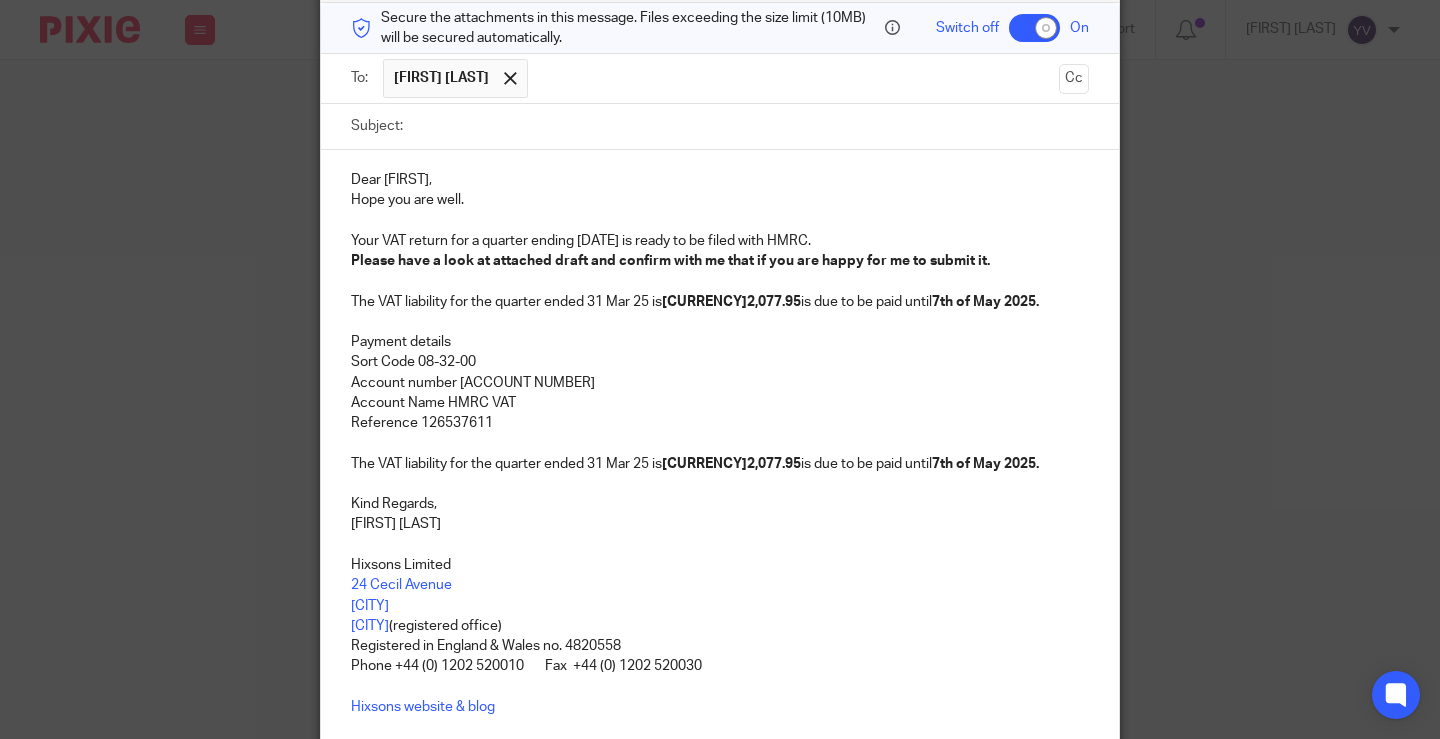 click on "The VAT liability for the quarter ended 31 Mar 25 is  £2,077.95  is due to be paid until  7th of May 2025." at bounding box center (720, 464) 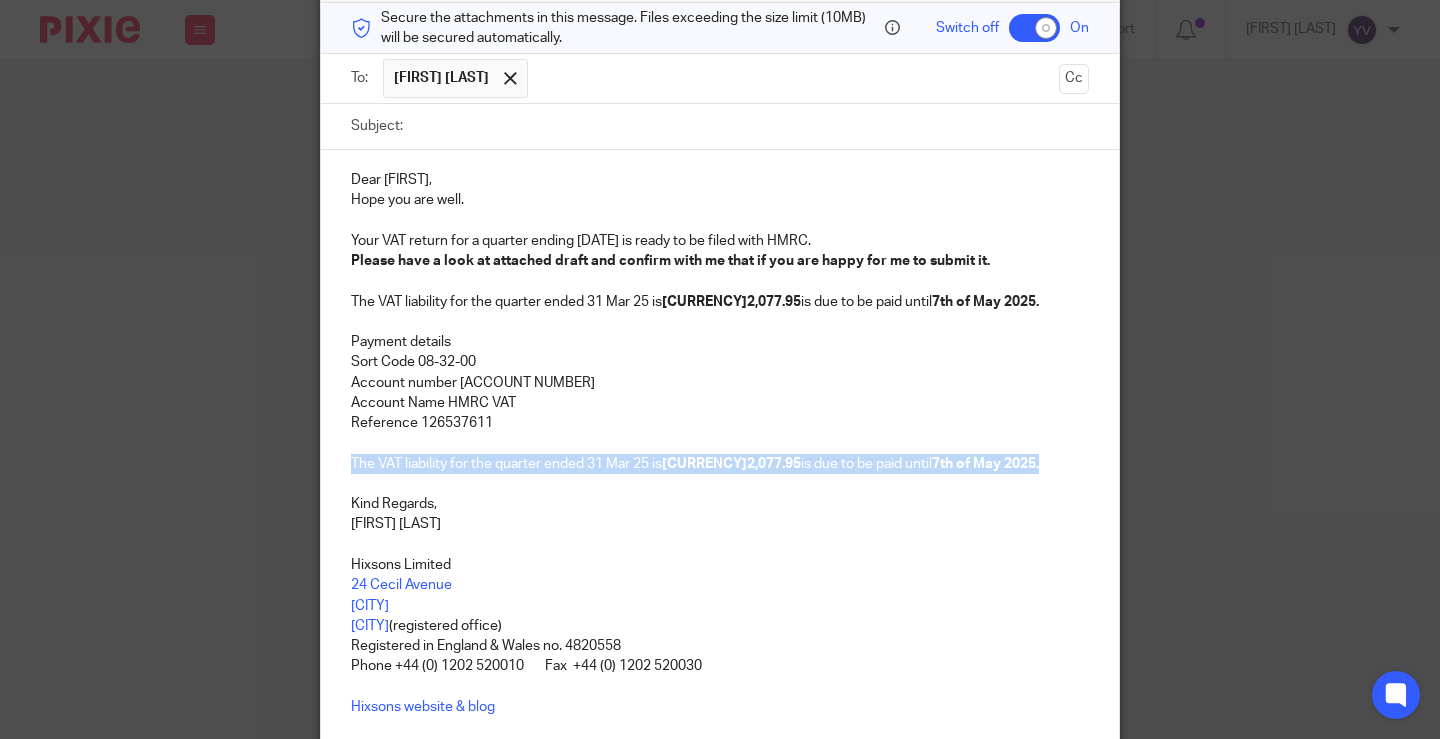 drag, startPoint x: 996, startPoint y: 459, endPoint x: 317, endPoint y: 461, distance: 679.0029 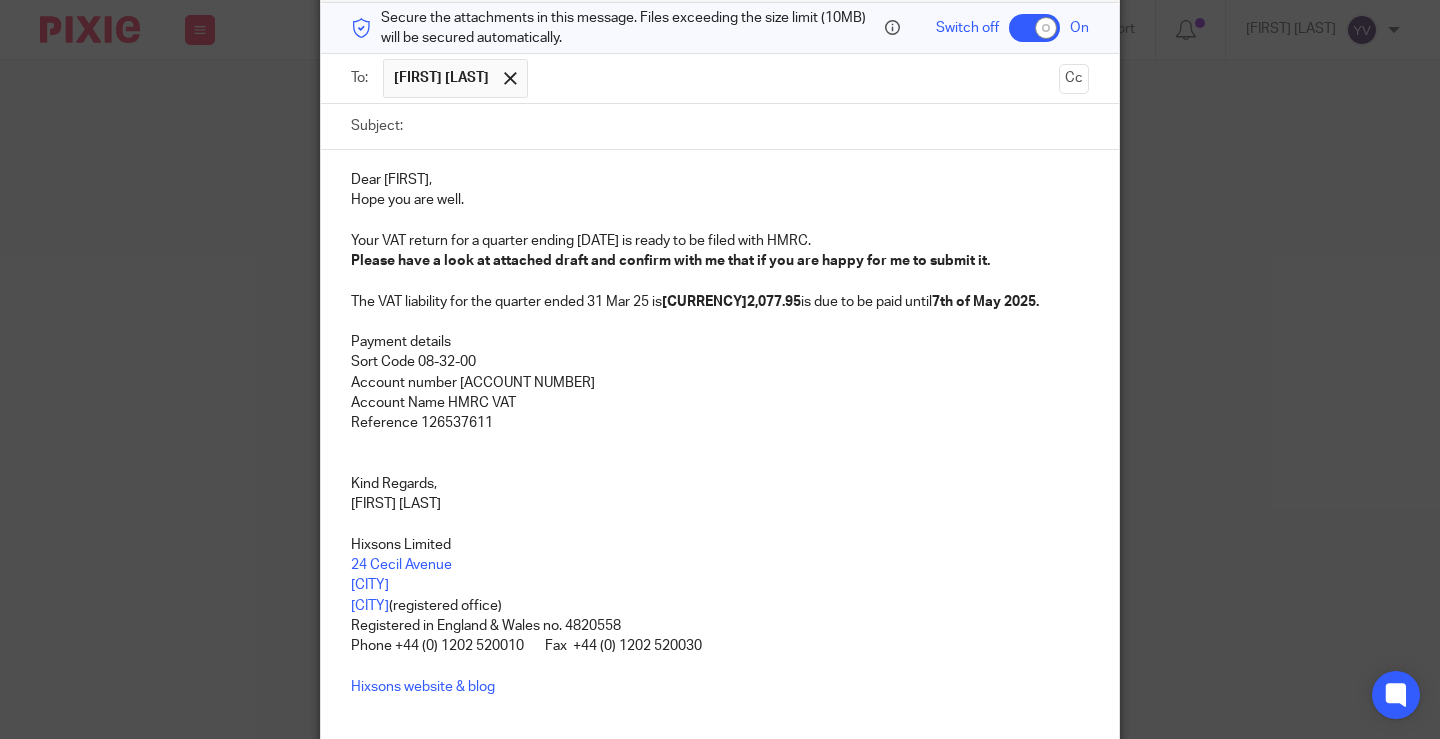 click on "The VAT liability for the quarter ended 31 Mar 25 is  £2,077.95  is due to be paid until  7th of May 2025. Payment details" at bounding box center (720, 322) 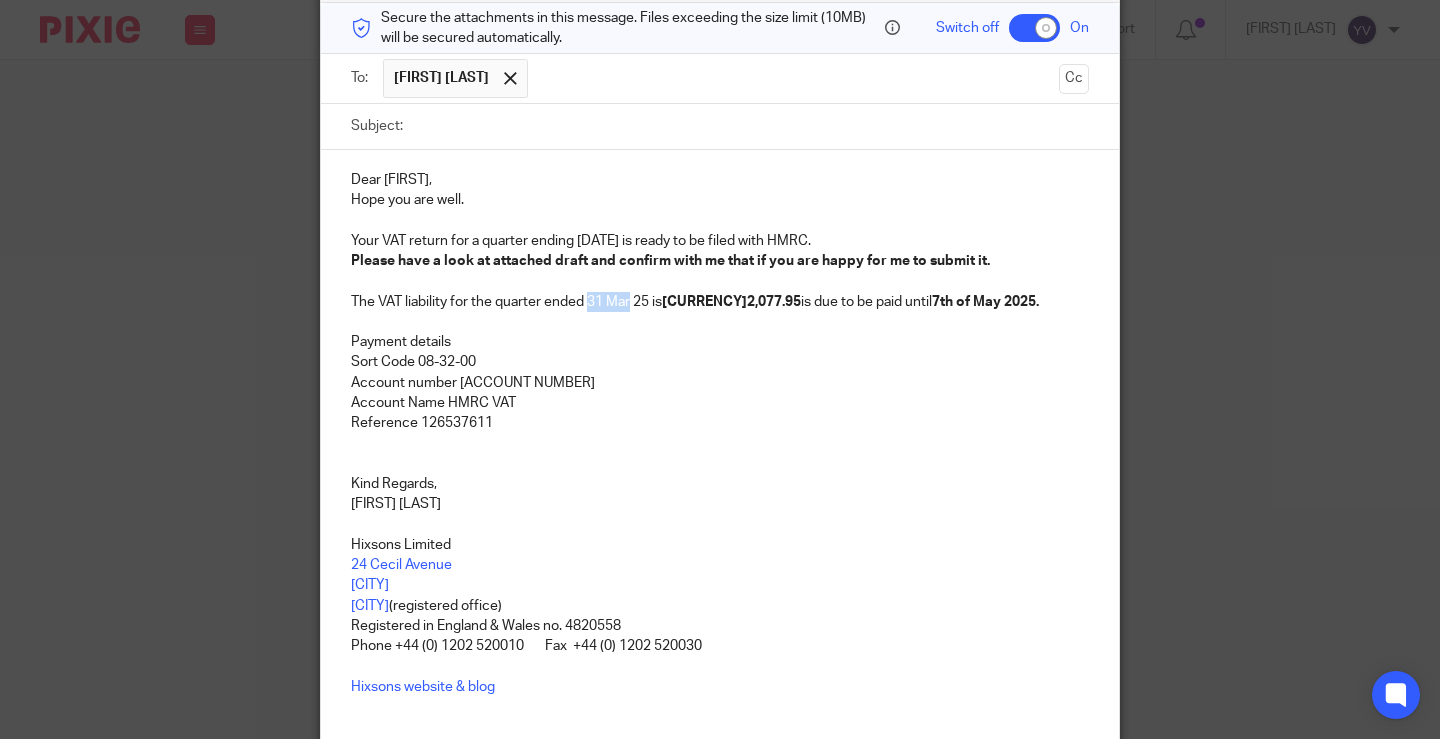drag, startPoint x: 626, startPoint y: 300, endPoint x: 590, endPoint y: 299, distance: 36.013885 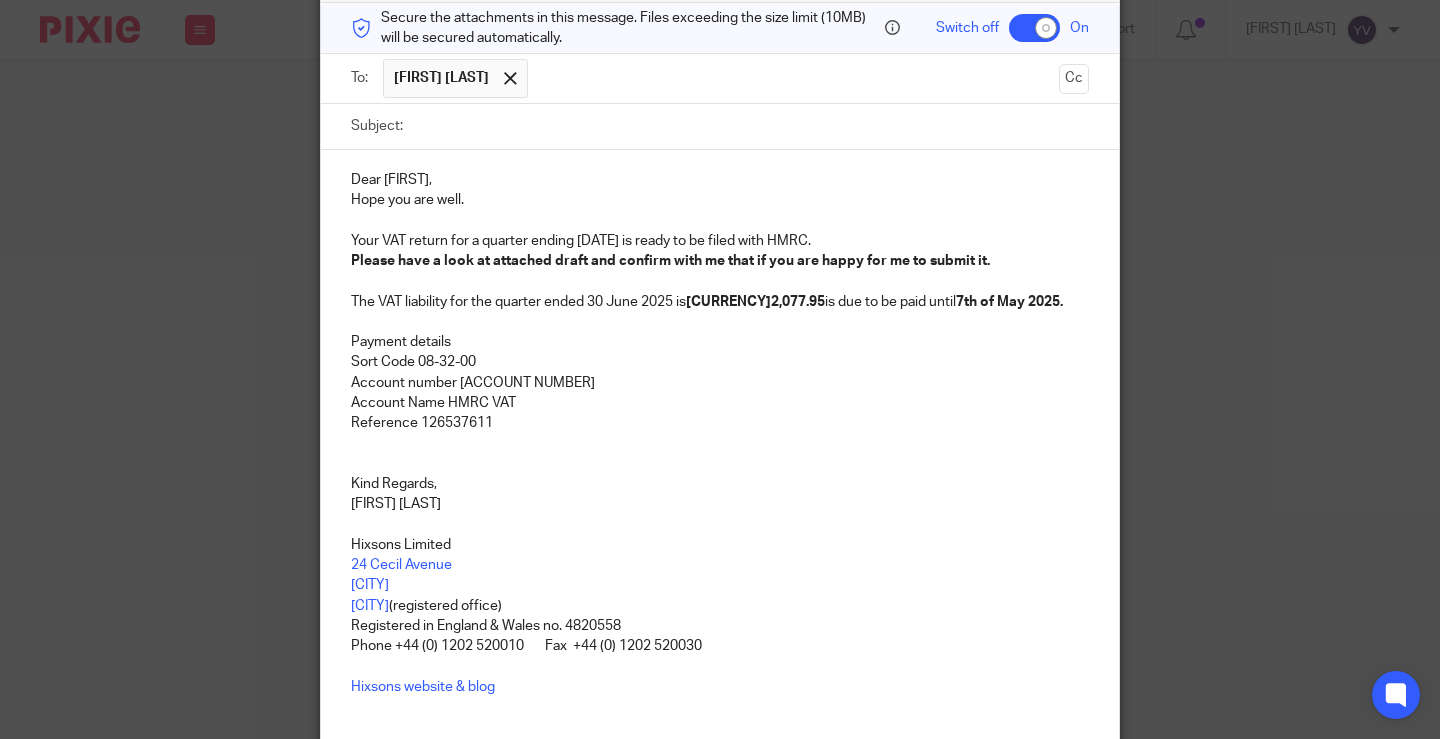 click on "£2,077.95" at bounding box center [755, 302] 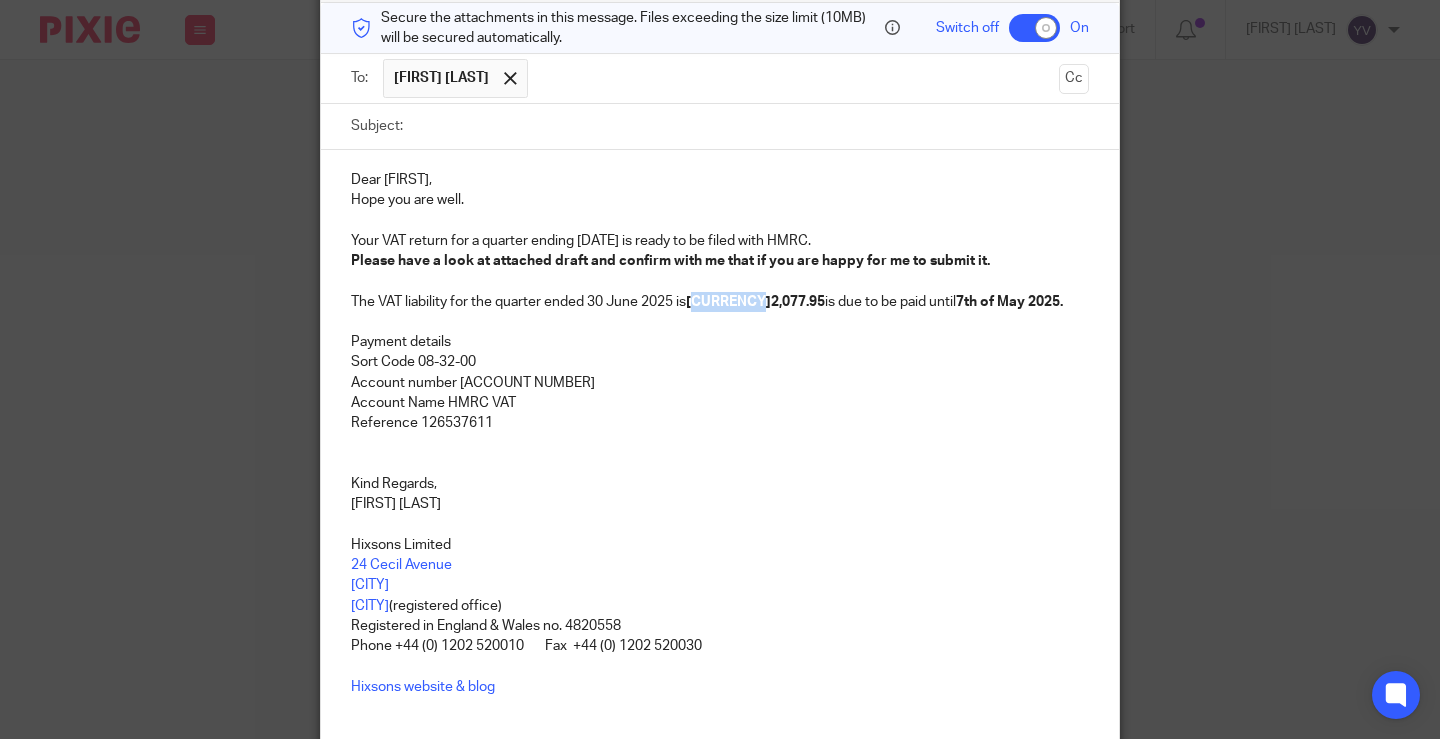 drag, startPoint x: 749, startPoint y: 301, endPoint x: 696, endPoint y: 302, distance: 53.009434 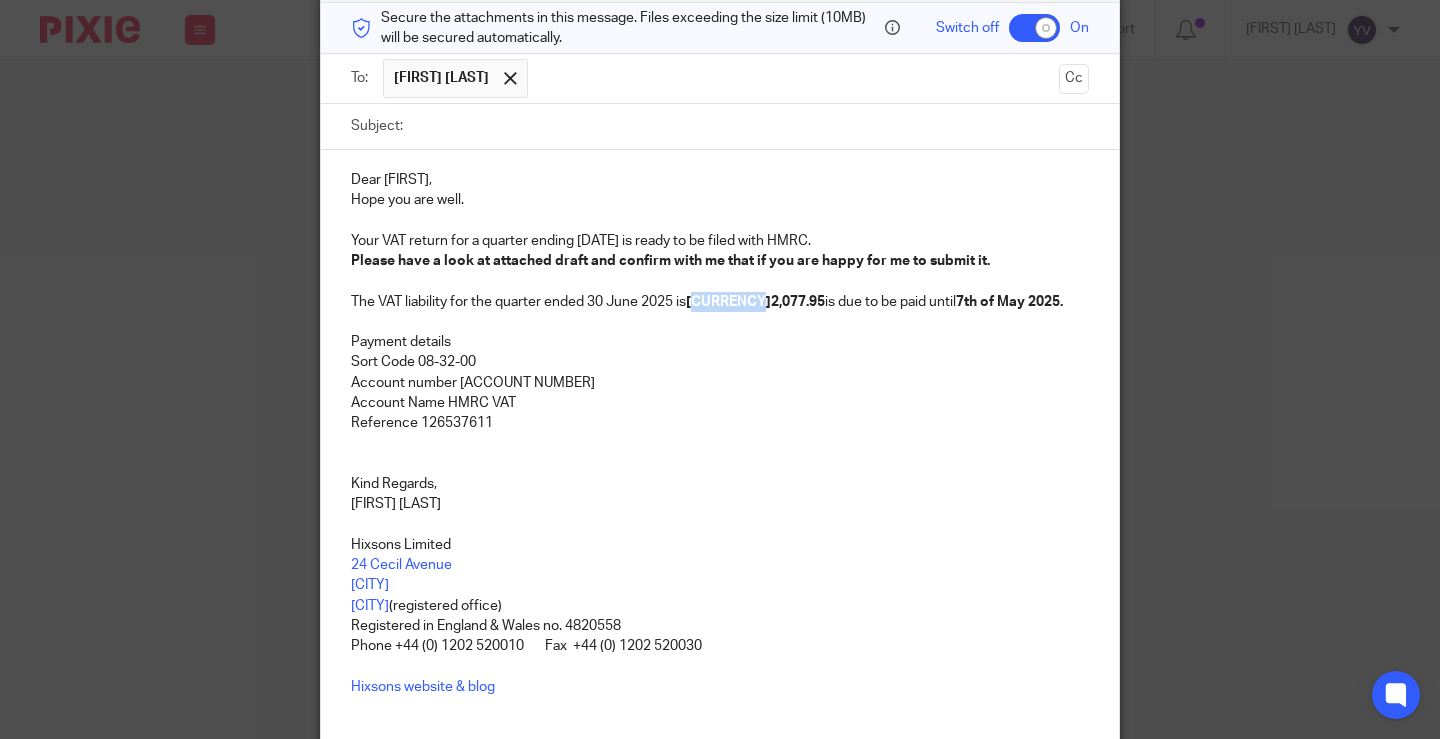 click on "£2,077.95" at bounding box center [755, 302] 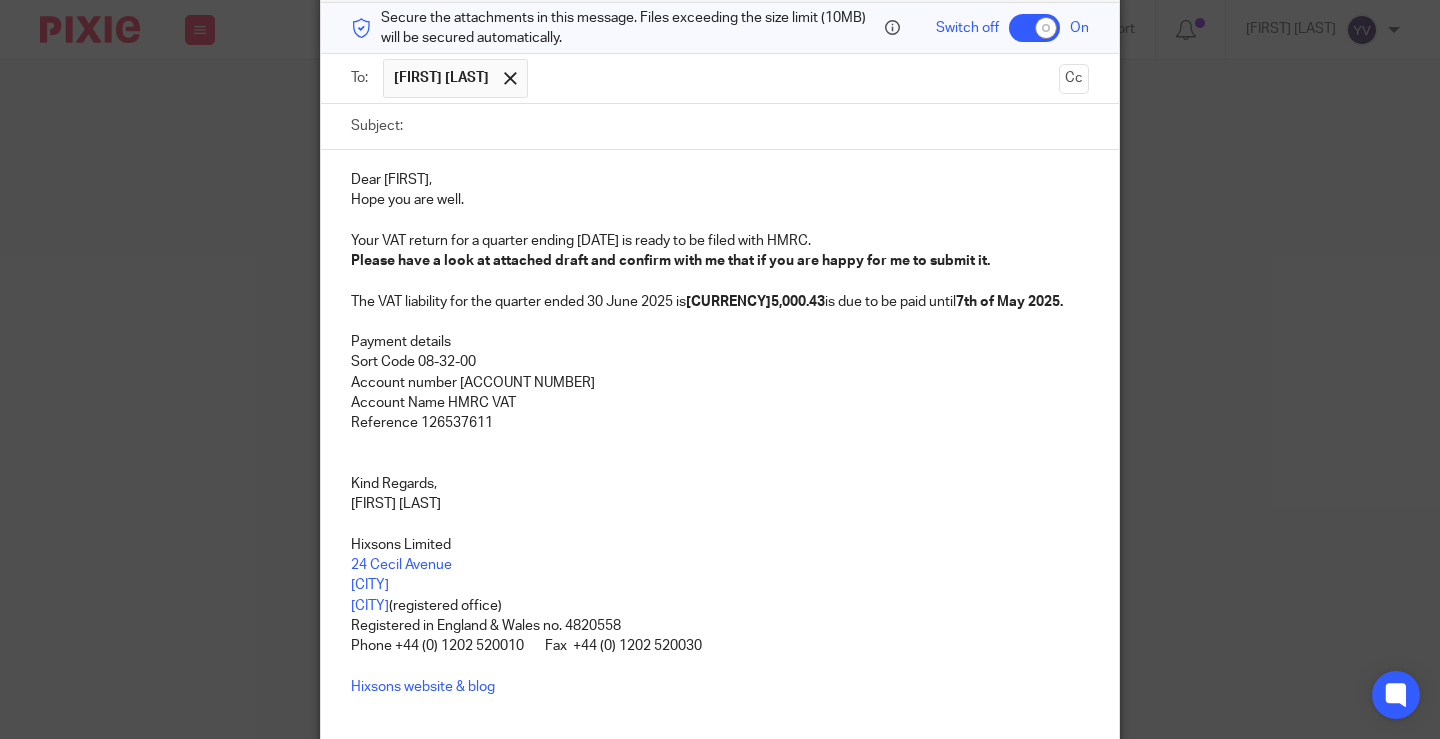 click on "7th of May 2025." at bounding box center [1009, 302] 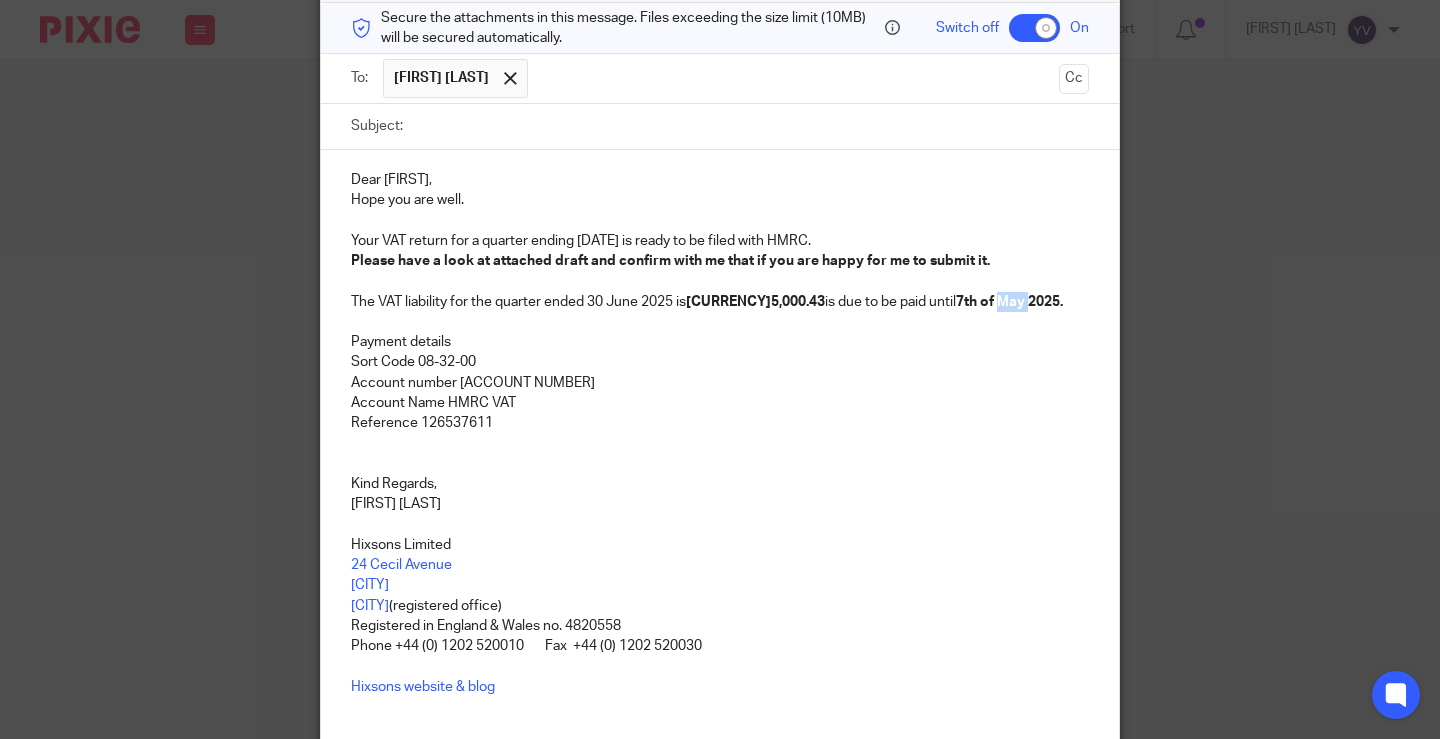 click on "7th of May 2025." at bounding box center [1009, 302] 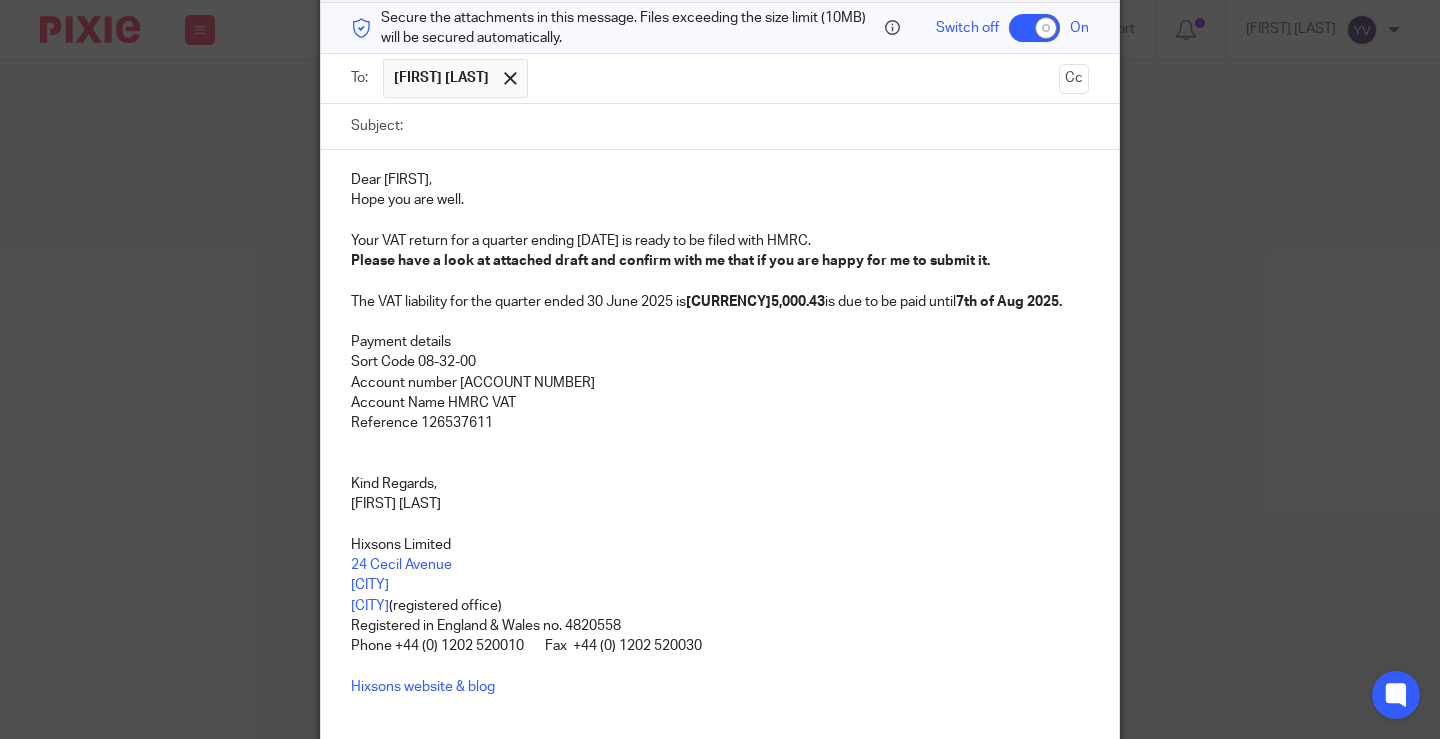click on "The VAT liability for the quarter ended 30 June 2025 is  £5,000.43  is due to be paid until  7th of Aug 2025. Payment details" at bounding box center (720, 322) 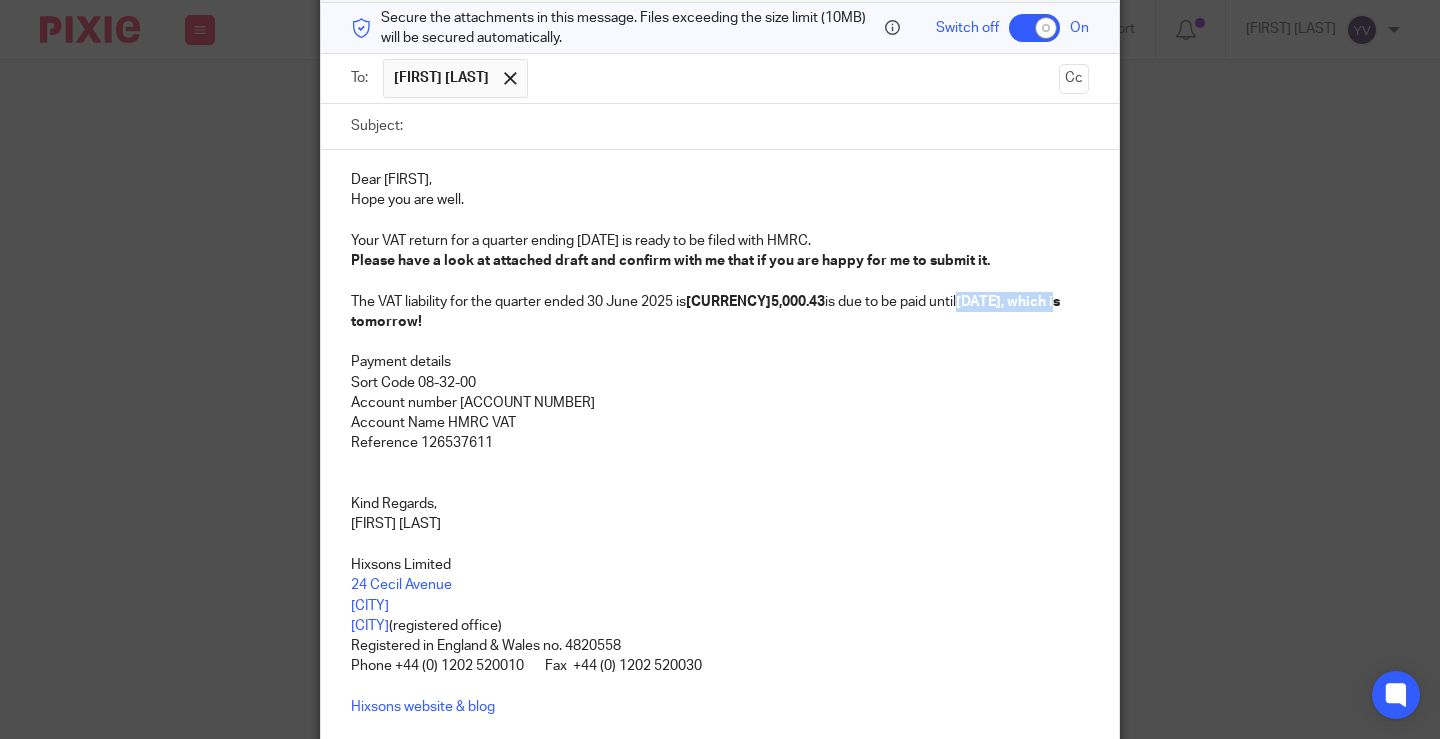 drag, startPoint x: 889, startPoint y: 297, endPoint x: 993, endPoint y: 304, distance: 104.23531 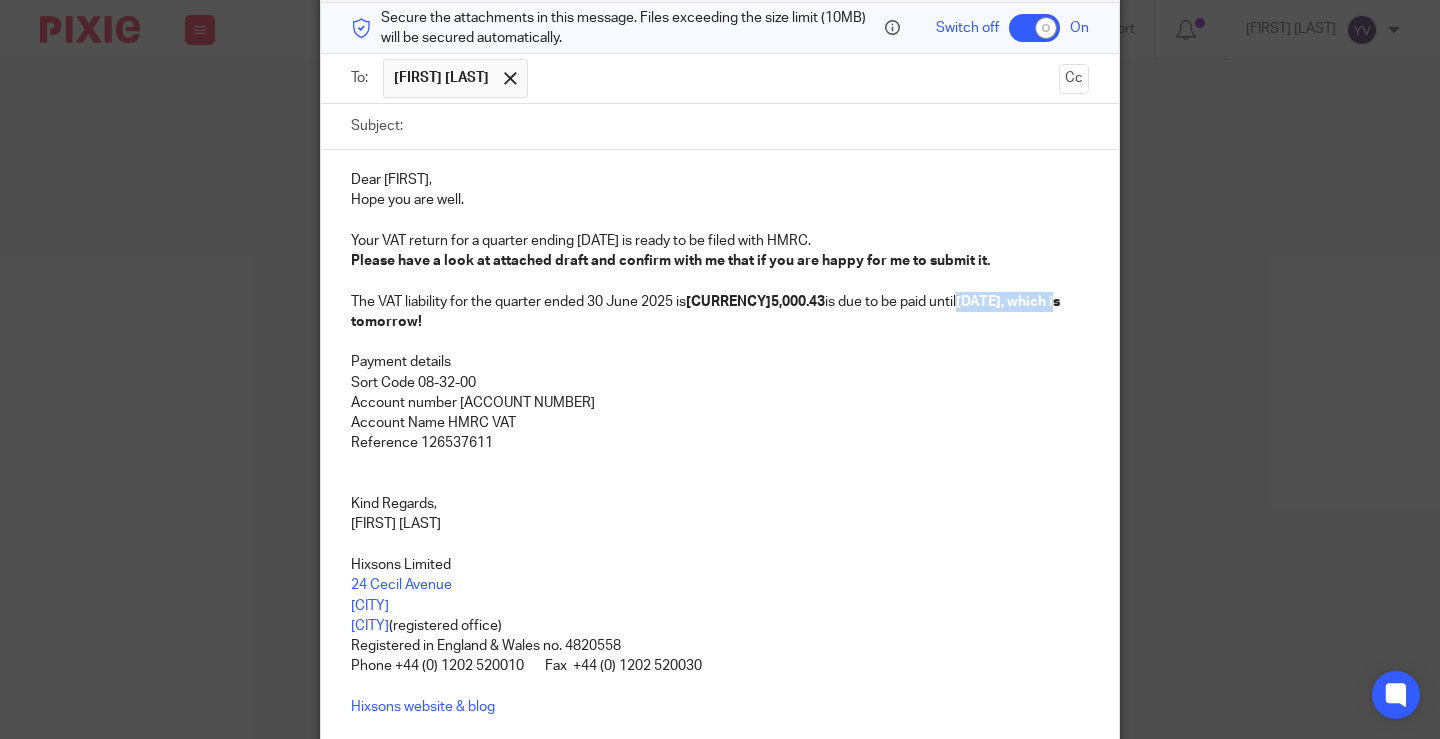 click on "7th of Aug 2025, which is tomorrow!" at bounding box center [707, 312] 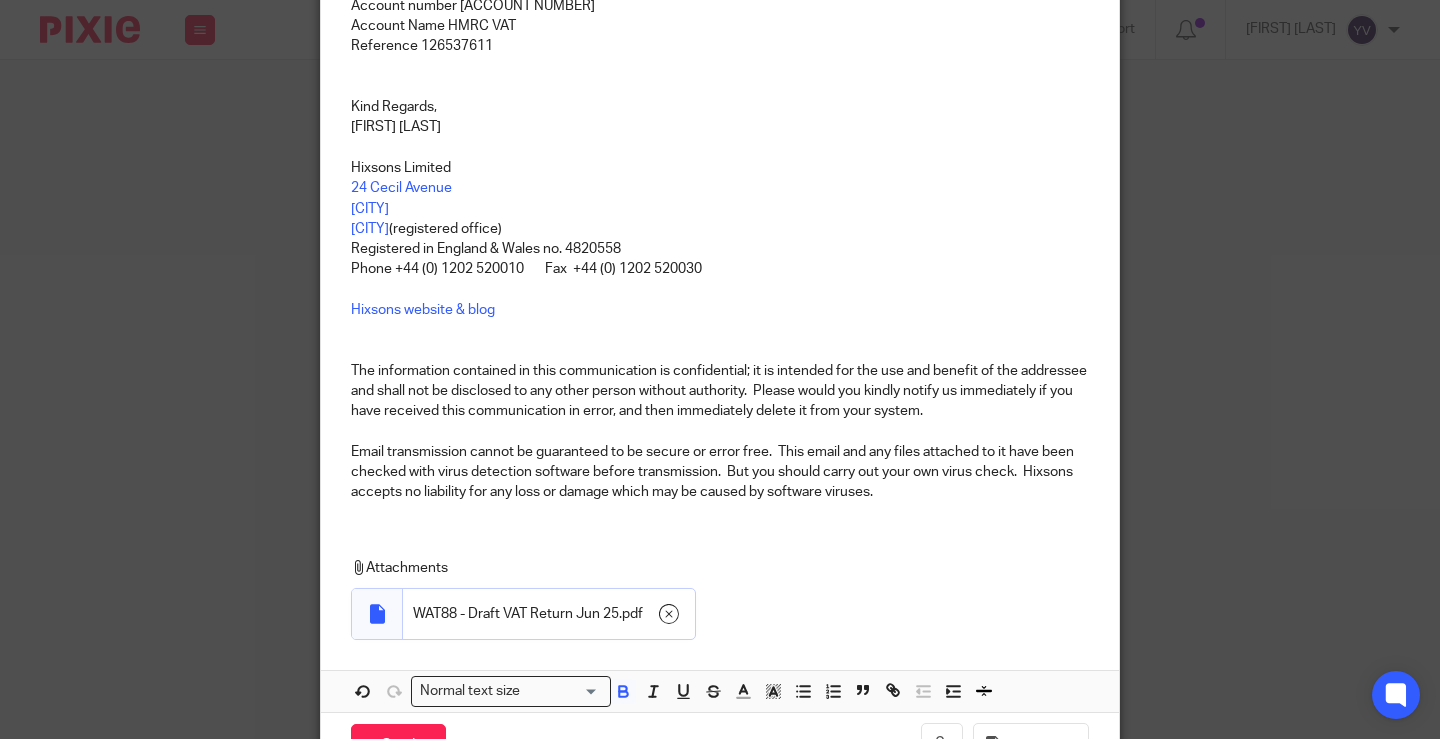 scroll, scrollTop: 658, scrollLeft: 0, axis: vertical 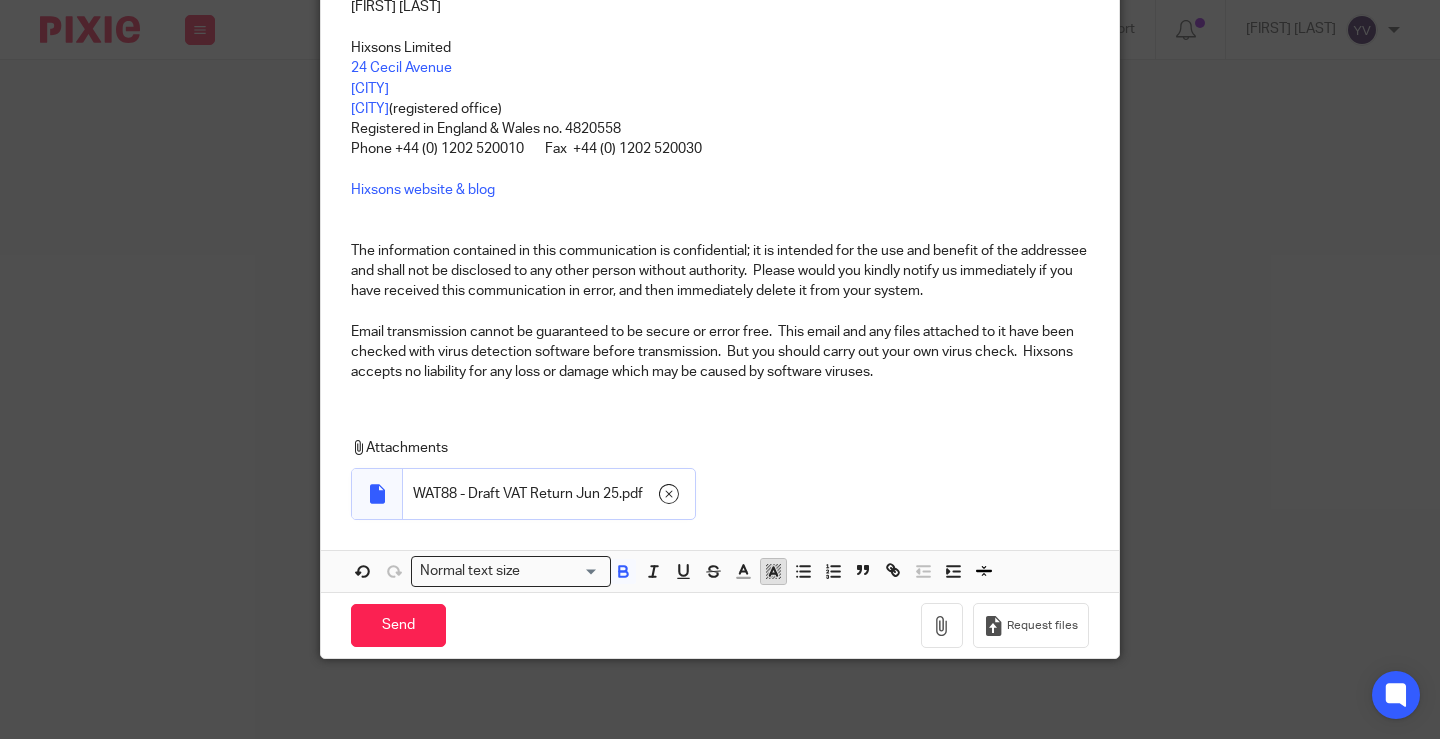 click 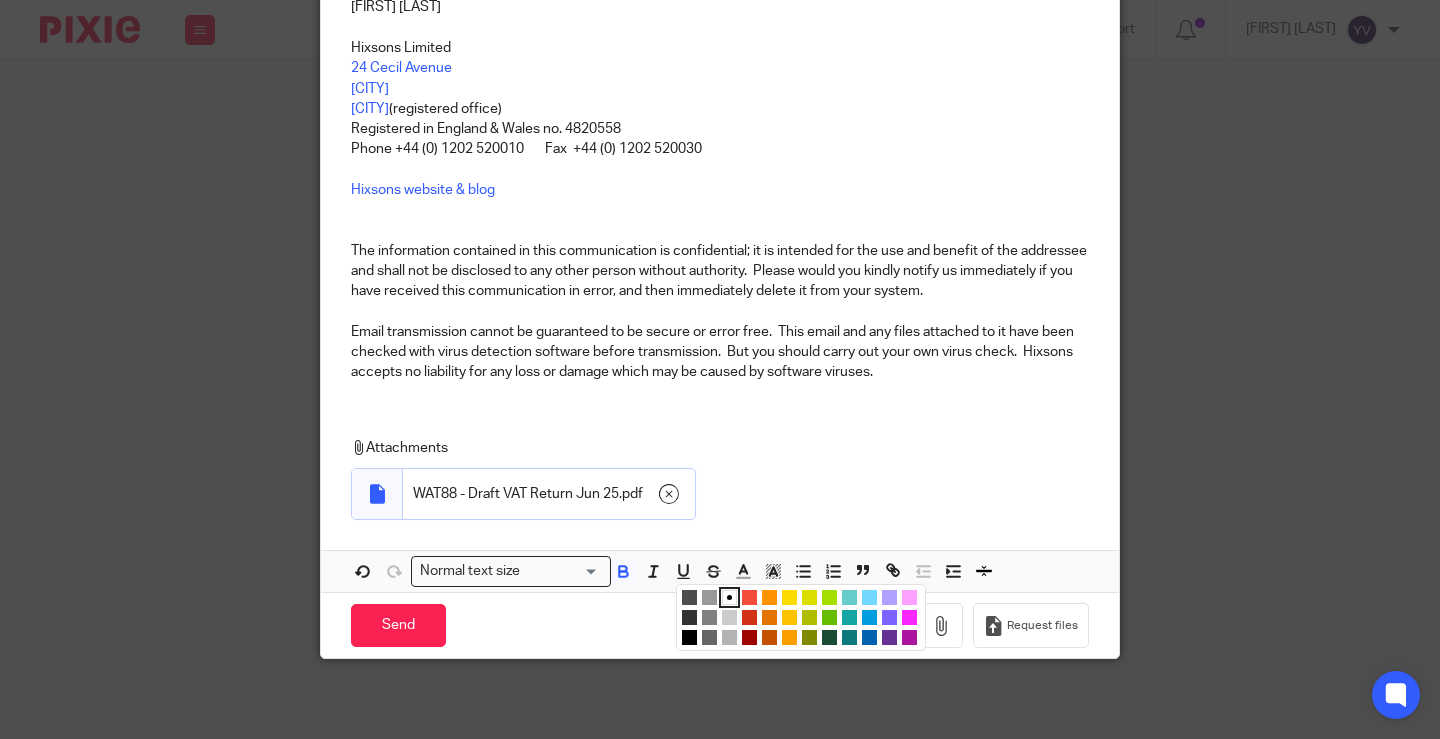 click at bounding box center (749, 597) 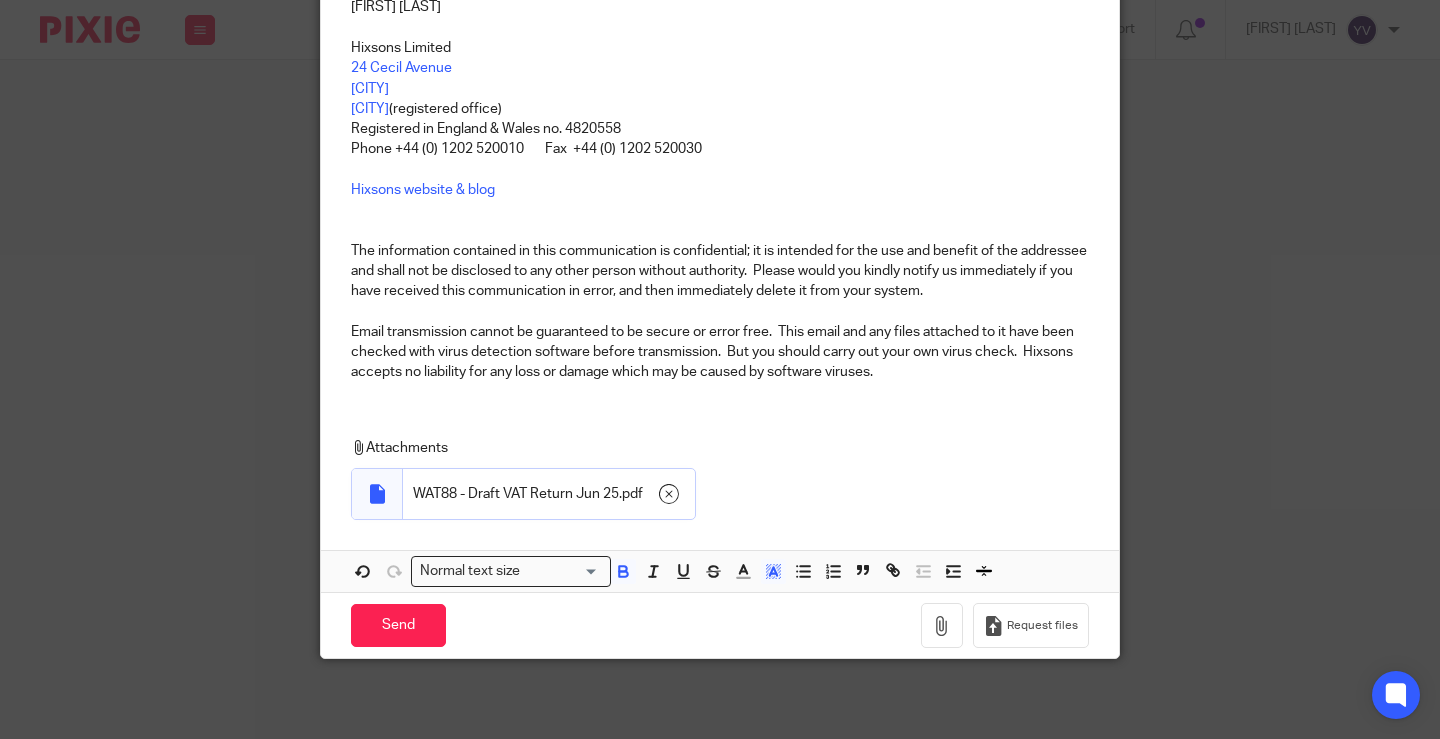 scroll, scrollTop: 158, scrollLeft: 0, axis: vertical 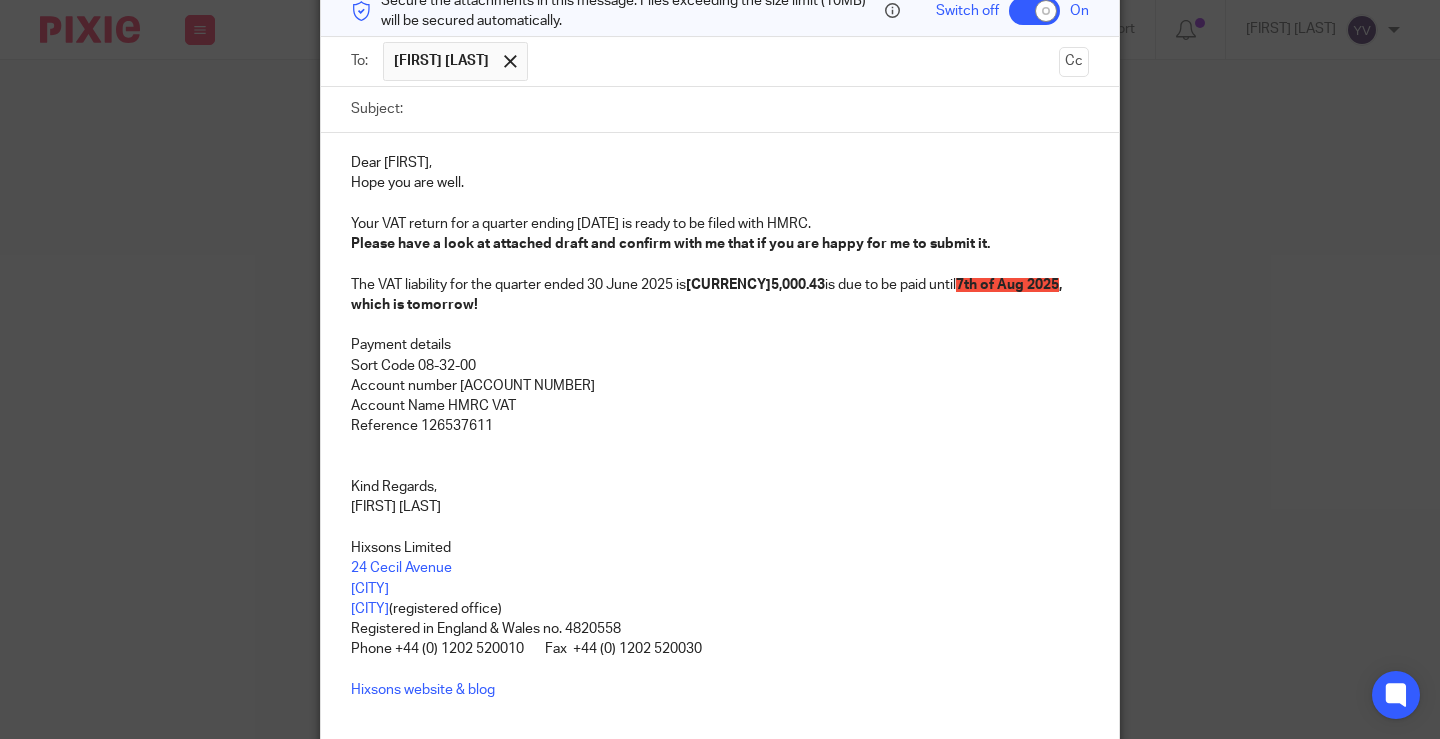 click on "Account Name HMRC VAT" at bounding box center (720, 406) 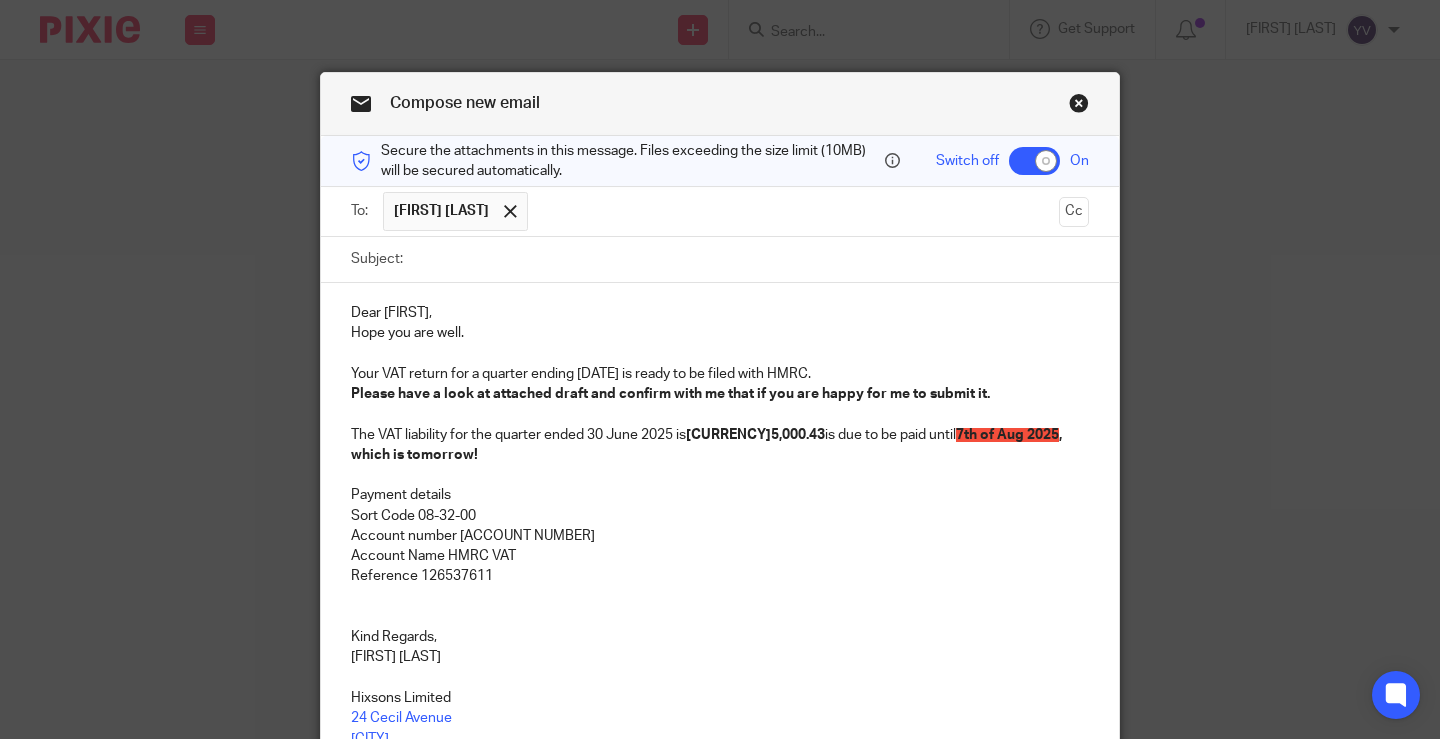 scroll, scrollTop: 0, scrollLeft: 0, axis: both 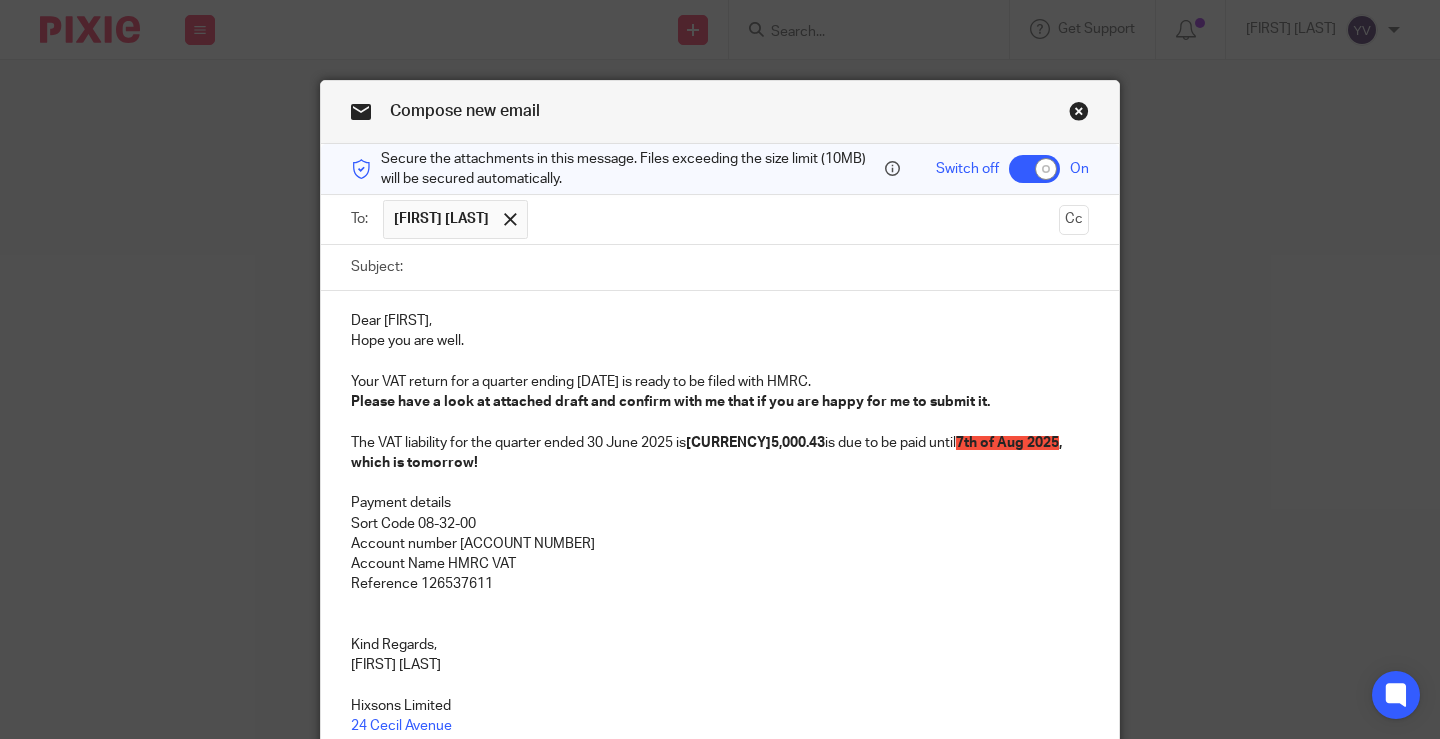 click on "Subject:" at bounding box center (751, 267) 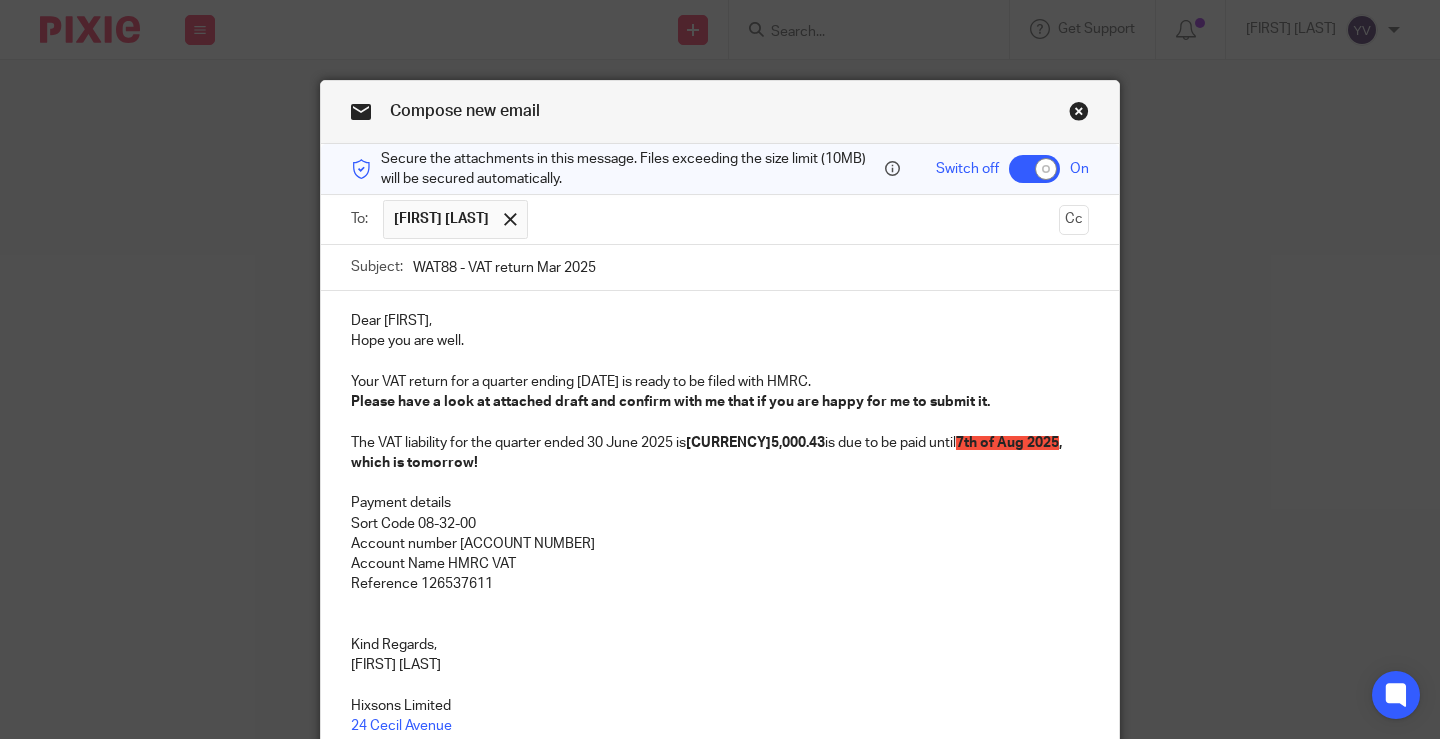 click on "WAT88 - VAT return Mar 2025" at bounding box center (751, 267) 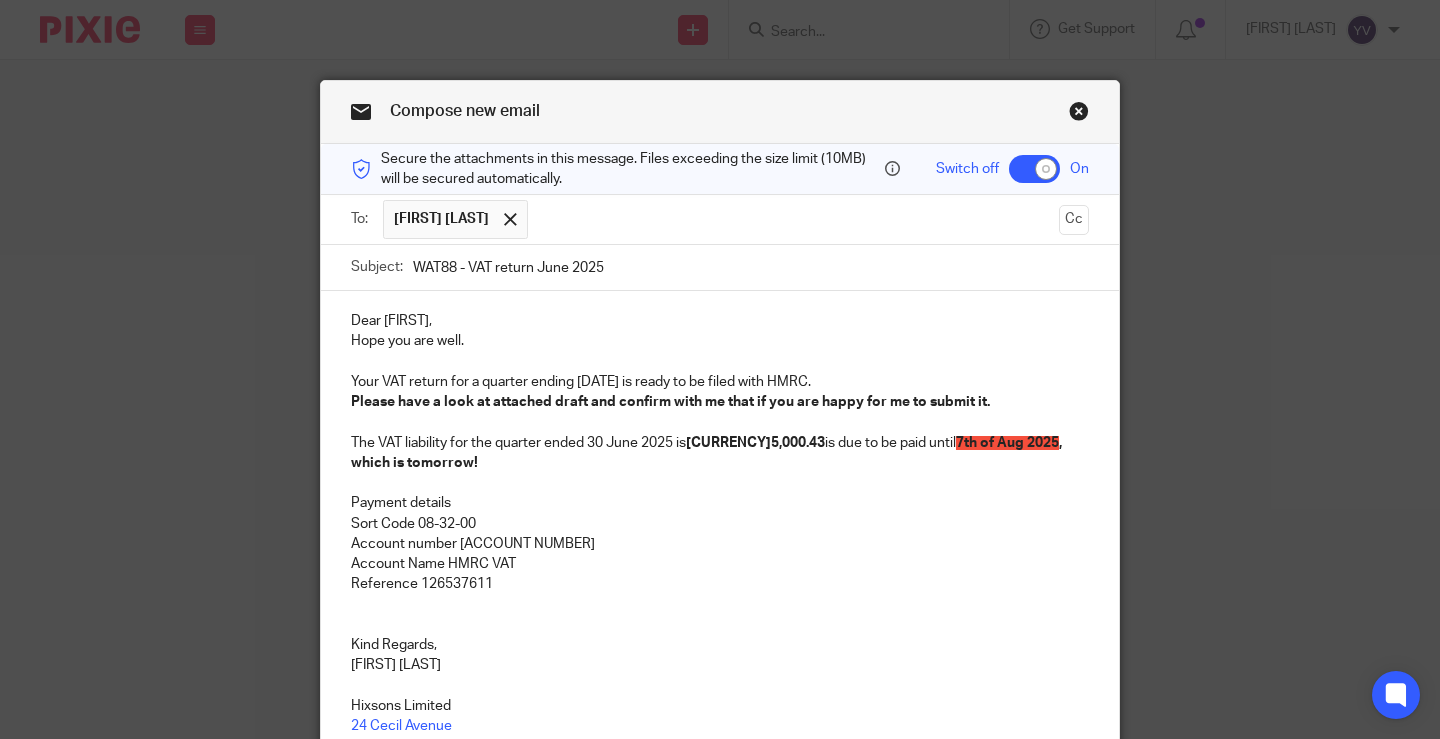 click on "WAT88 - VAT return June 2025" at bounding box center [751, 267] 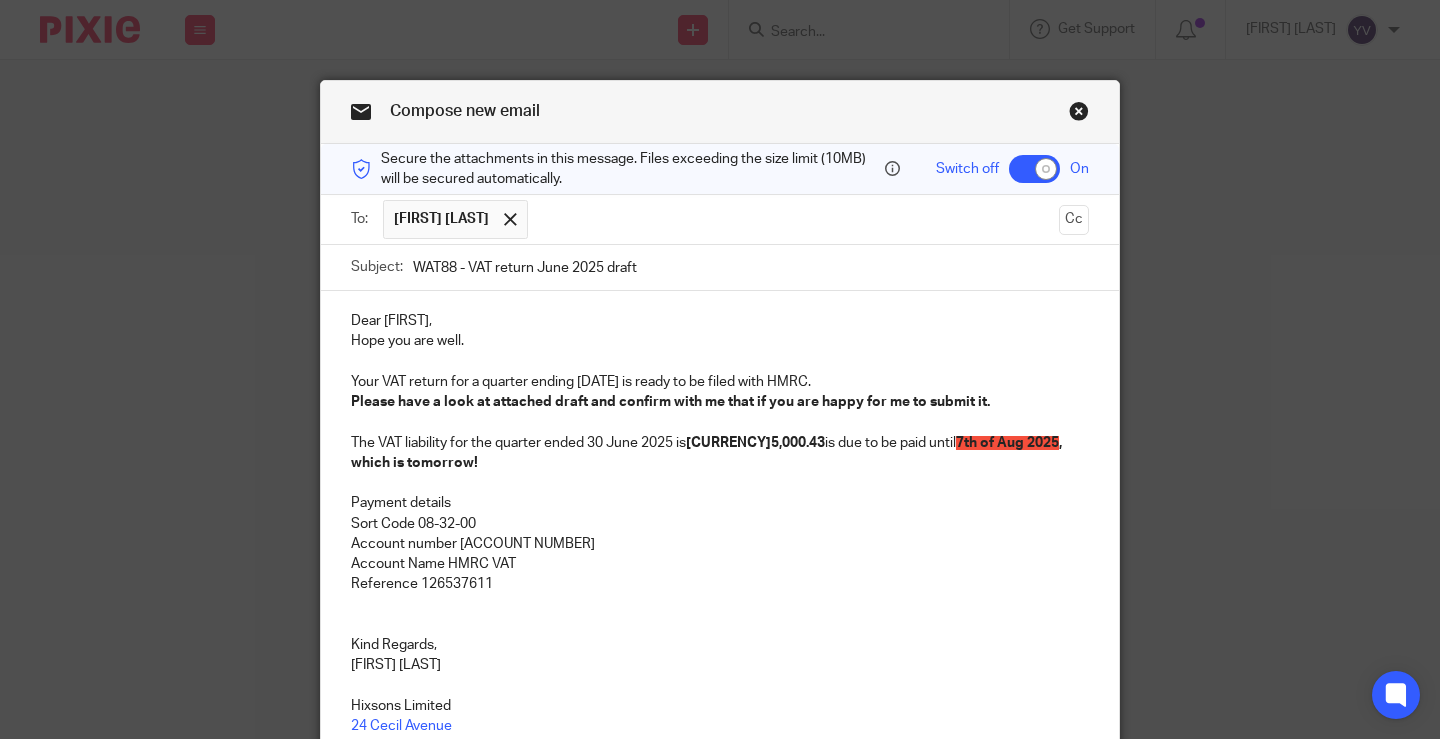 type on "WAT88 - VAT return June 2025 draft" 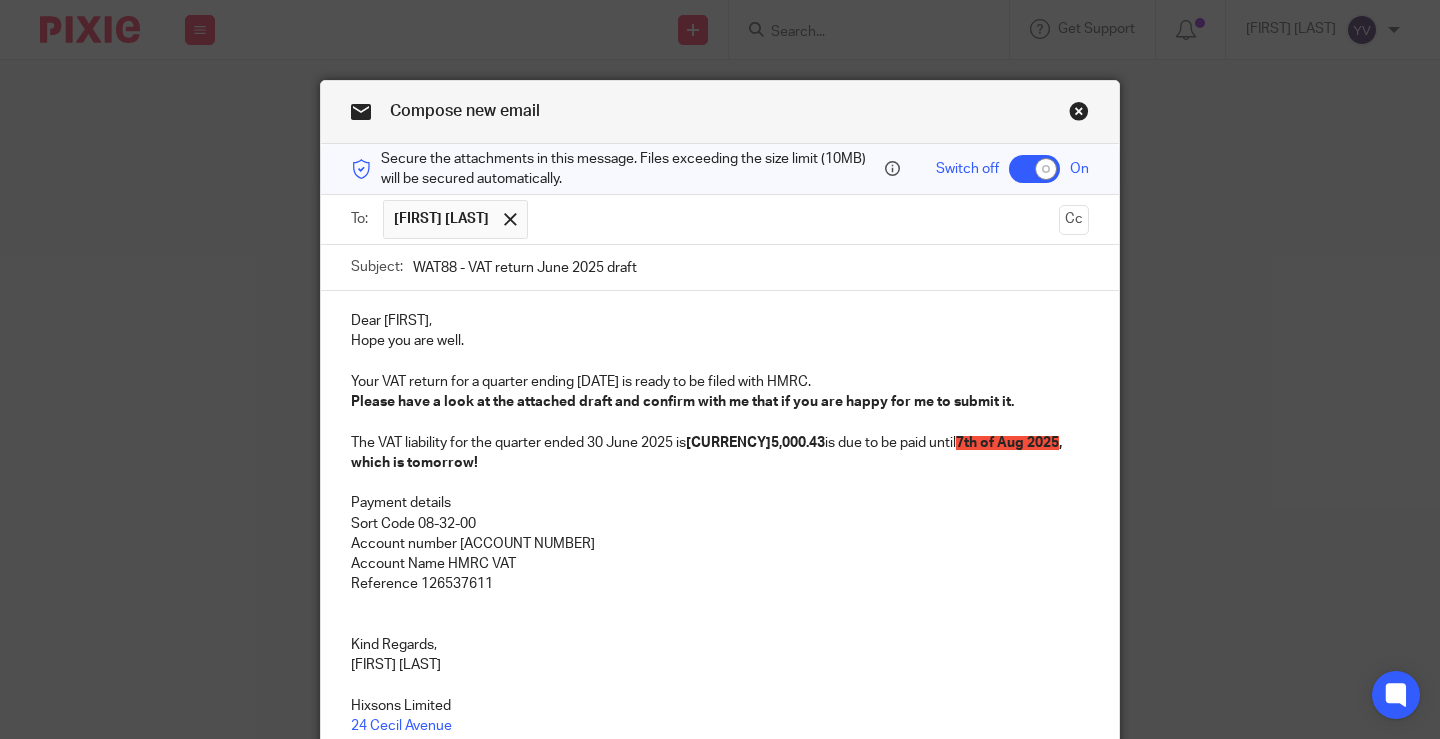 click on "Please have a look at the attached draft and confirm with me that if you are happy for me to submit it." at bounding box center [682, 402] 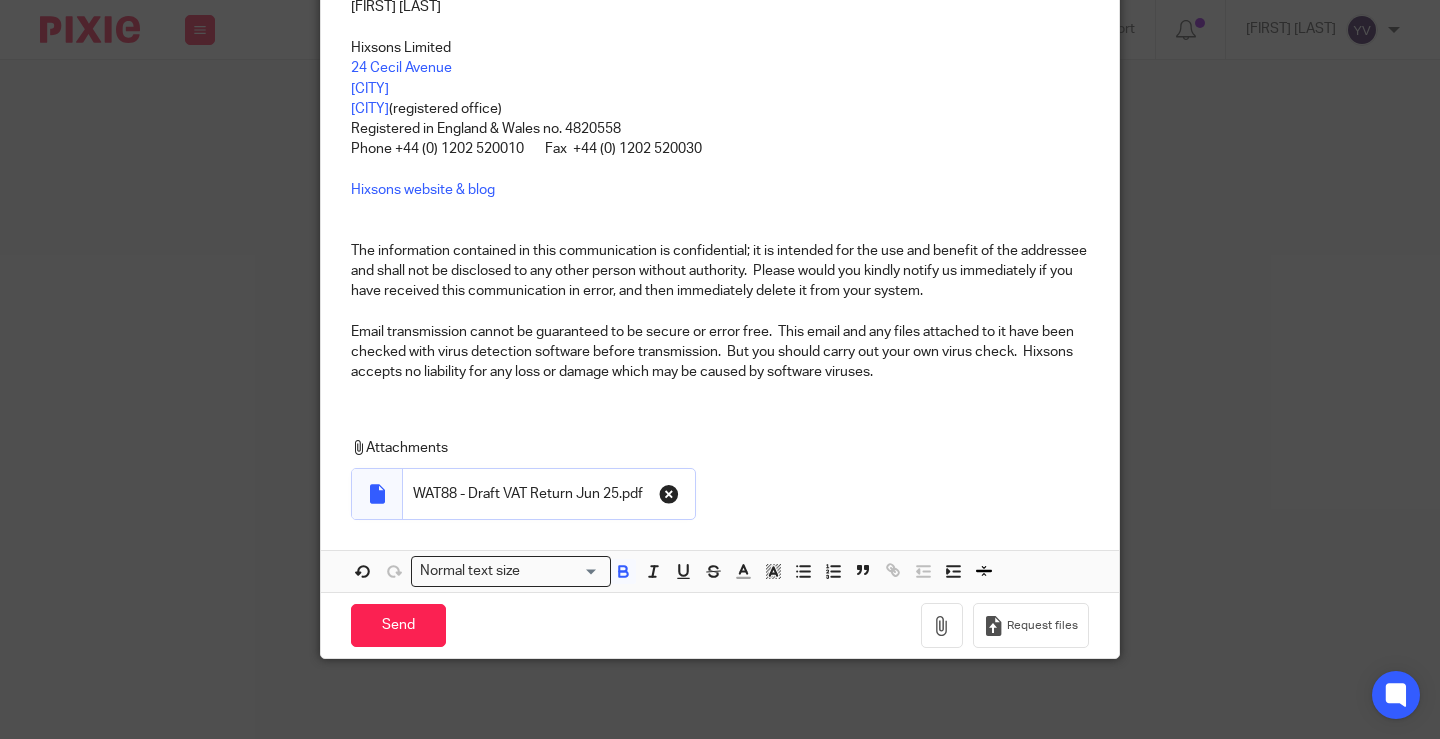 scroll, scrollTop: 0, scrollLeft: 0, axis: both 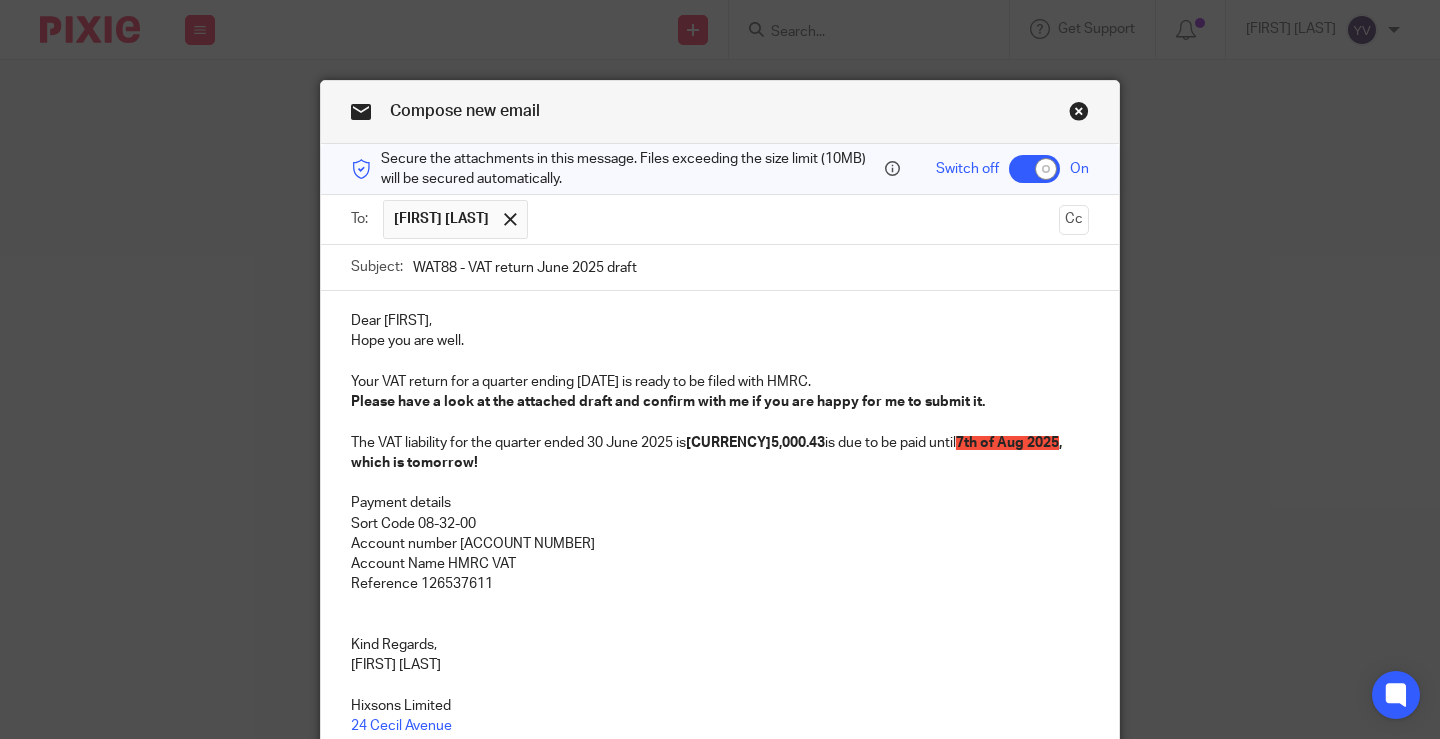 click at bounding box center [794, 219] 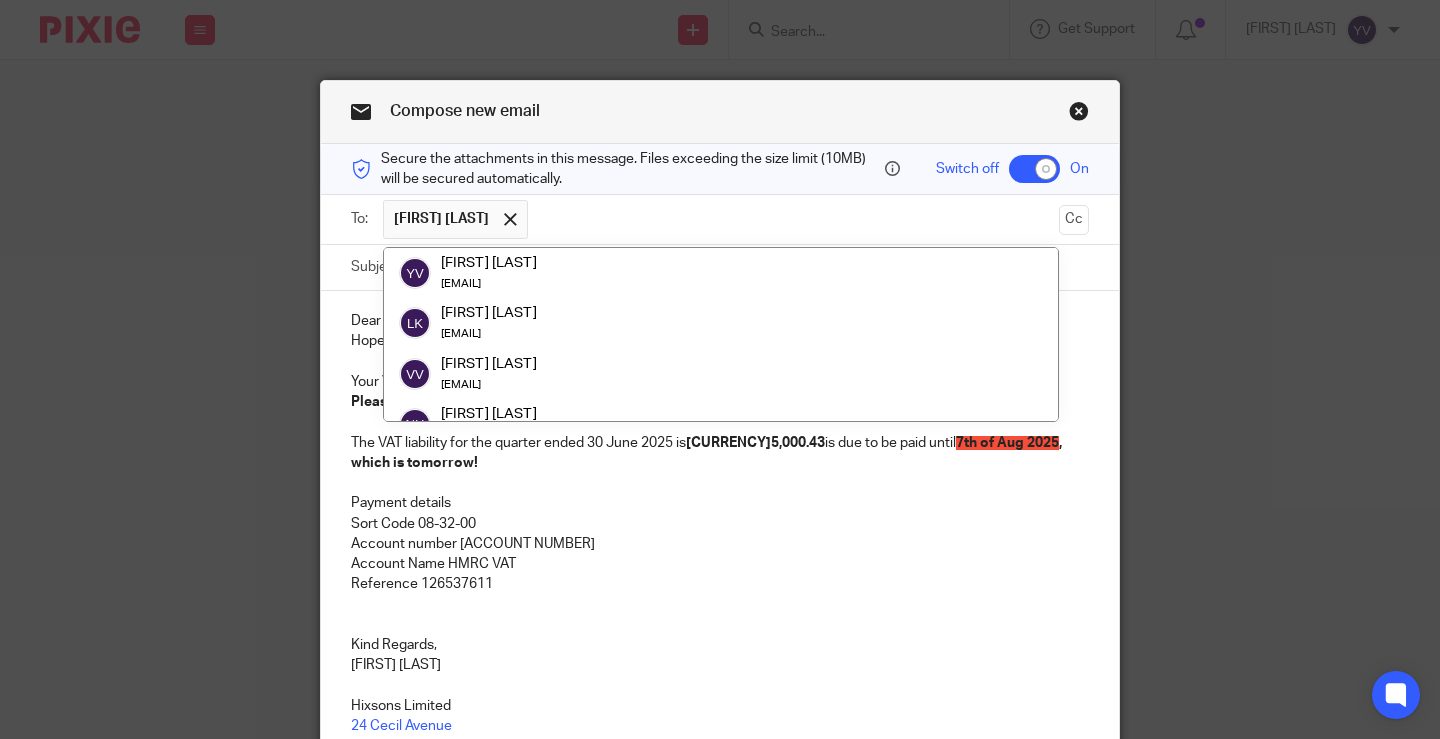 paste on "sven@relevent.uk" 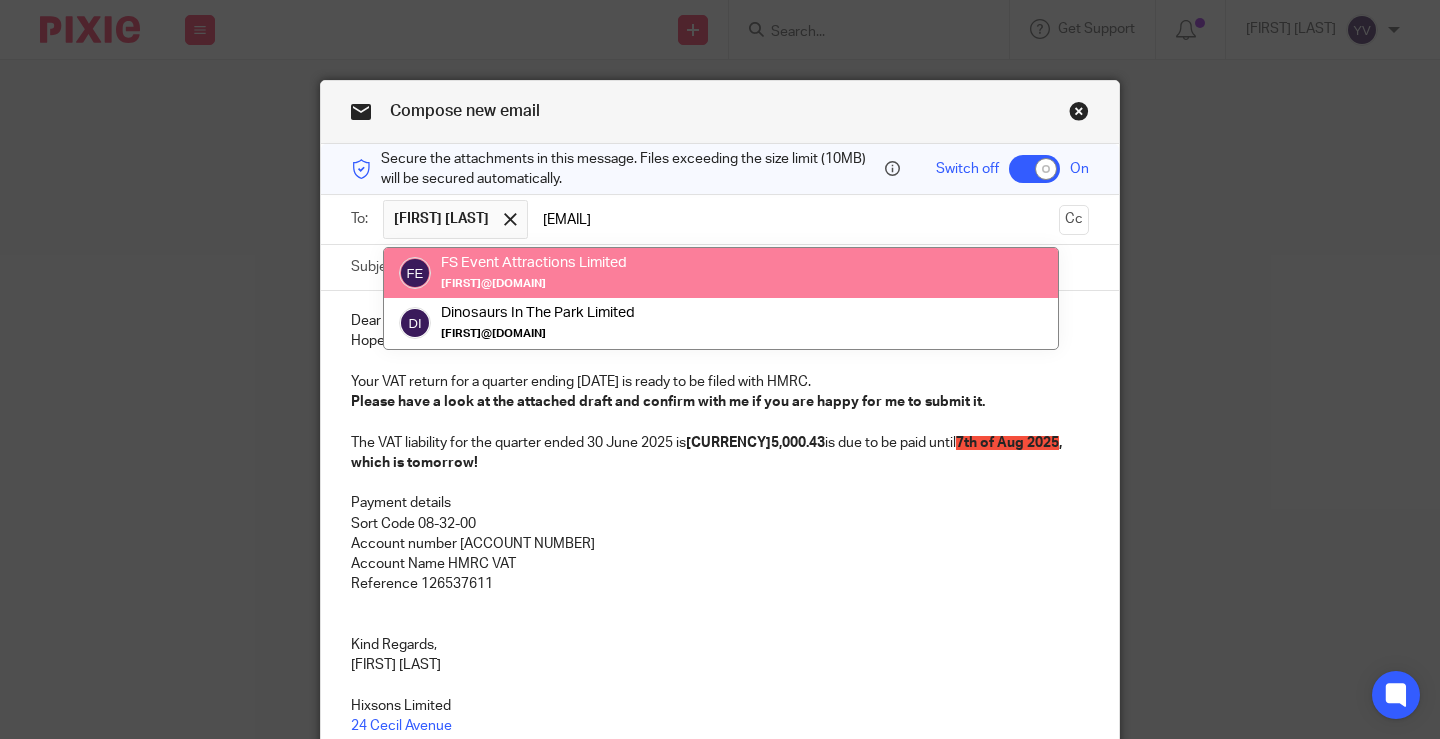 click on "sven@relevent.uk" at bounding box center [794, 219] 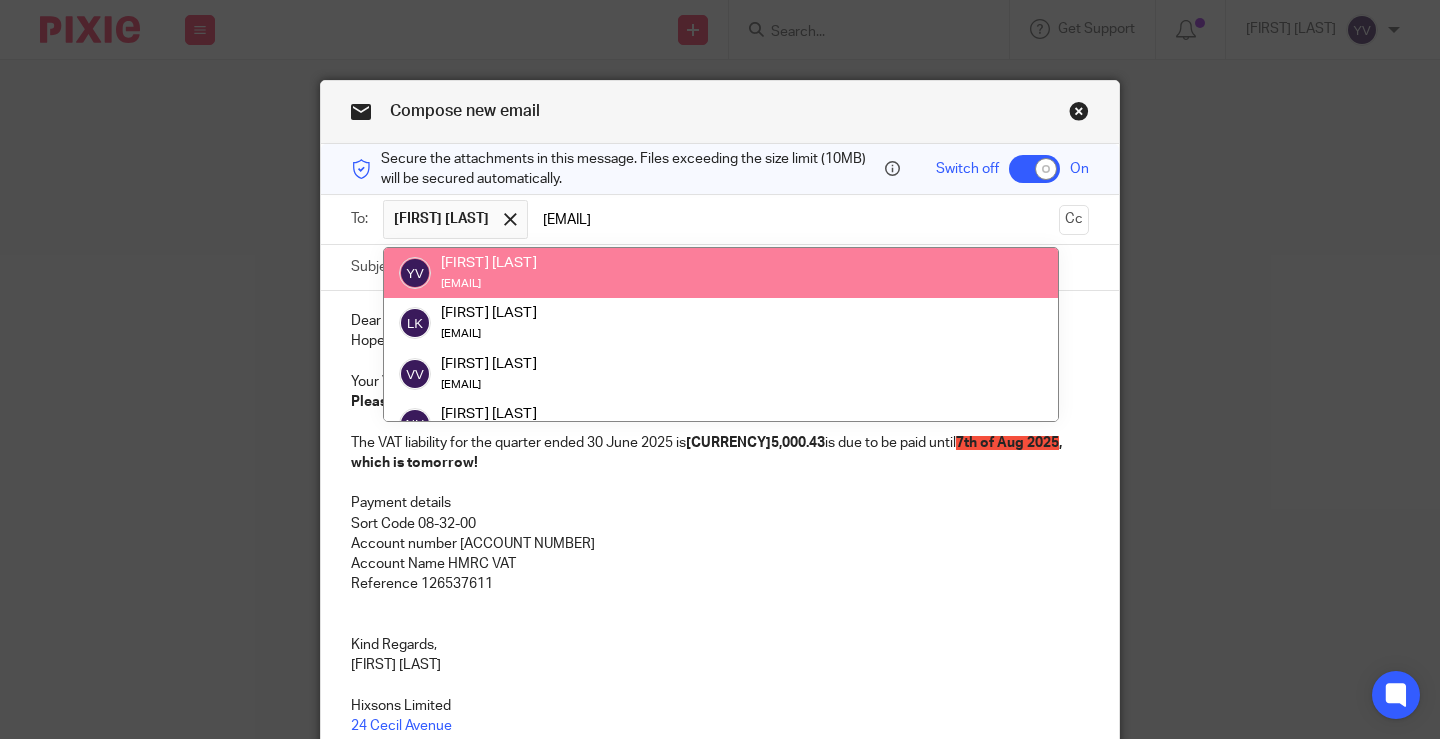 click on "sven@relevent.uk" at bounding box center (794, 219) 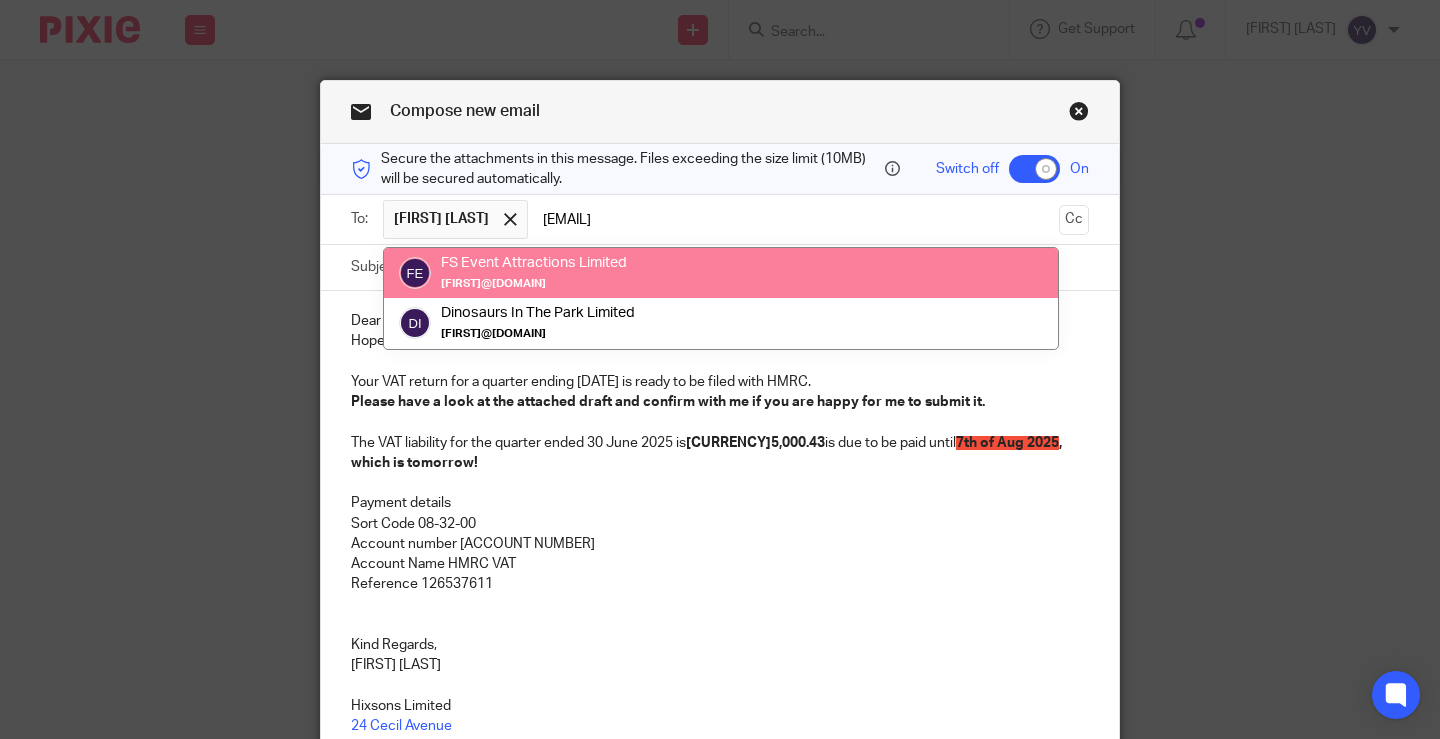 type on "sven@relevent.uk" 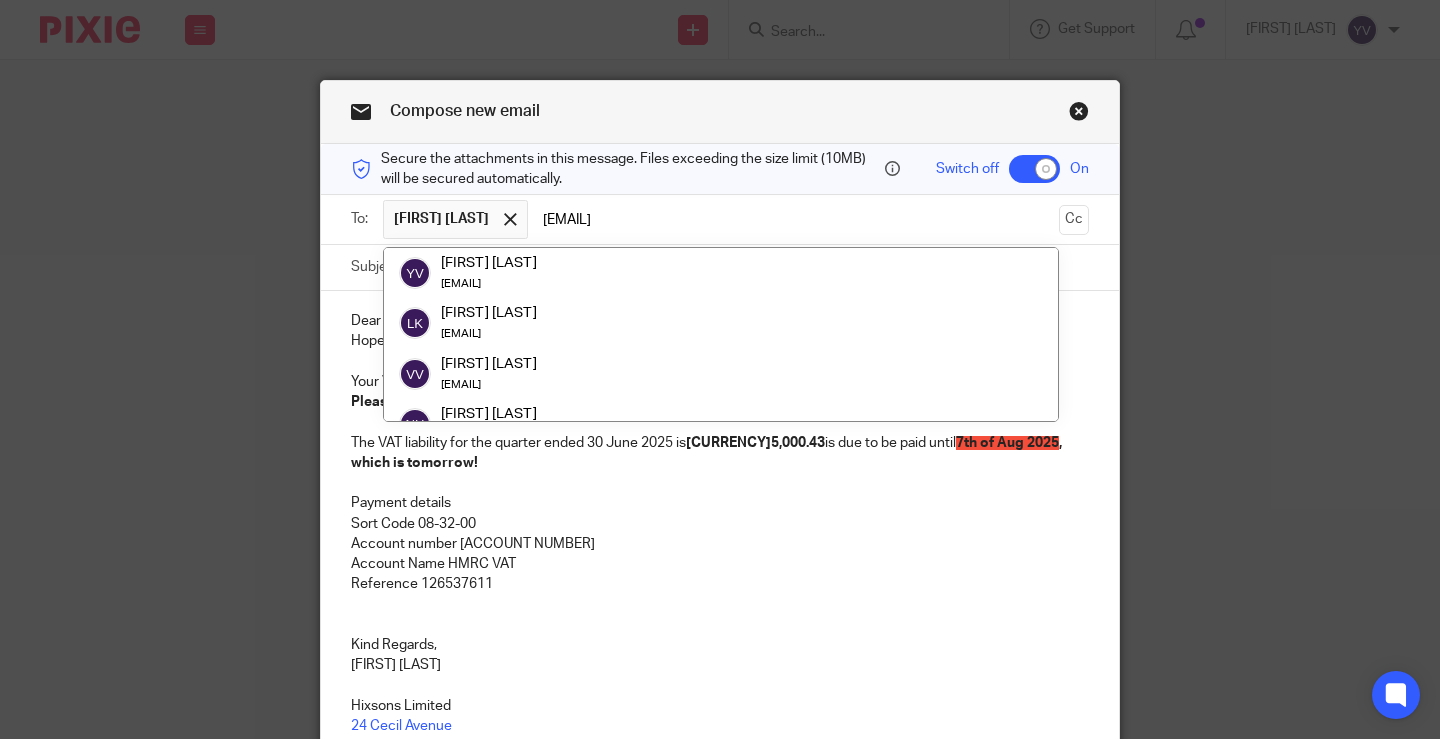 scroll, scrollTop: 100, scrollLeft: 0, axis: vertical 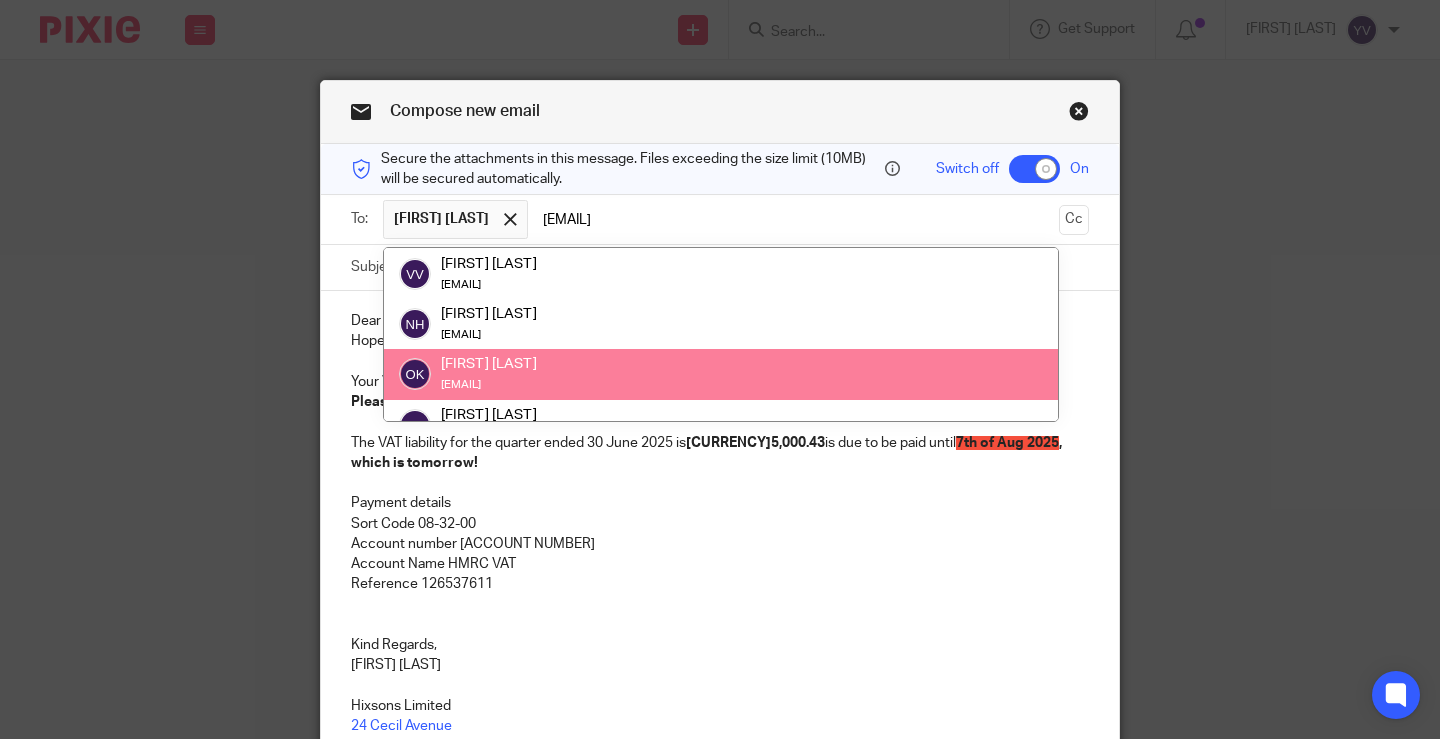 click on "Reference 126537611" at bounding box center (720, 584) 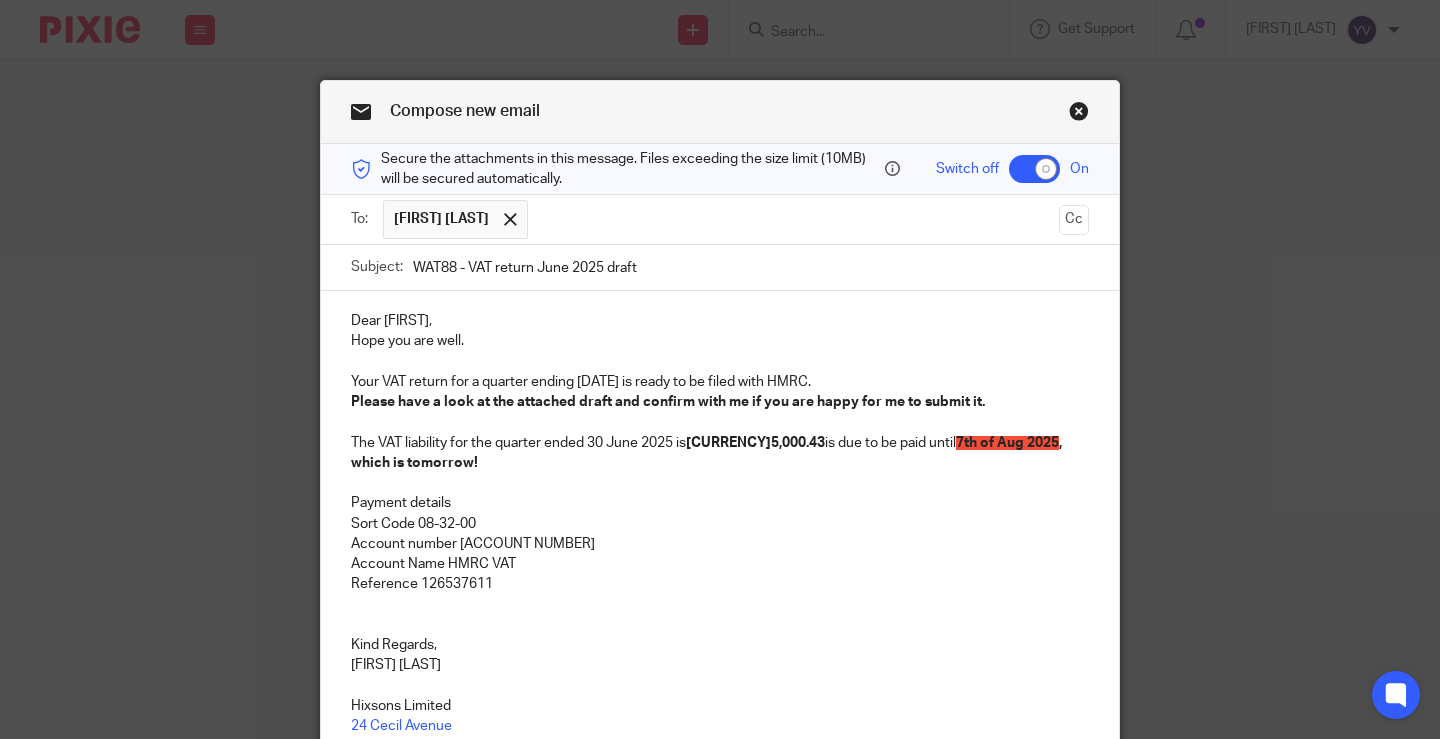 click at bounding box center (794, 219) 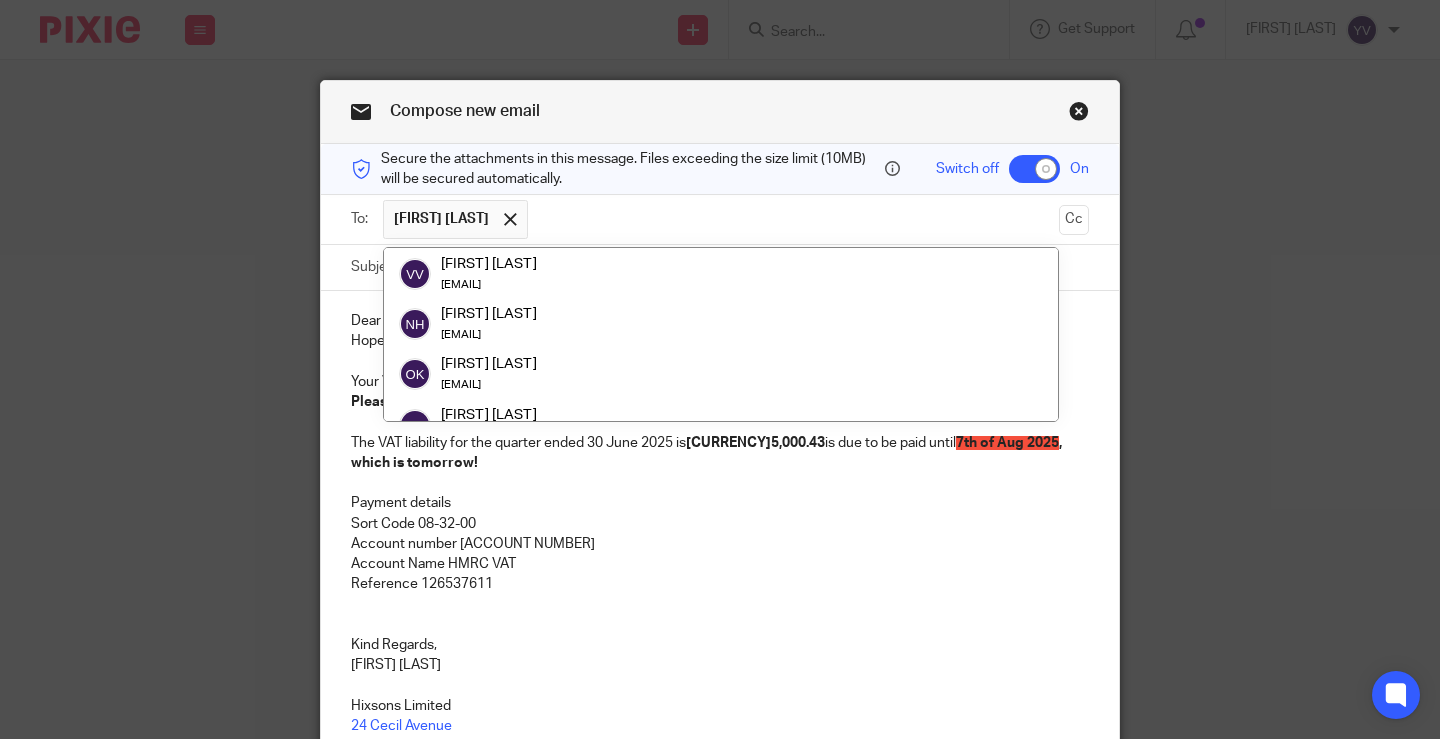 scroll, scrollTop: 200, scrollLeft: 0, axis: vertical 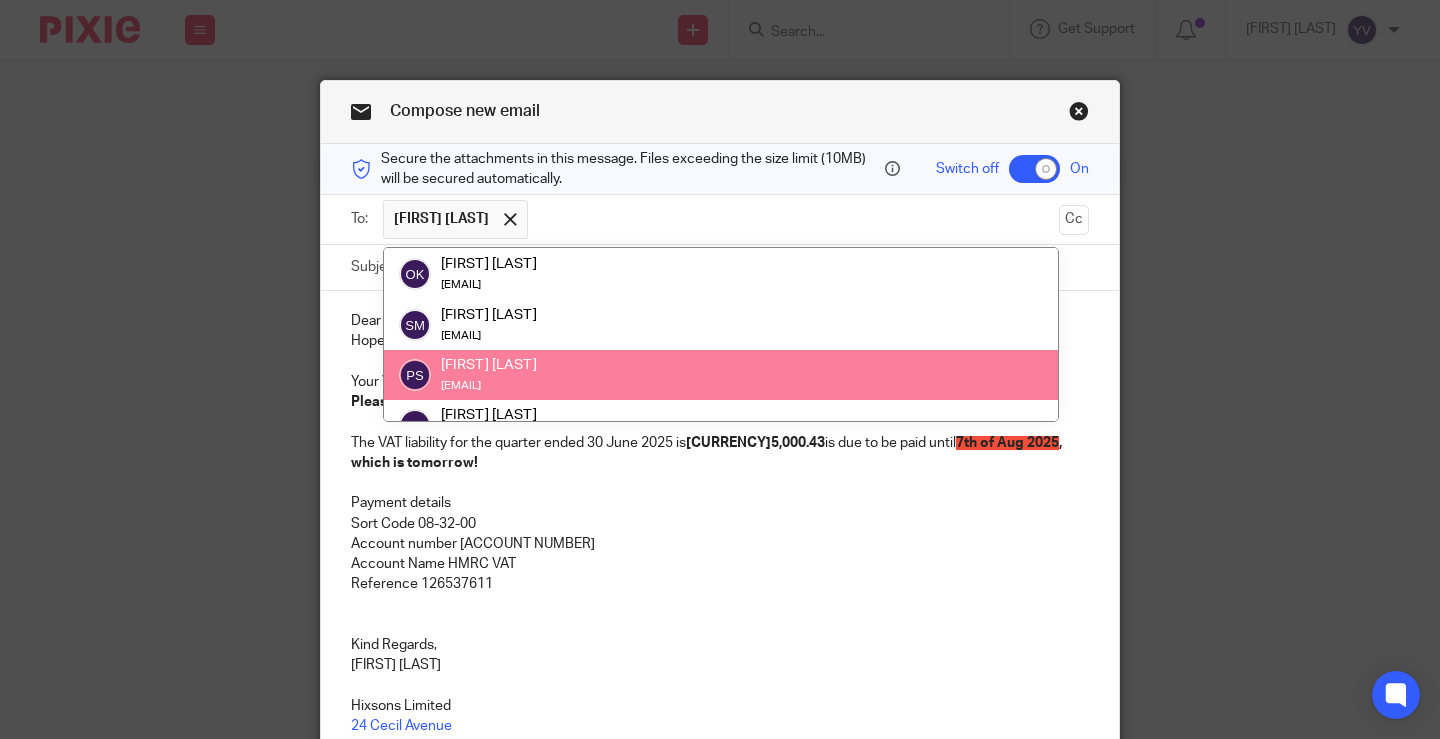 click on "Reference 126537611" at bounding box center (720, 584) 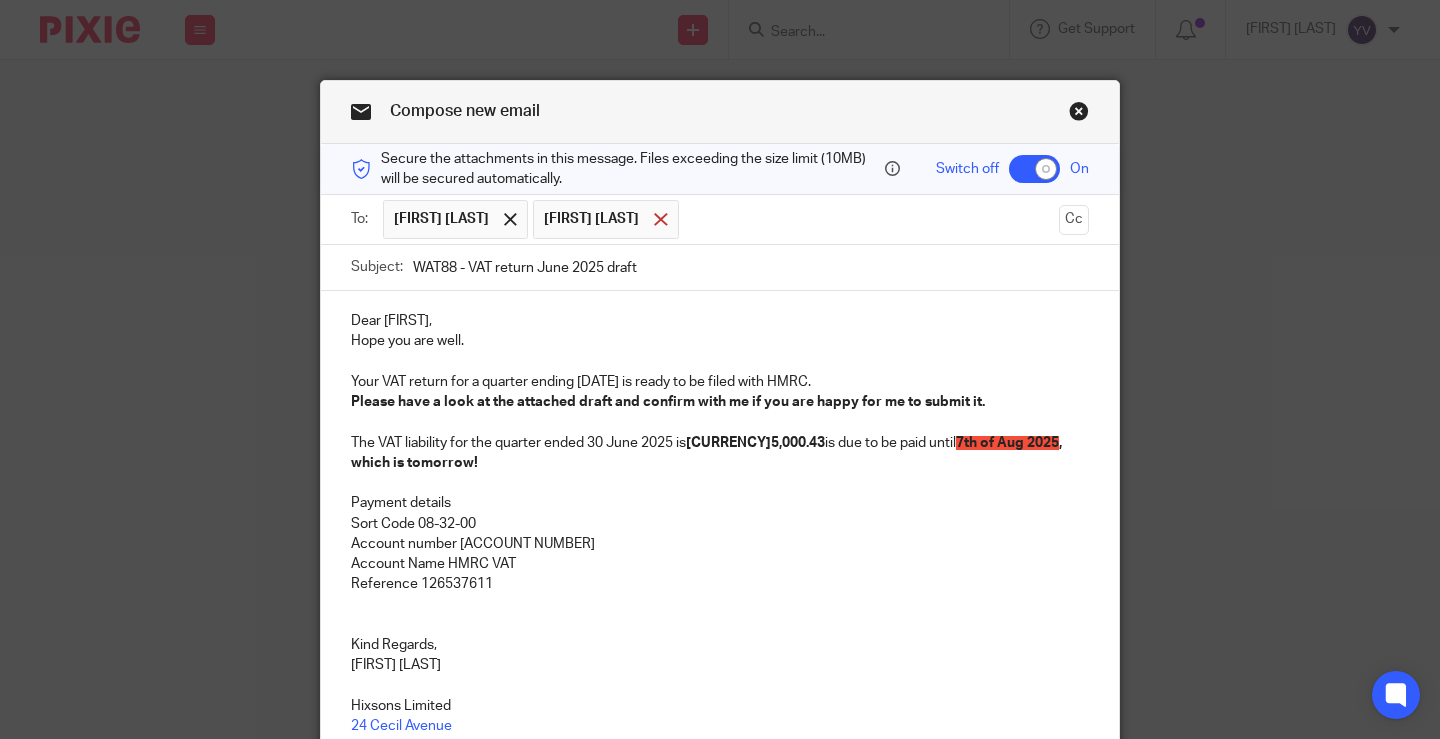 click at bounding box center [660, 219] 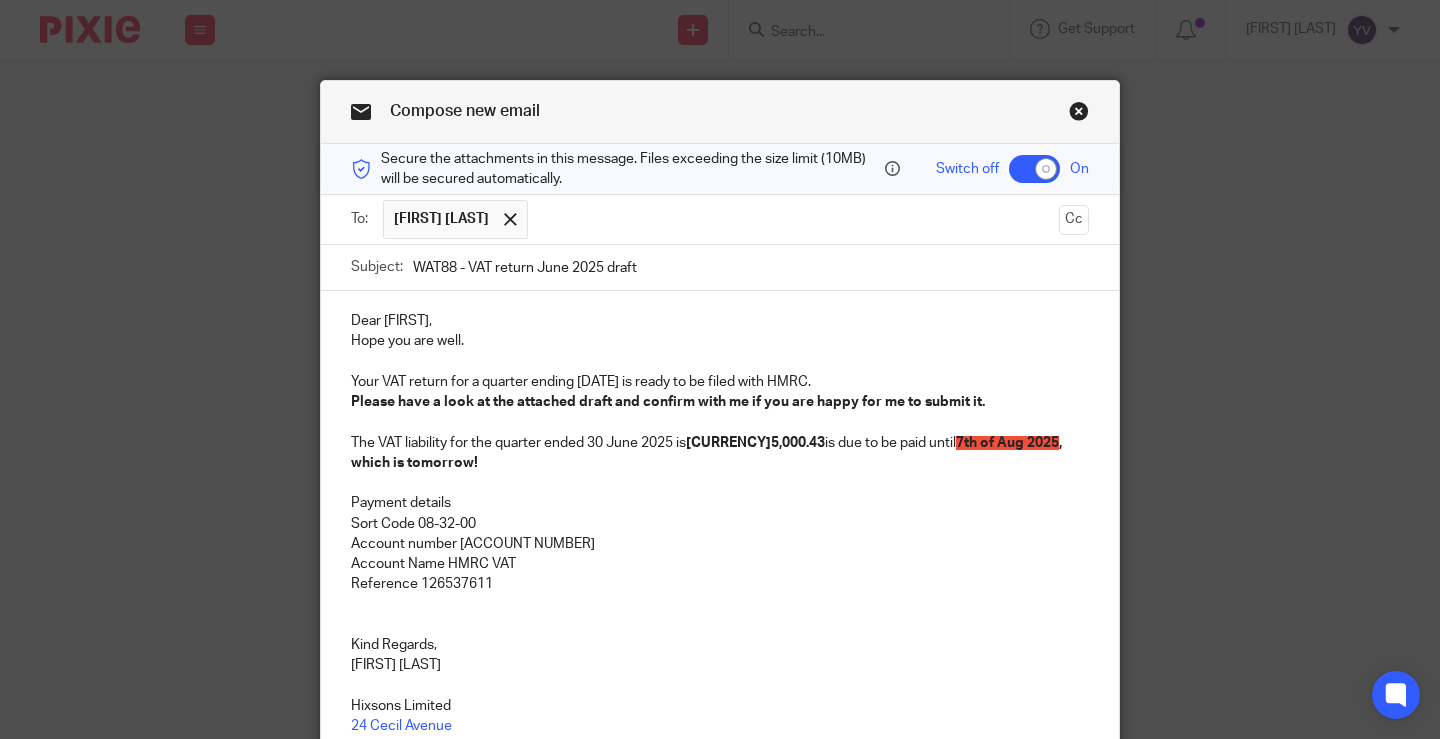 click on "Sven Schmidt" at bounding box center (441, 219) 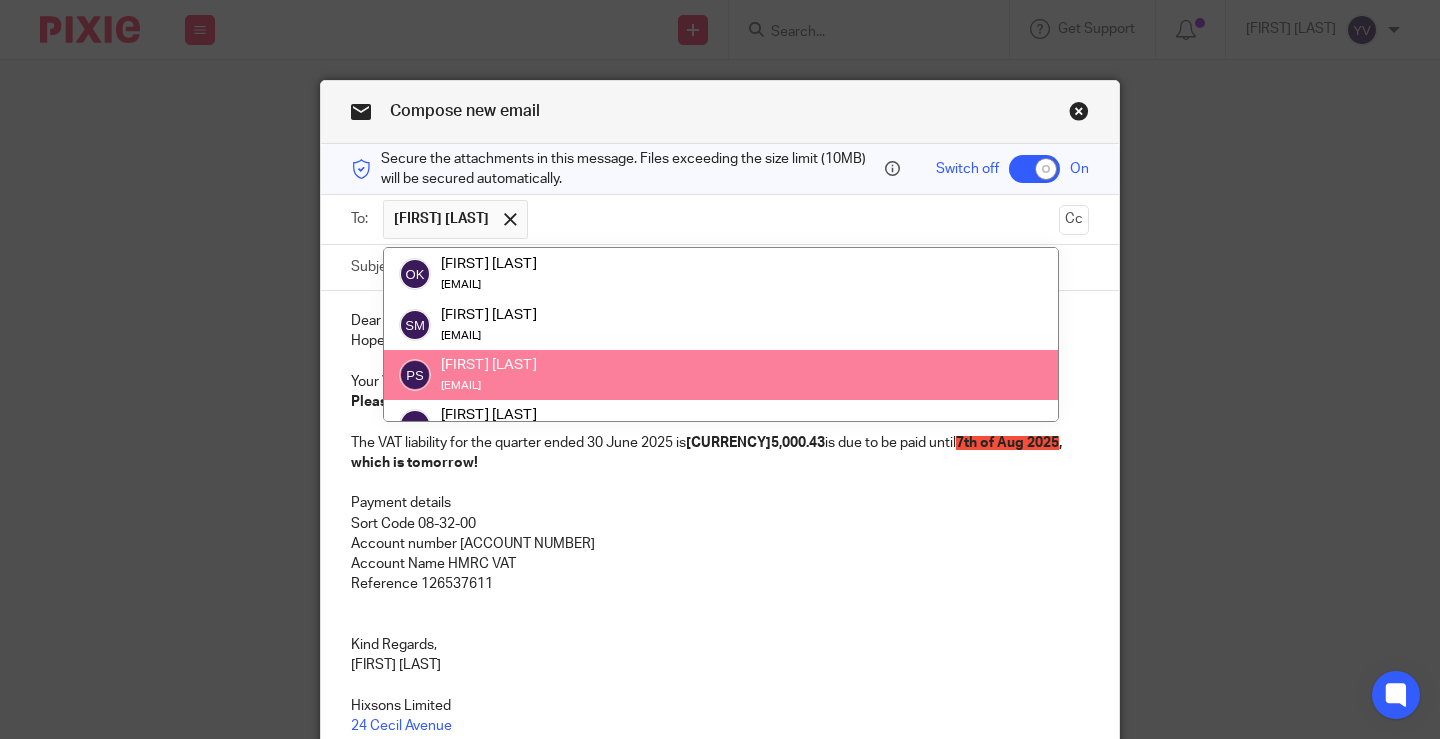 scroll, scrollTop: 150, scrollLeft: 0, axis: vertical 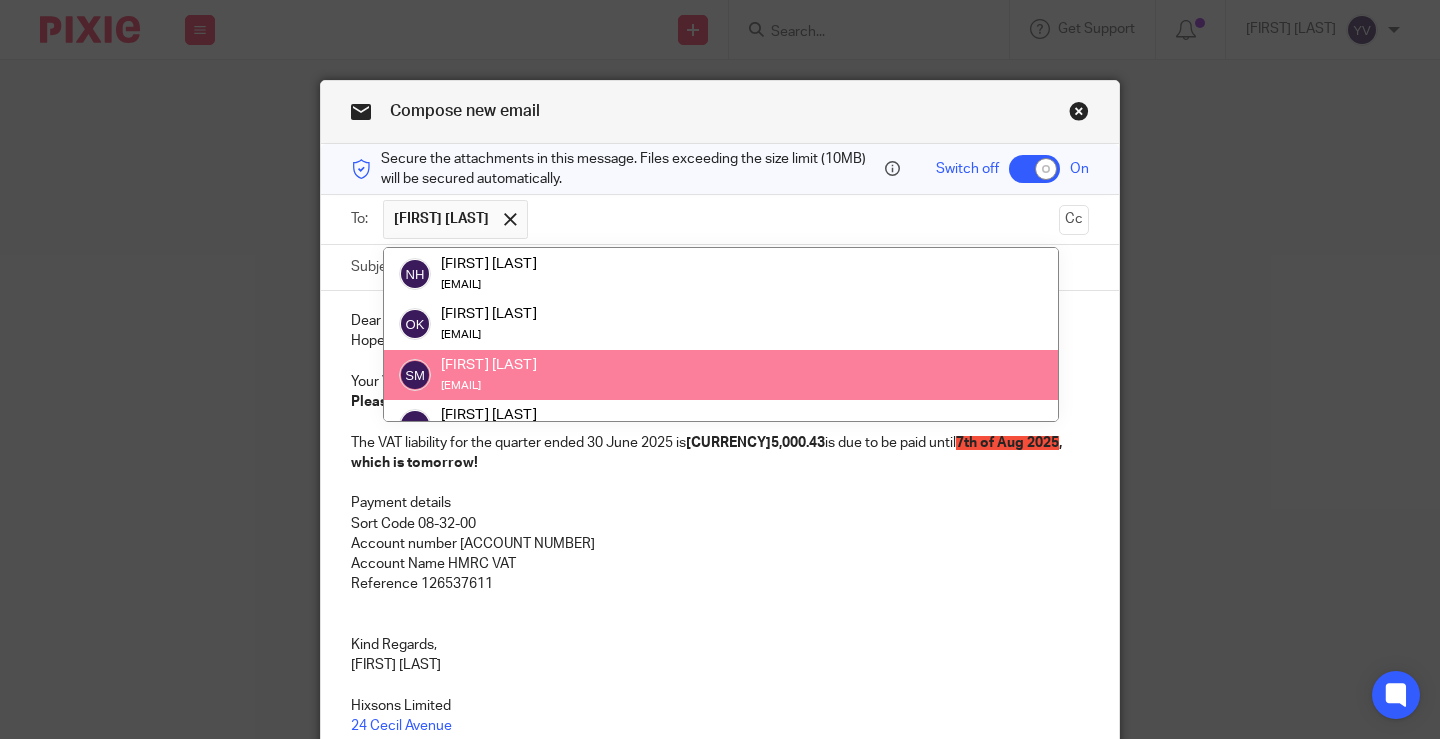 click at bounding box center (720, 605) 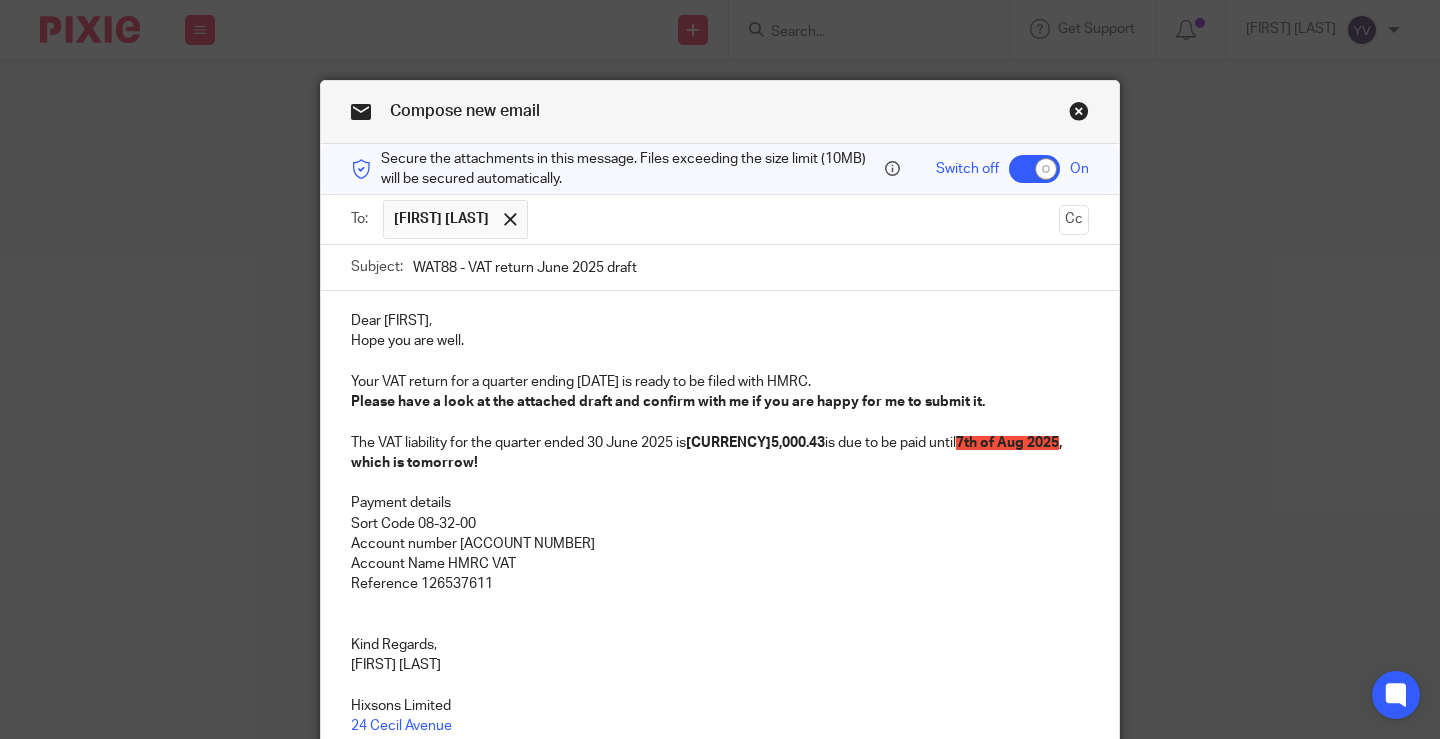 click on "Sven Schmidt" at bounding box center [441, 219] 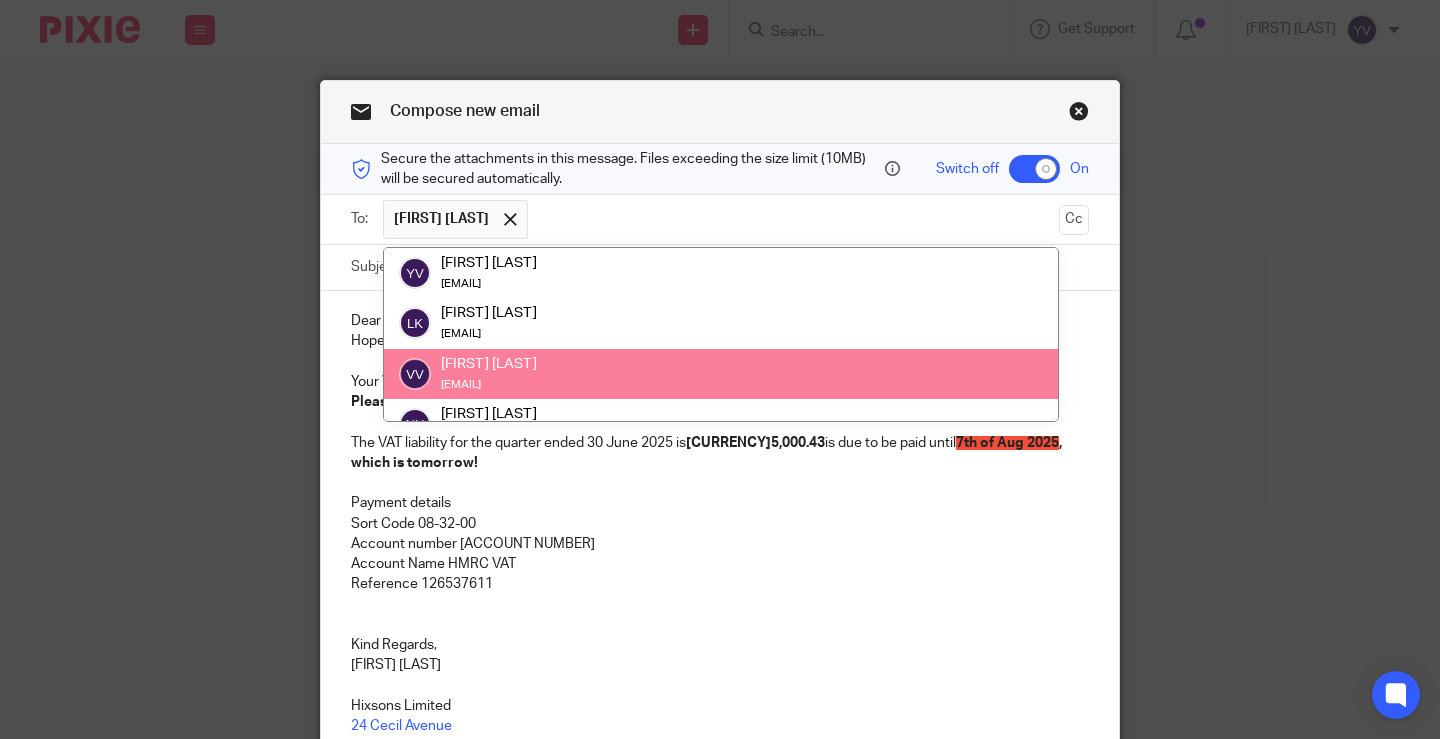 scroll, scrollTop: 200, scrollLeft: 0, axis: vertical 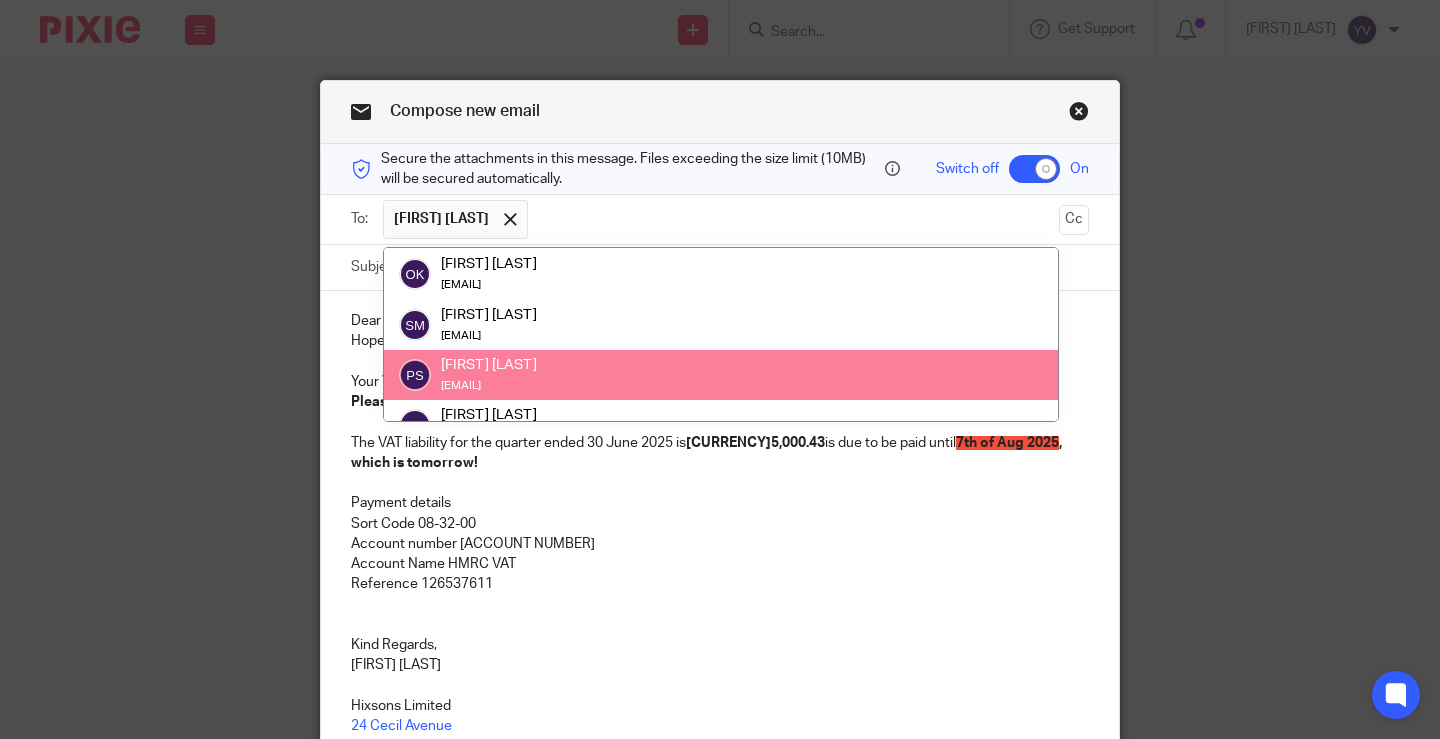 click on "Reference 126537611" at bounding box center [720, 584] 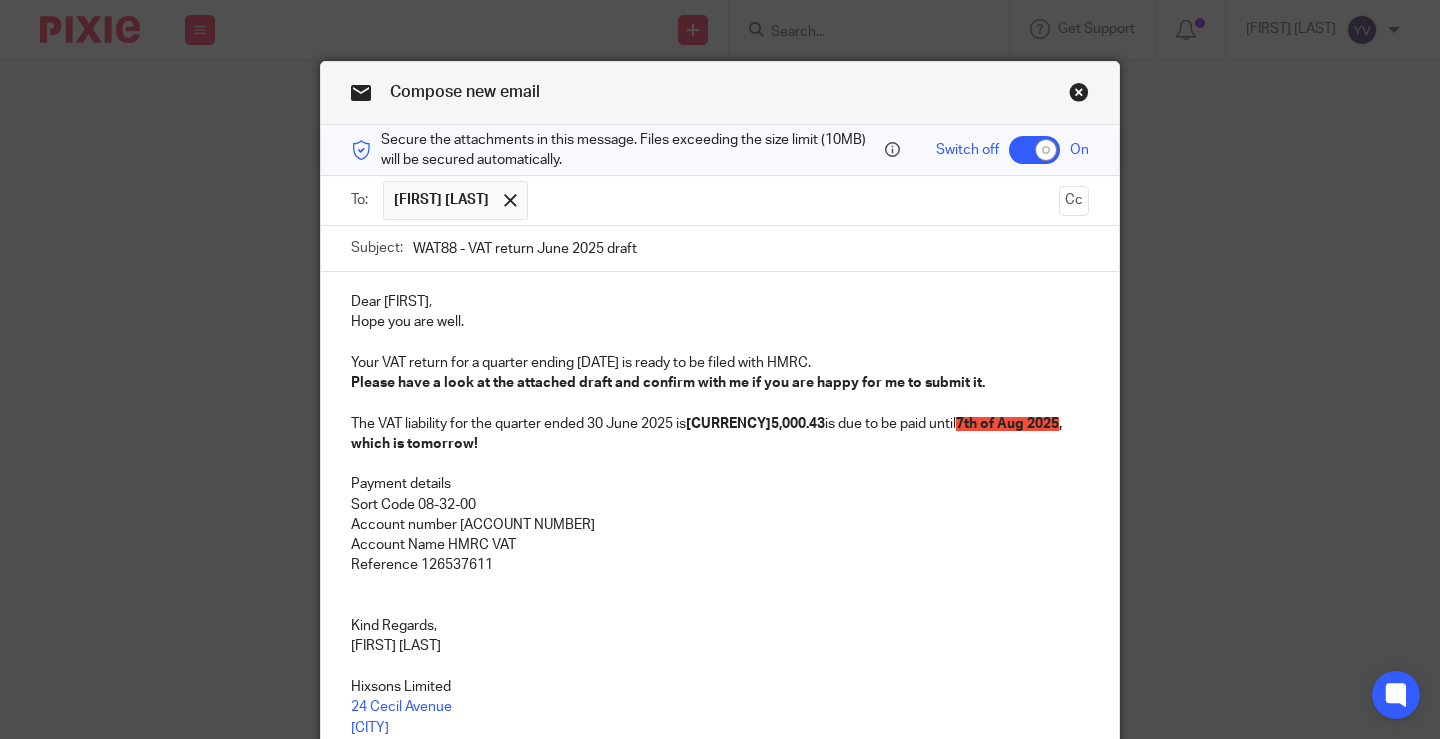scroll, scrollTop: 0, scrollLeft: 0, axis: both 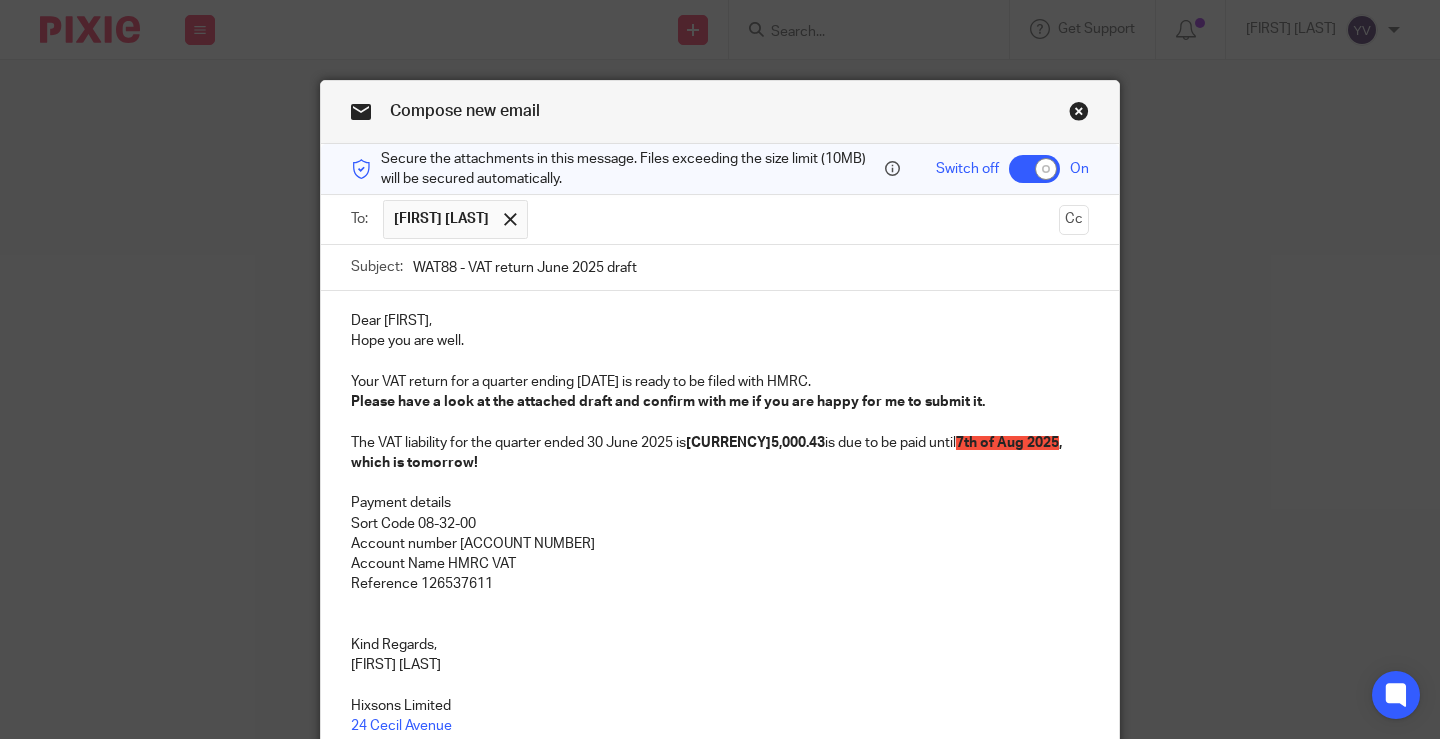 click at bounding box center (794, 219) 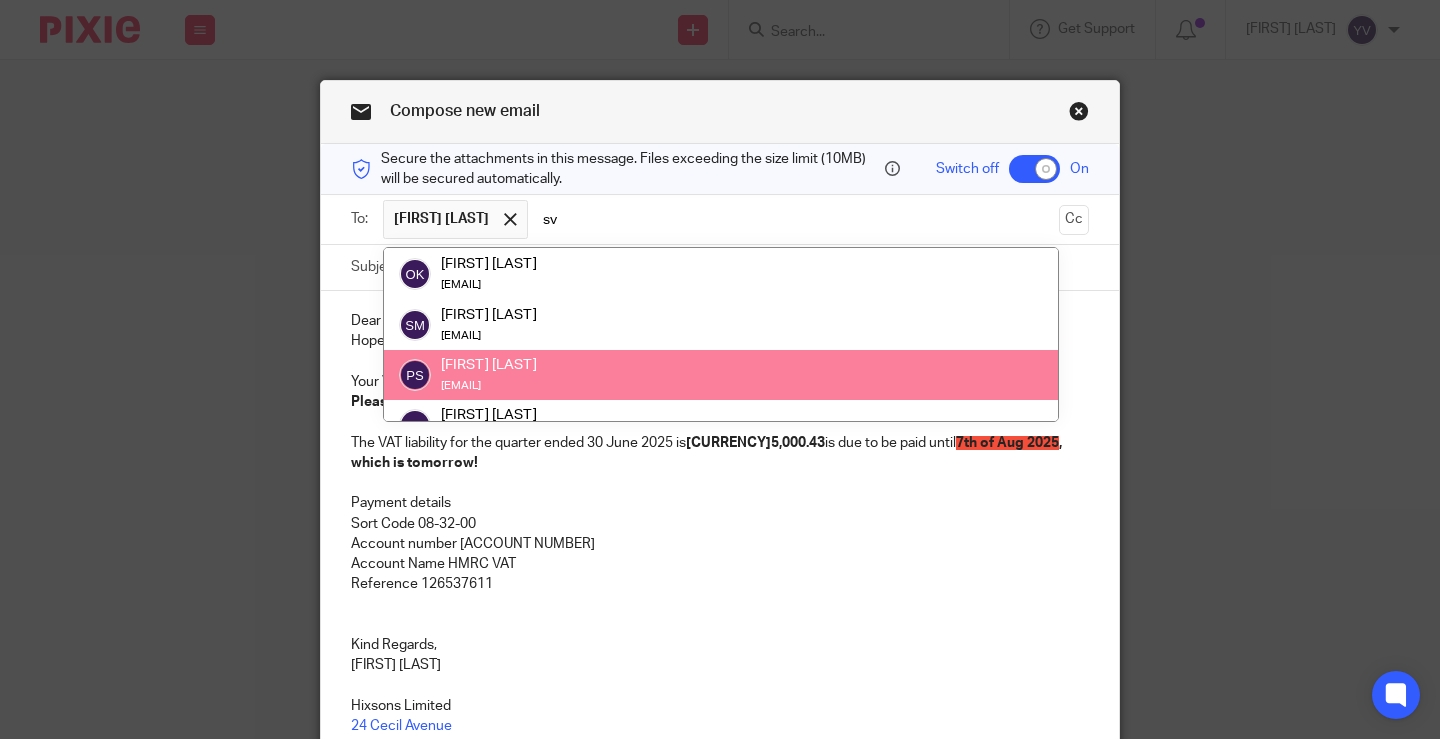 scroll, scrollTop: 0, scrollLeft: 0, axis: both 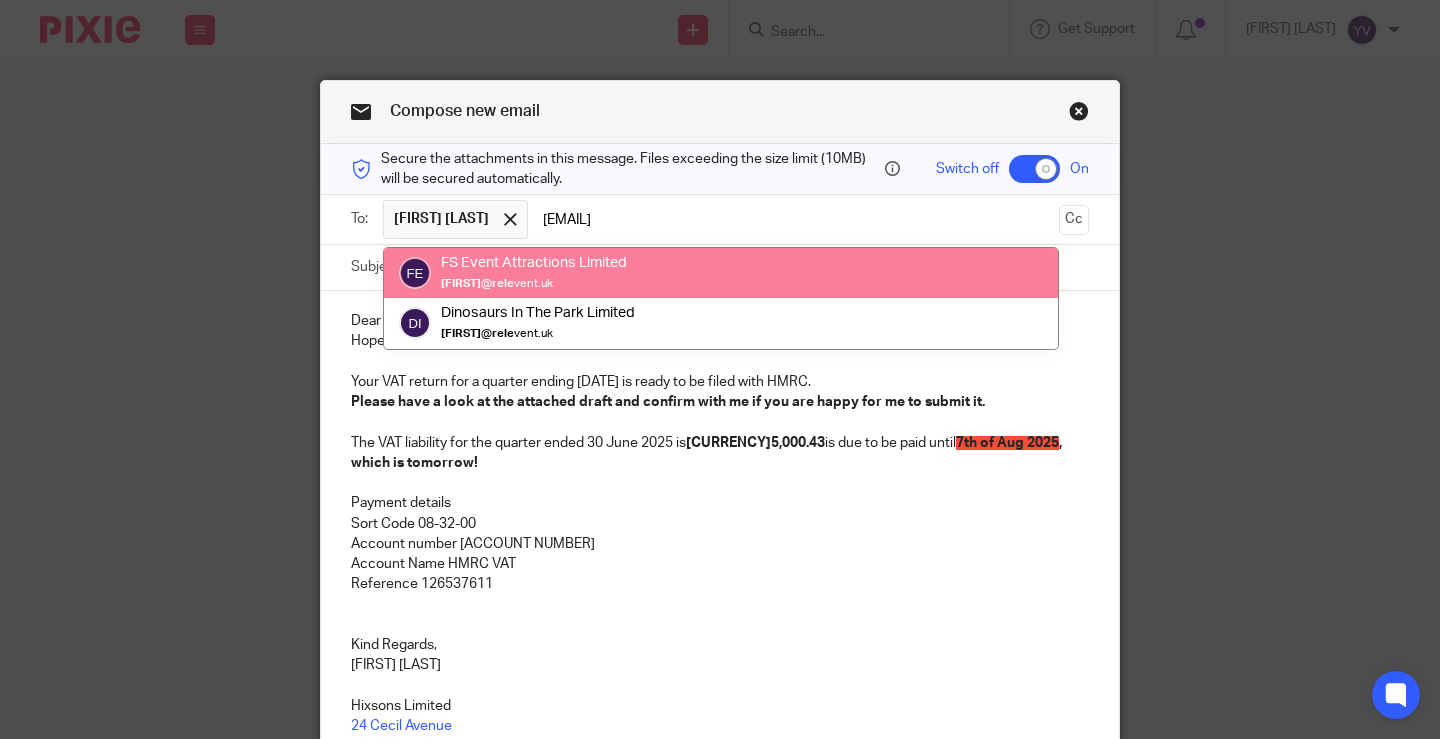 type on "sven@rele" 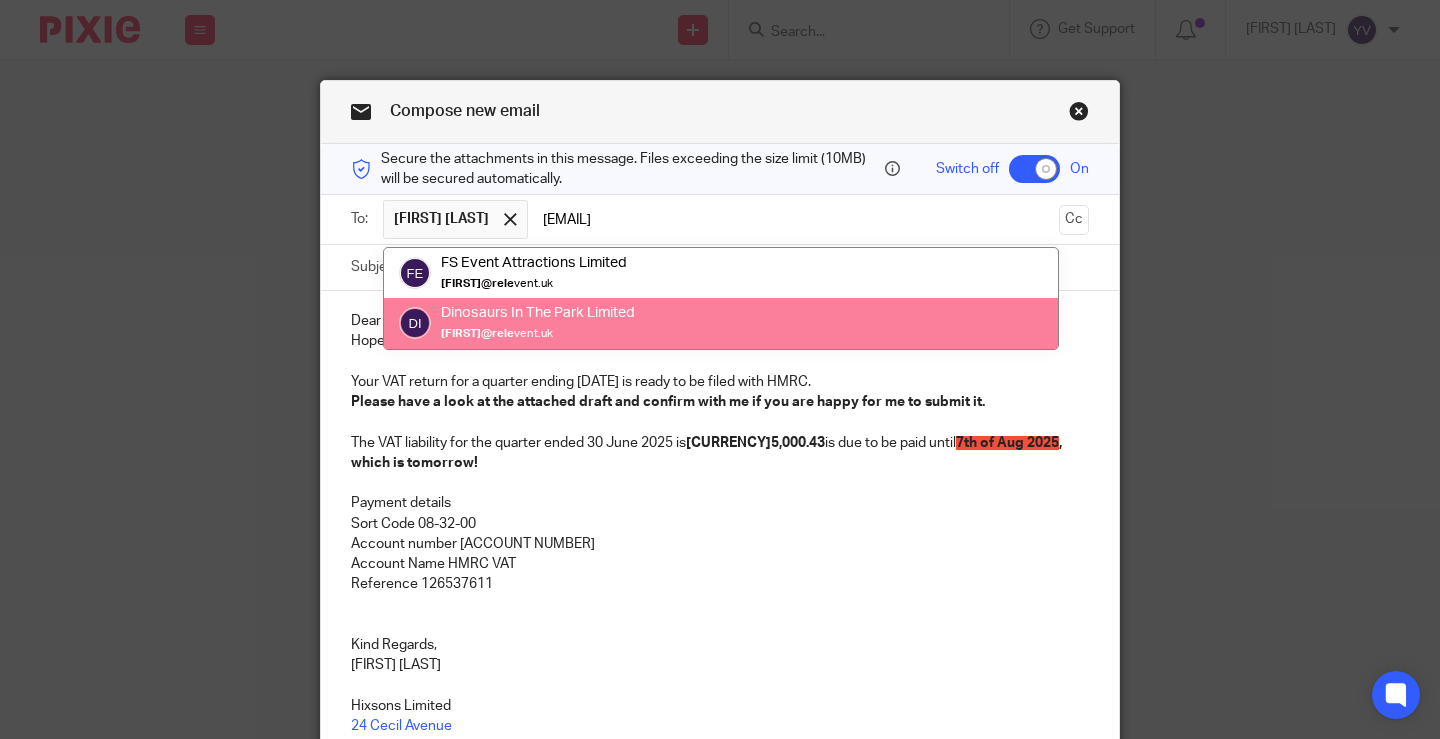 click on "rele" at bounding box center (503, 334) 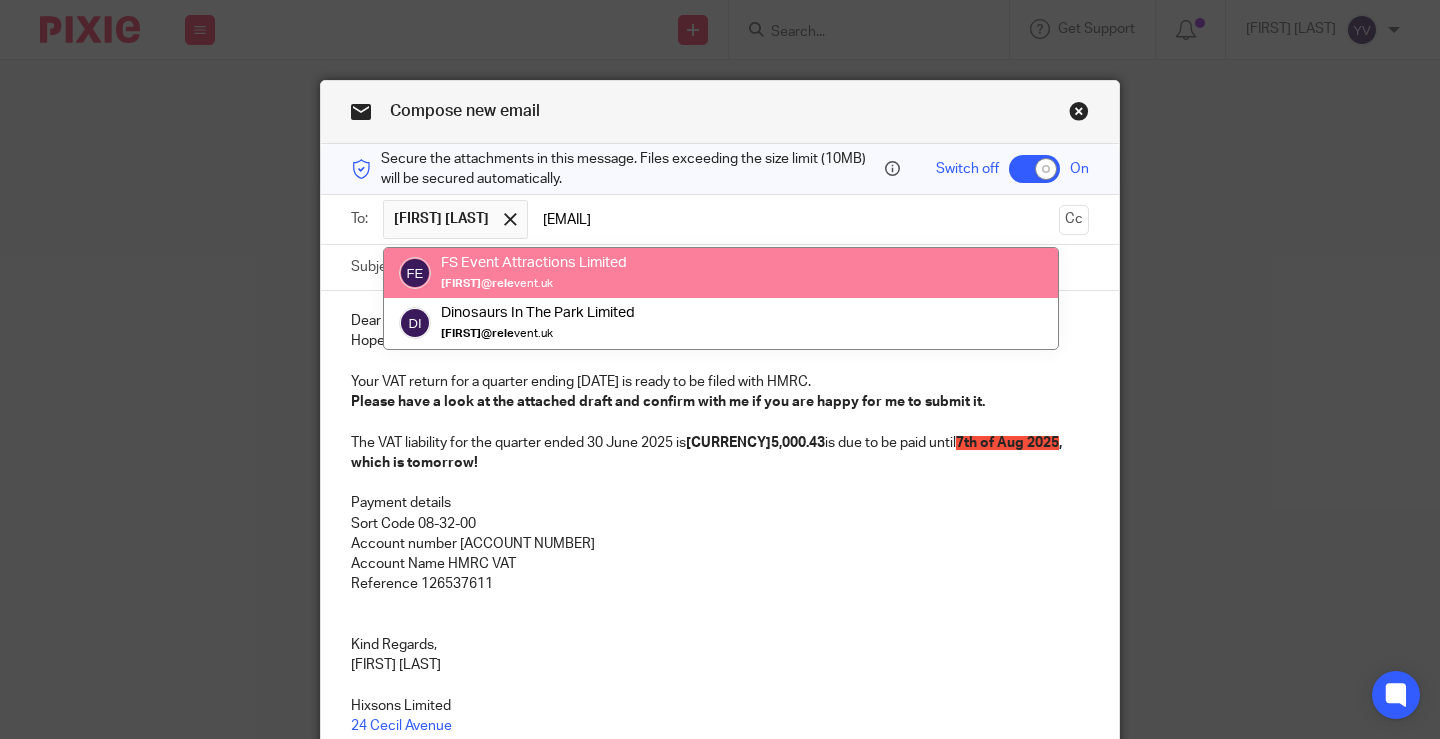 click on "FS Event Attractions Limited" at bounding box center [534, 263] 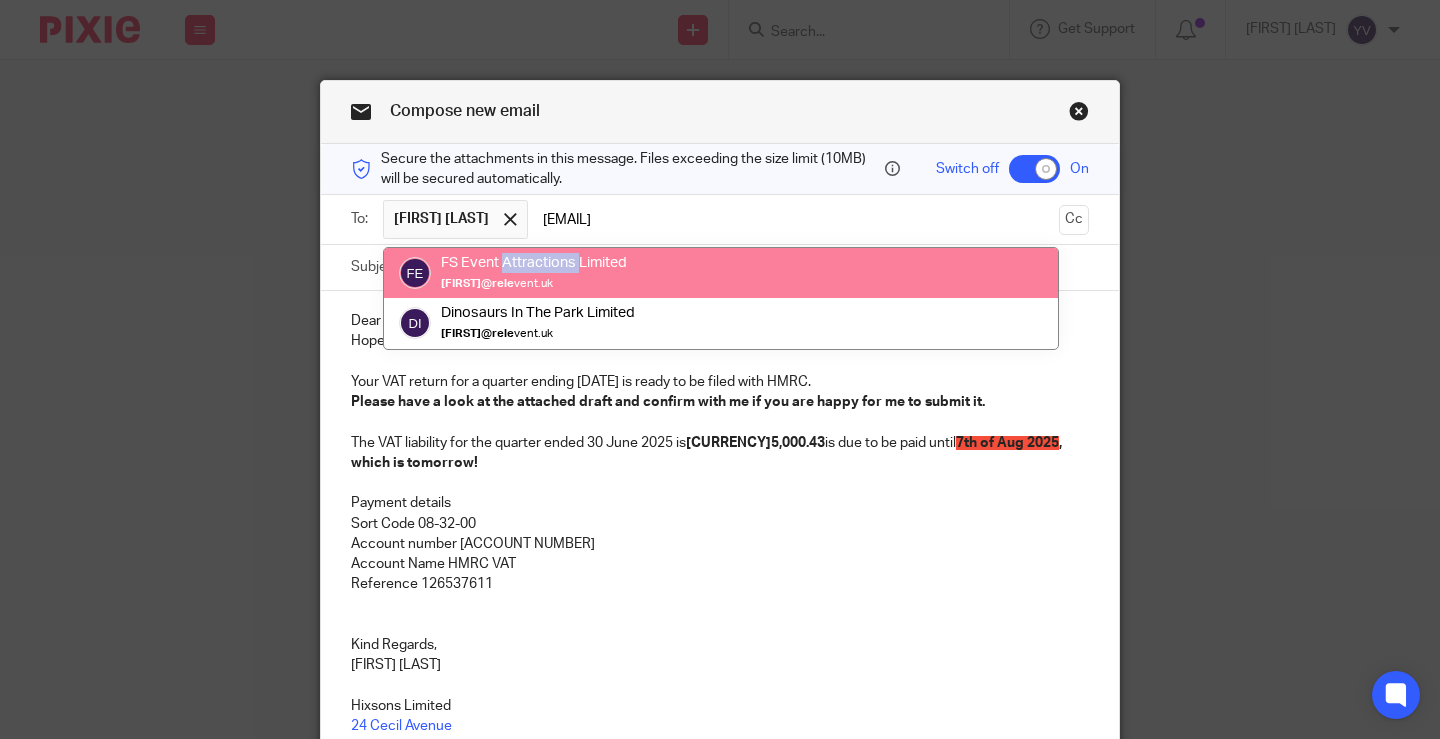 click on "FS Event Attractions Limited" at bounding box center (534, 263) 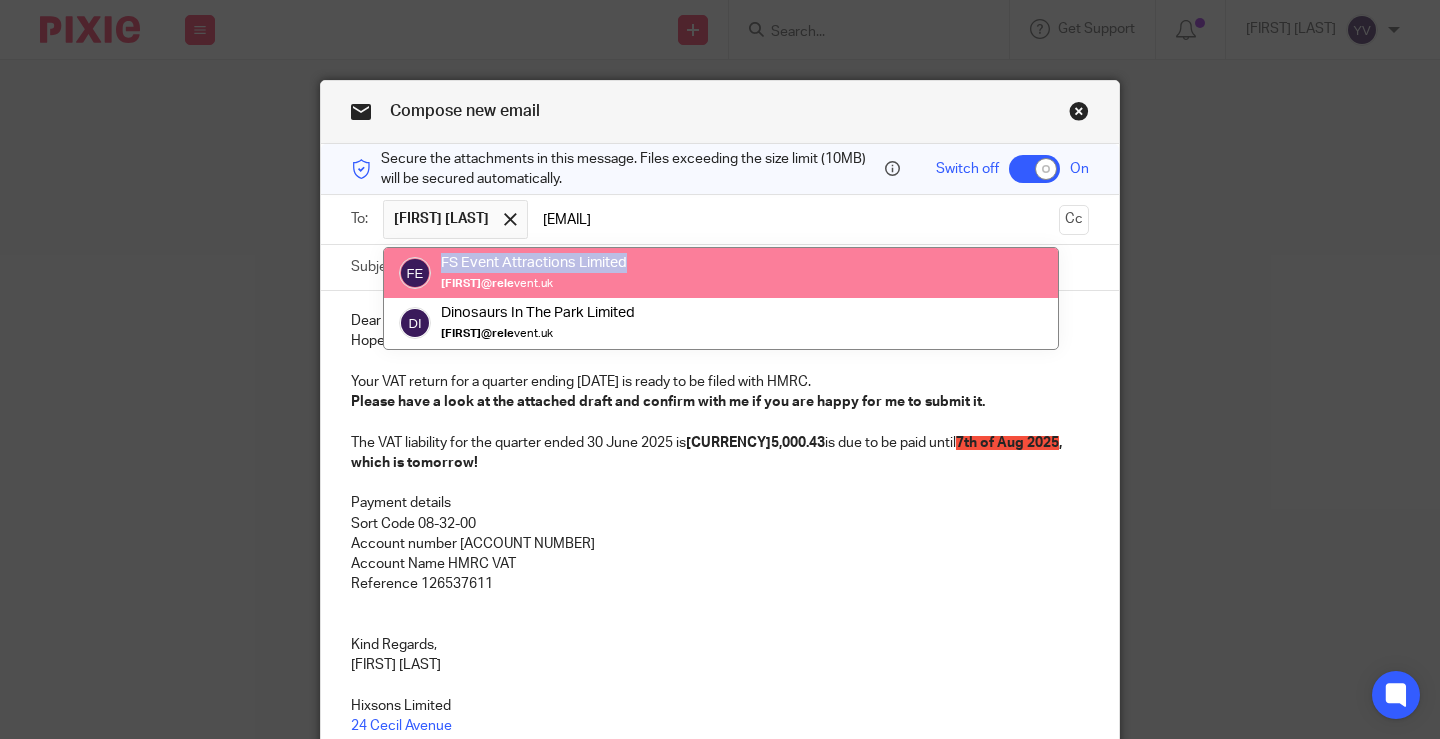 click on "FS Event Attractions Limited" at bounding box center (534, 263) 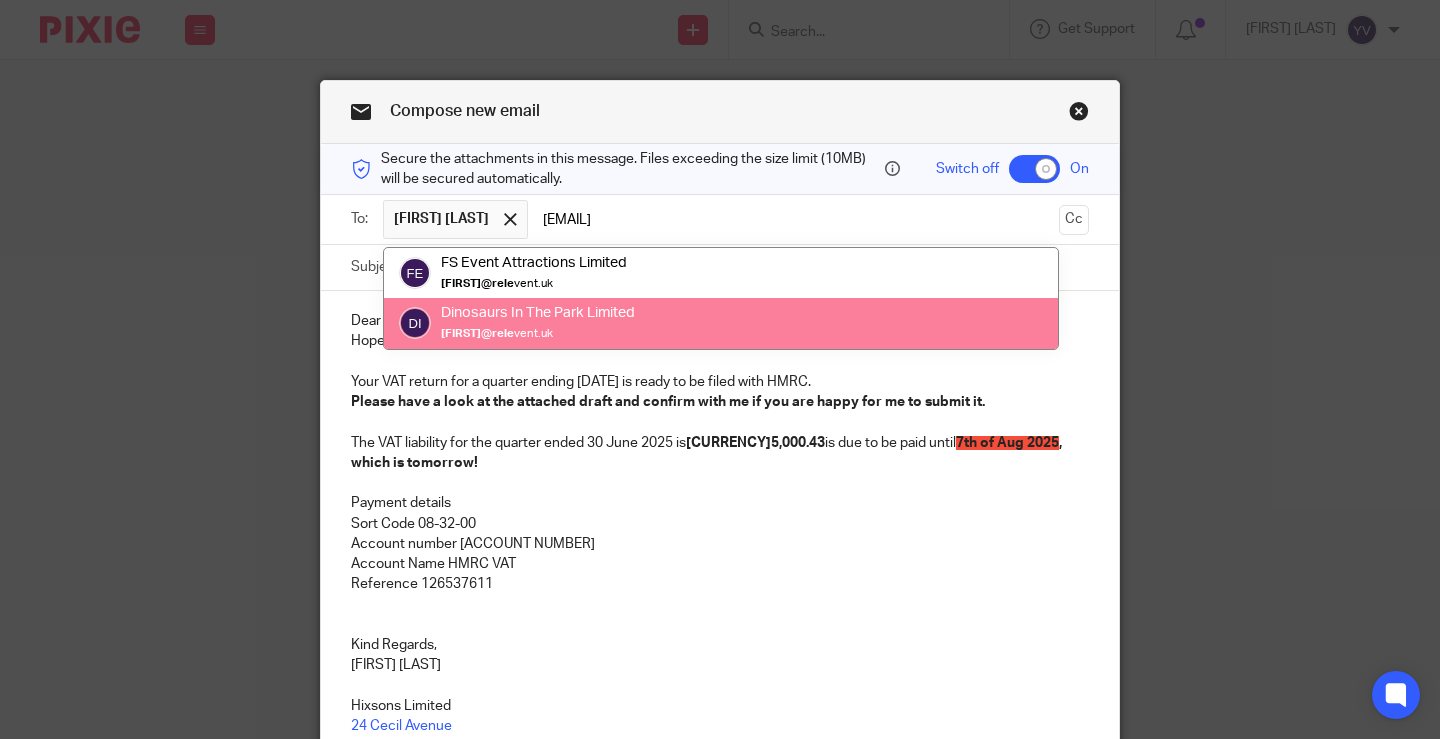 click at bounding box center (720, 605) 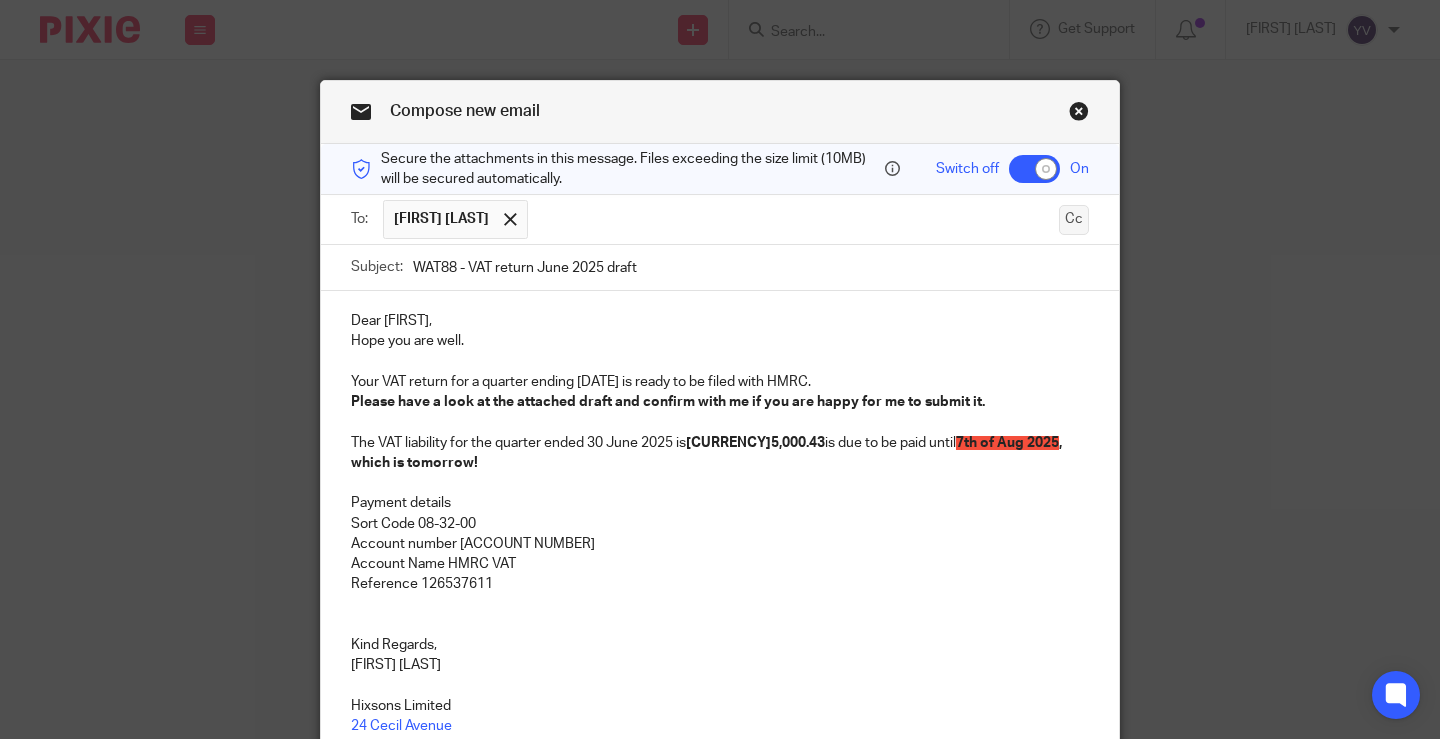 click on "Cc" at bounding box center (1074, 220) 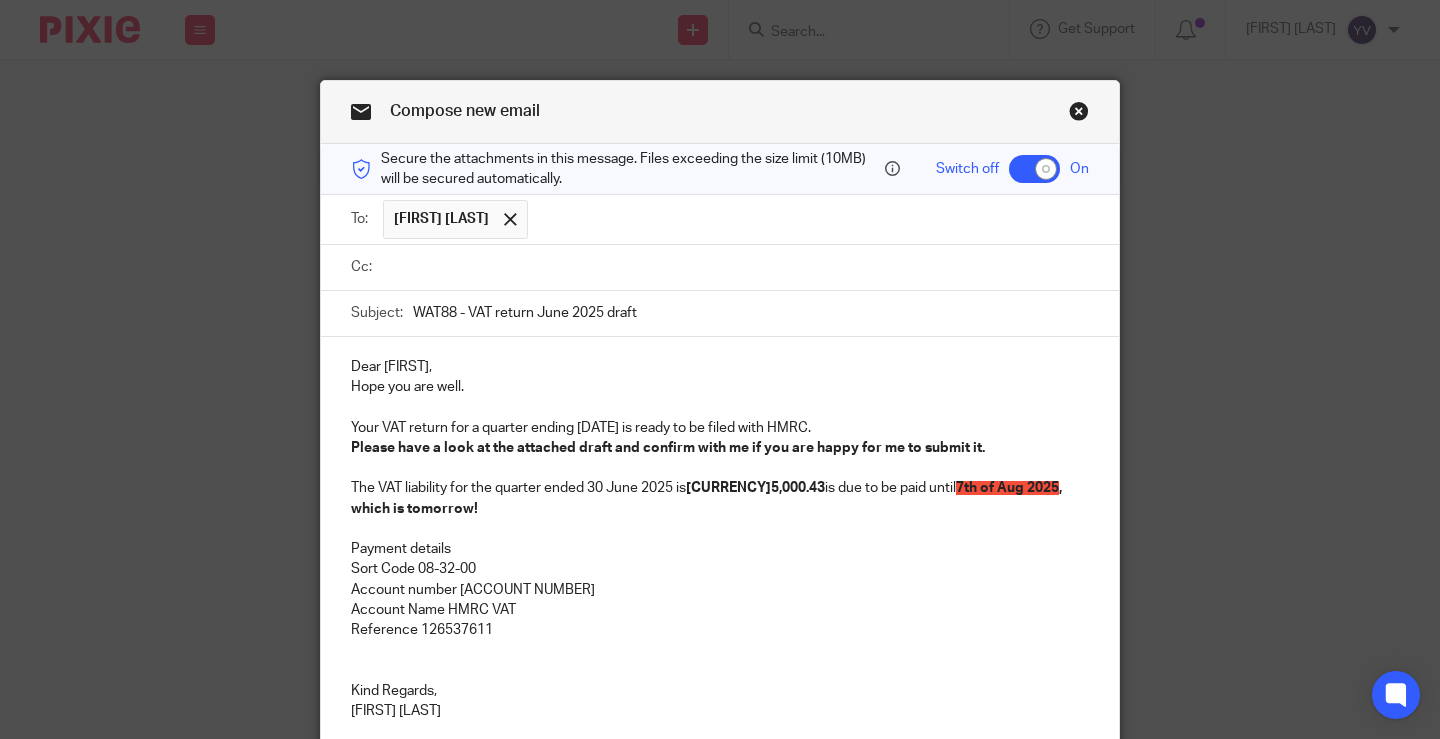 click at bounding box center [734, 267] 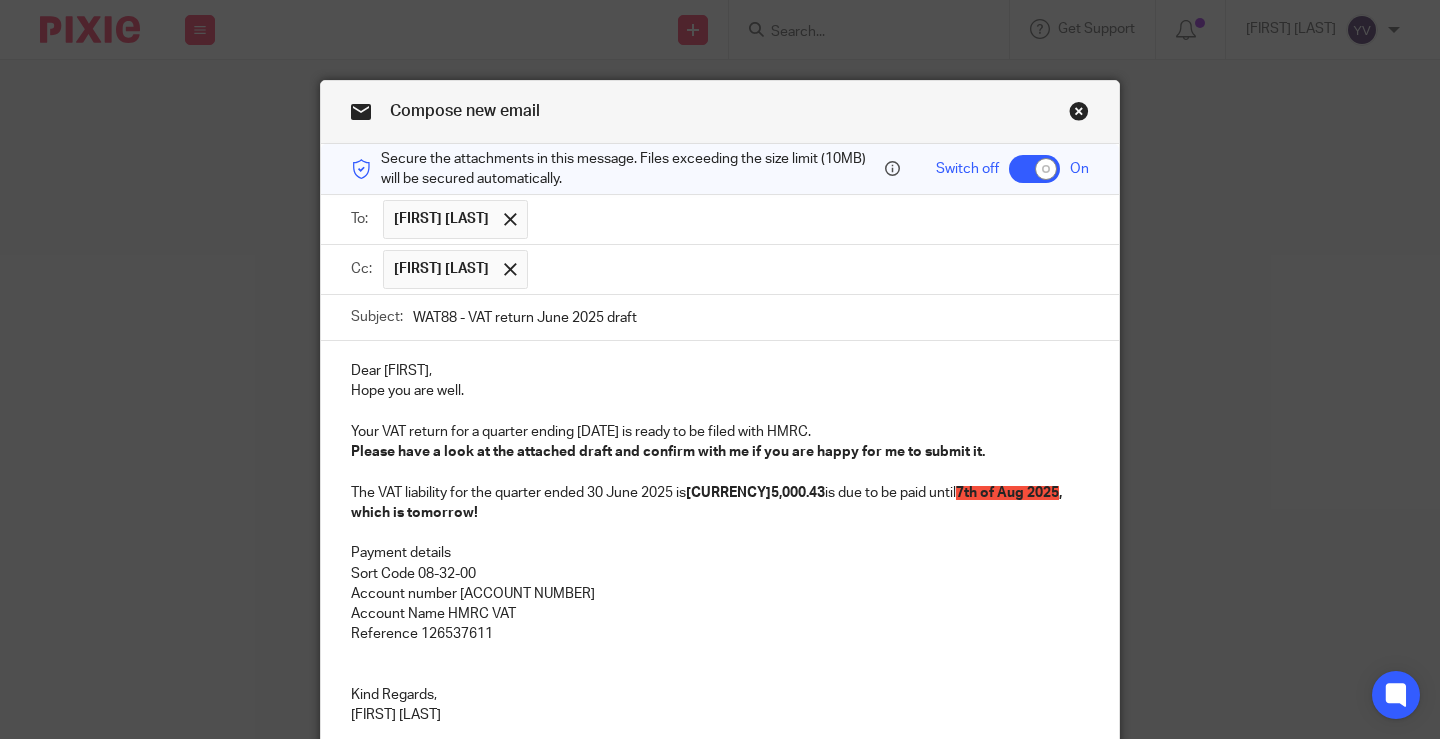 click on "Sven Schmidt" at bounding box center (441, 219) 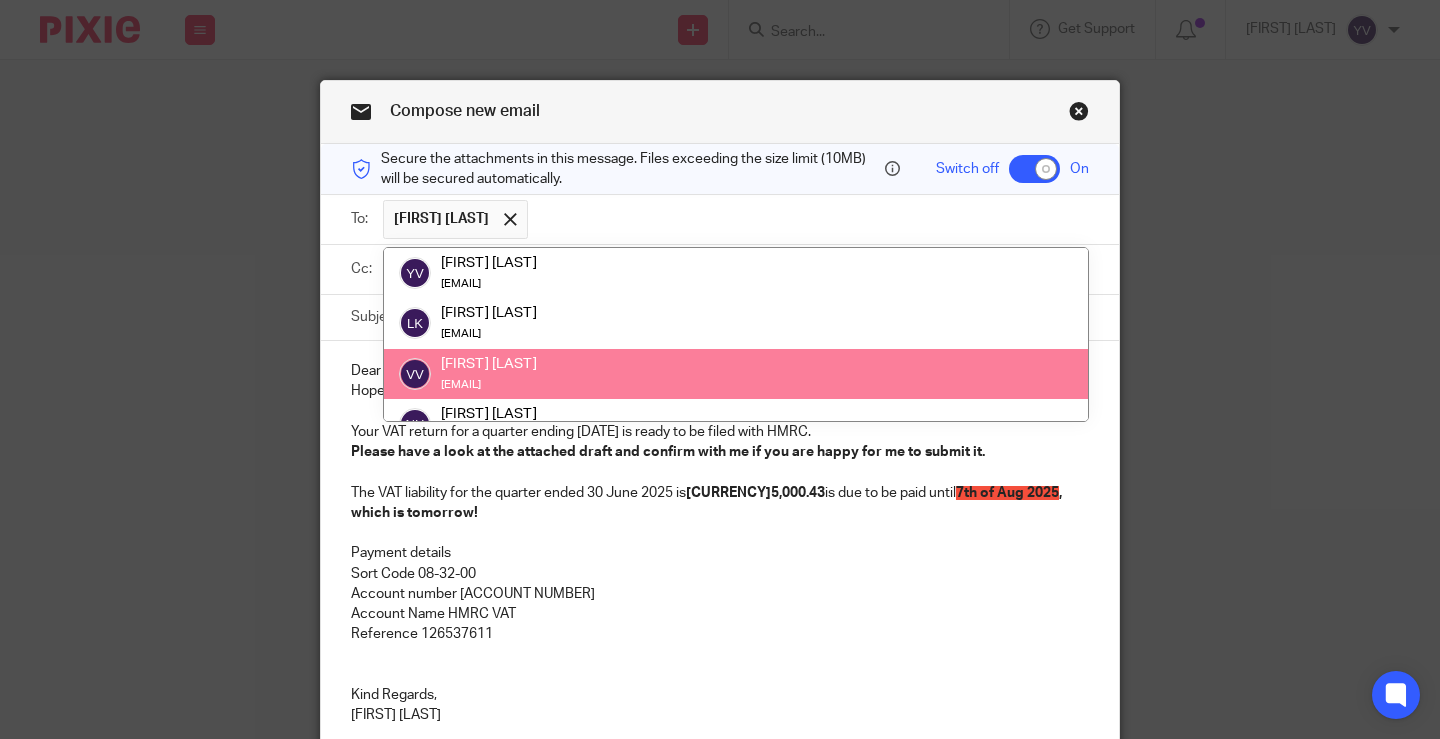 click at bounding box center [720, 655] 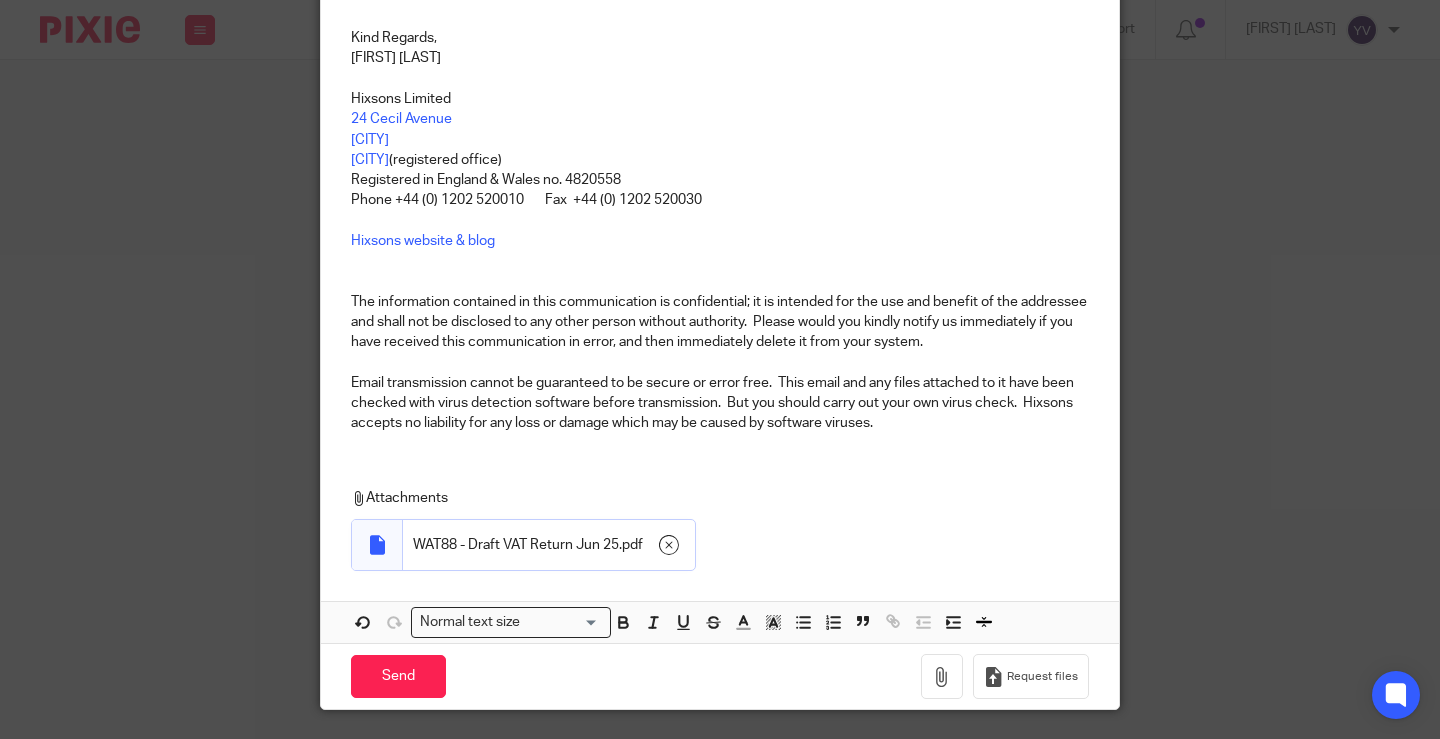 scroll, scrollTop: 708, scrollLeft: 0, axis: vertical 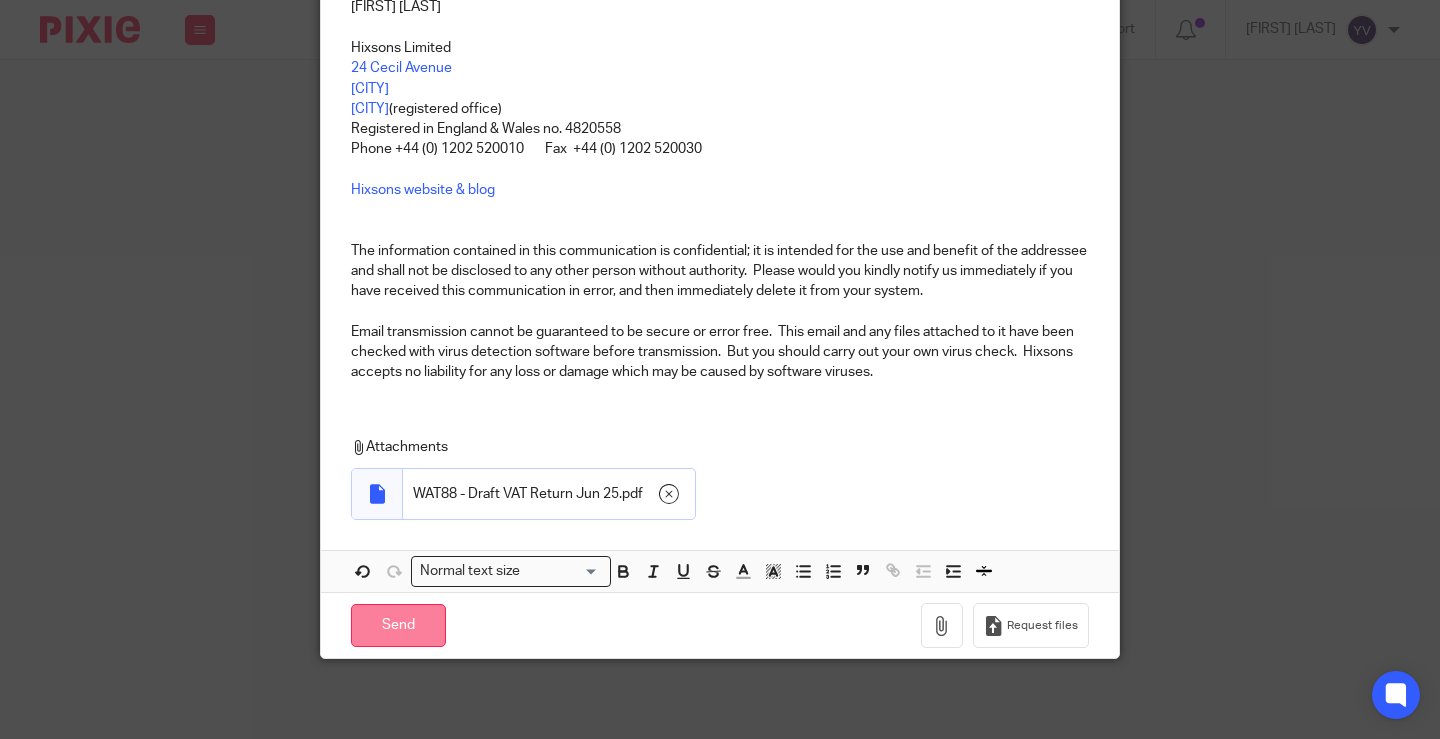 click on "Send" at bounding box center [398, 625] 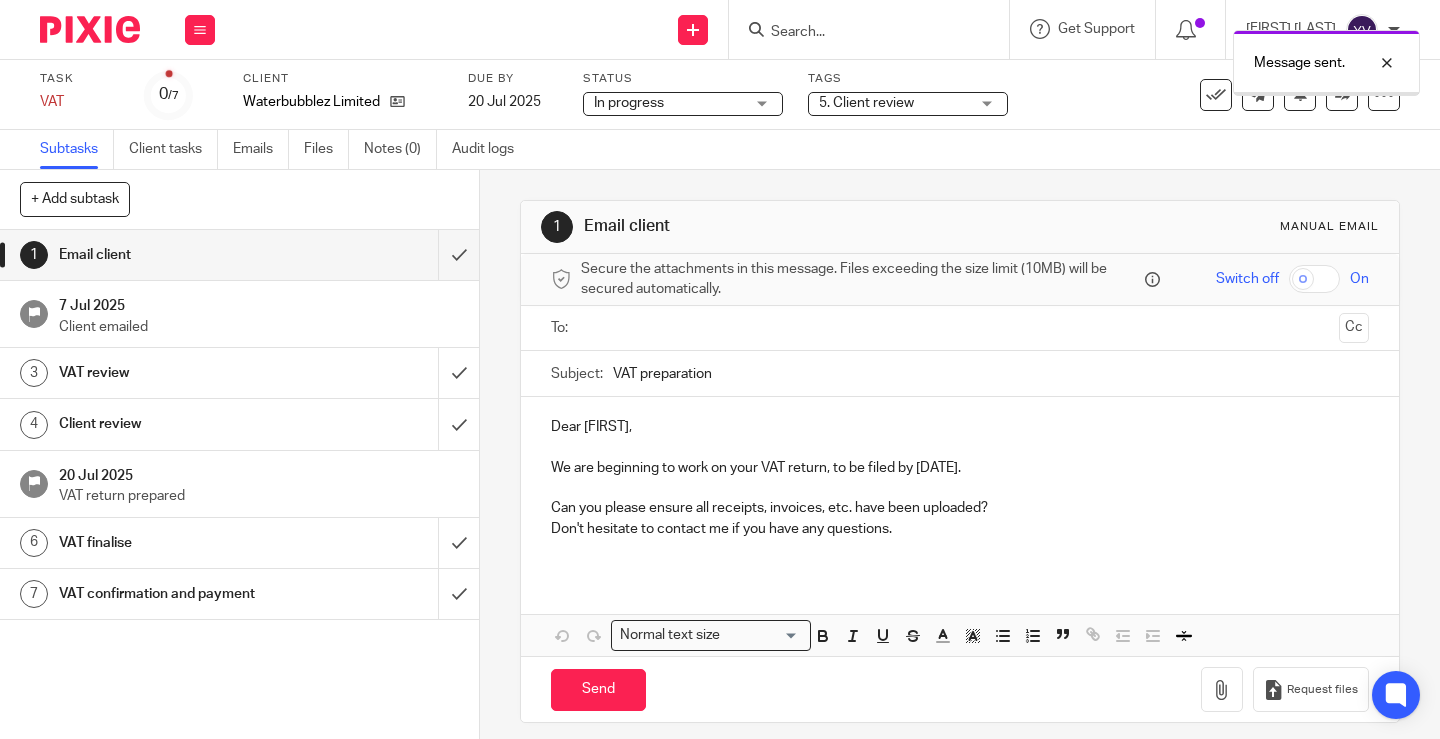scroll, scrollTop: 0, scrollLeft: 0, axis: both 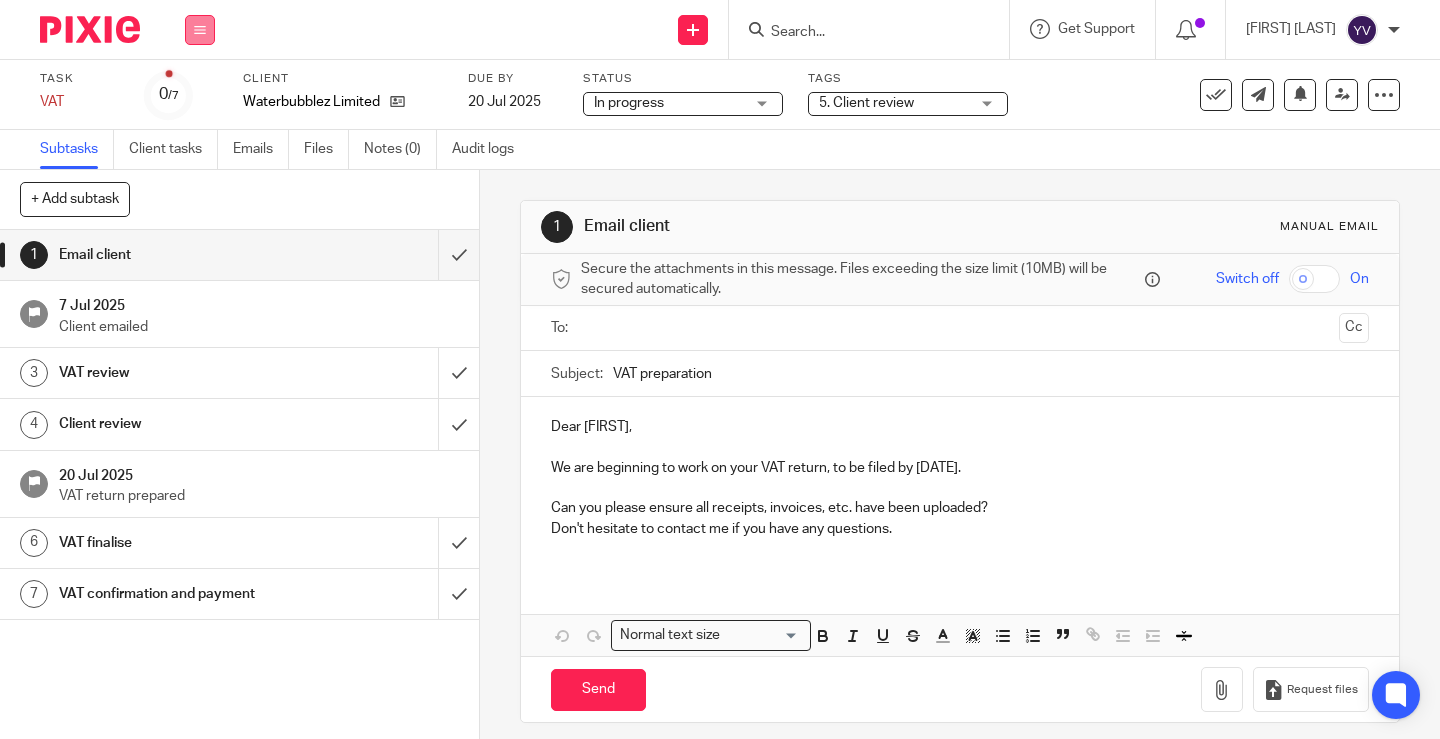 click at bounding box center [200, 30] 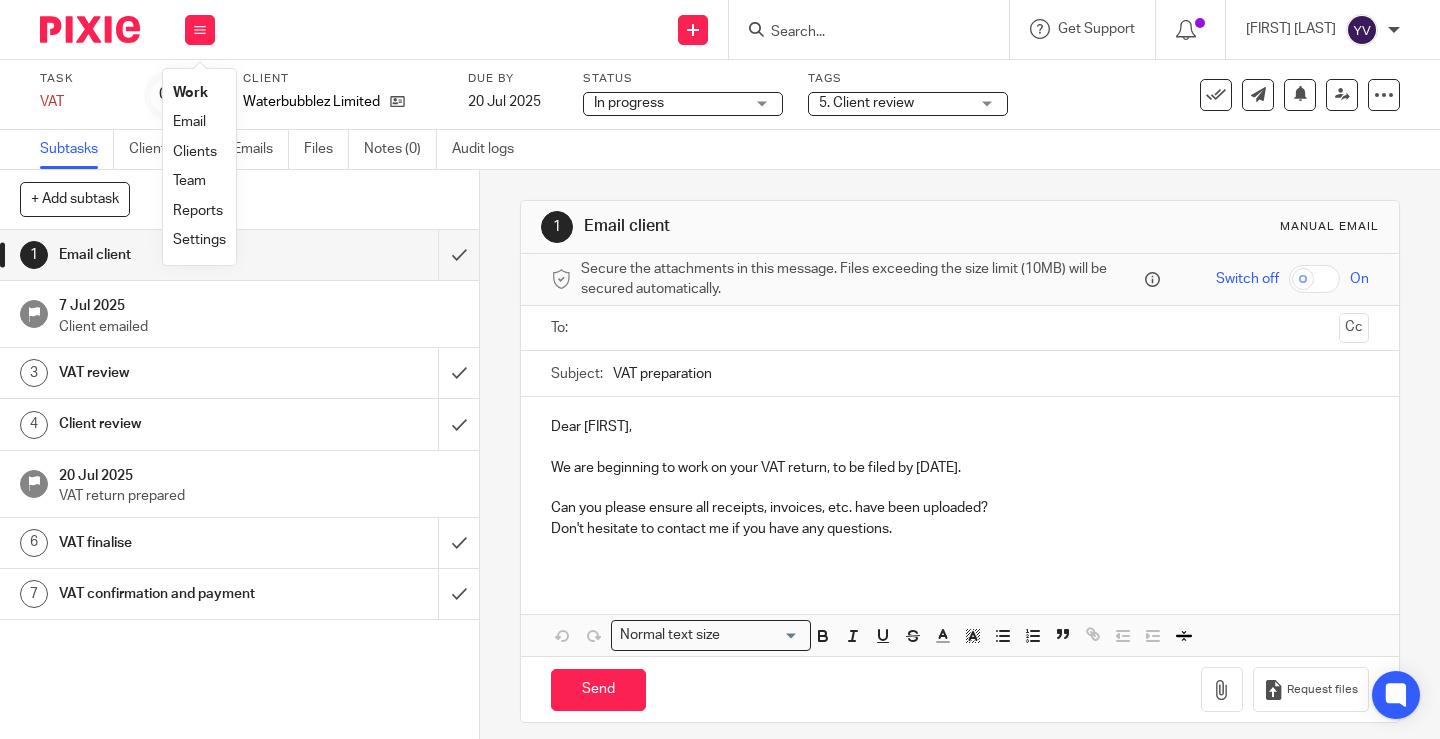 click on "Work" at bounding box center (190, 93) 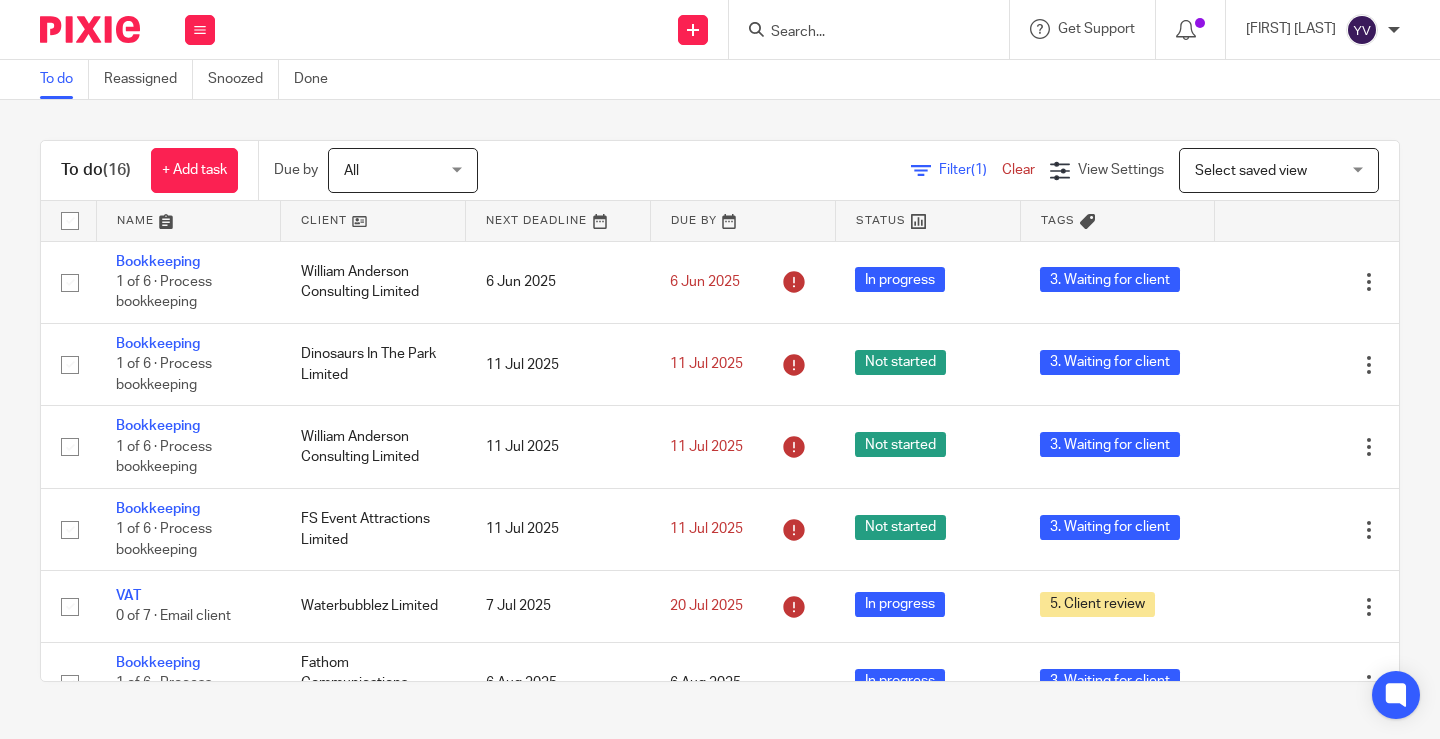 scroll, scrollTop: 0, scrollLeft: 0, axis: both 